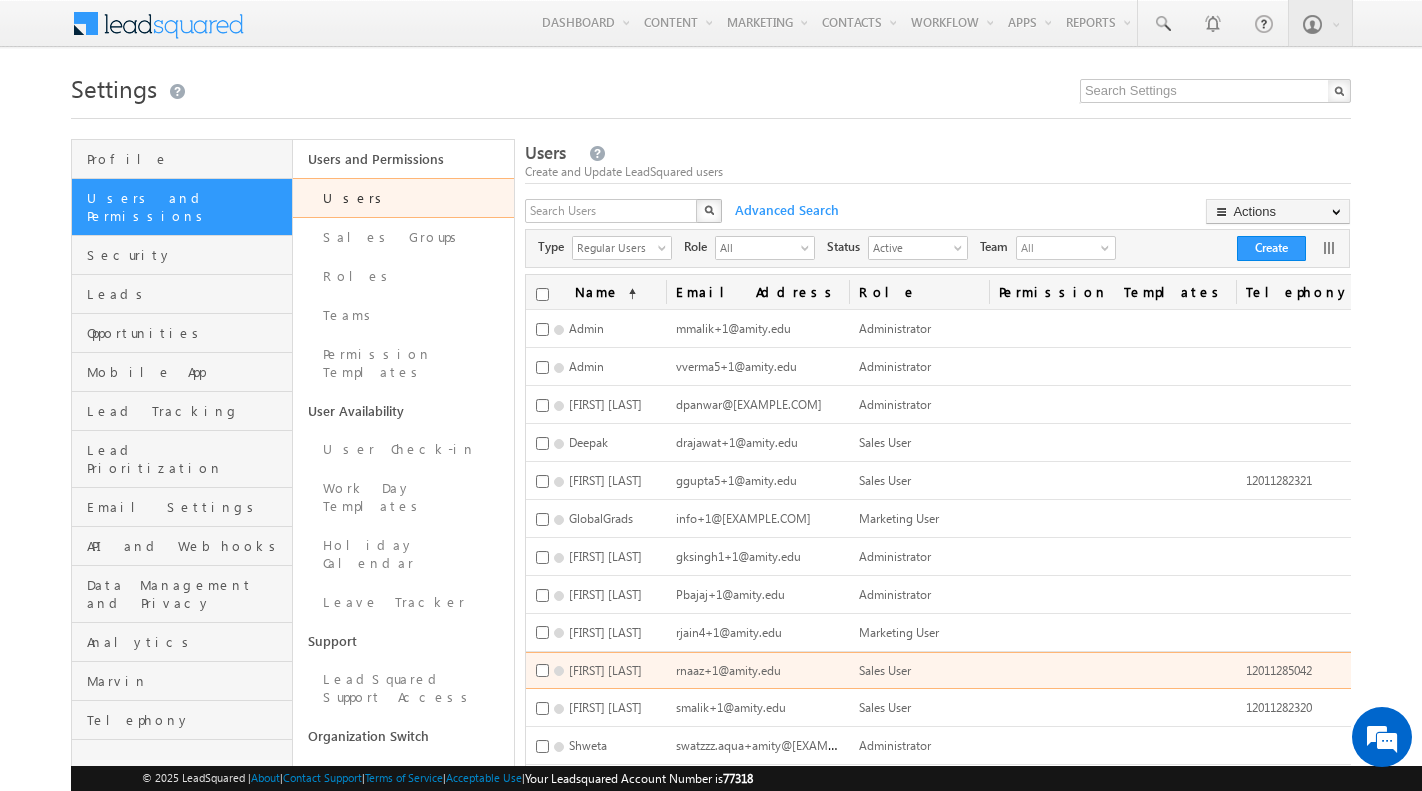 scroll, scrollTop: 137, scrollLeft: 0, axis: vertical 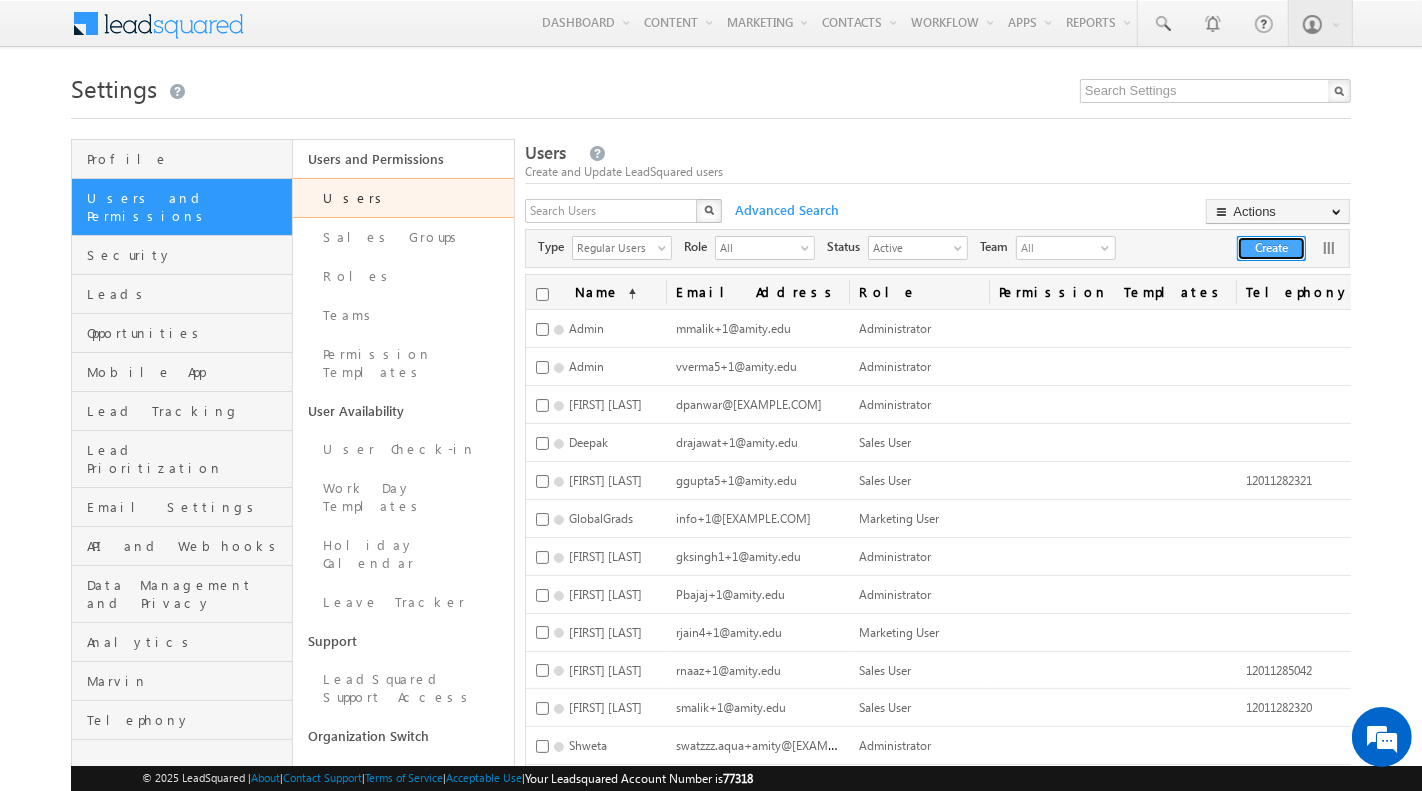 click on "Create" at bounding box center (1271, 248) 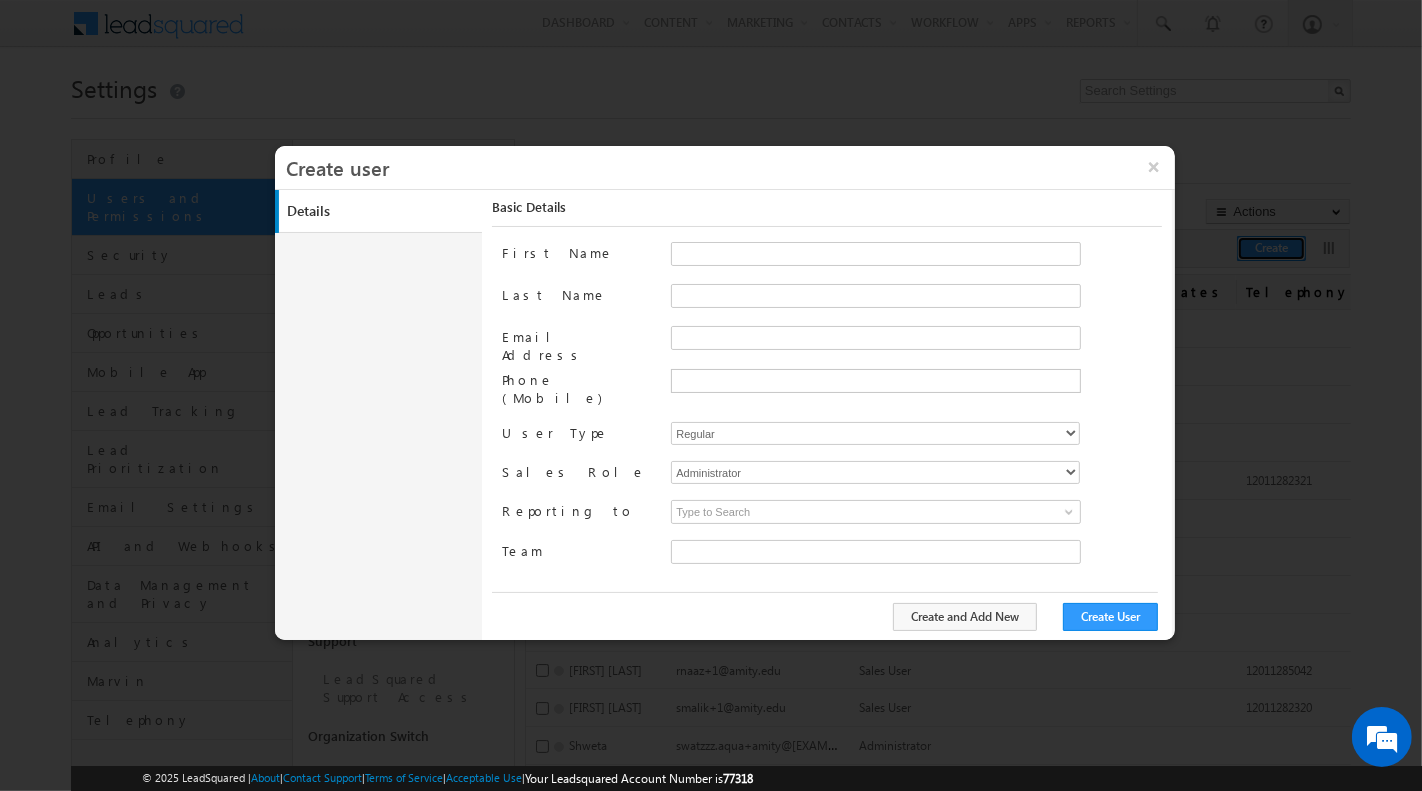 type on "3a20e022-0484-11f0-b09f-06552295b277" 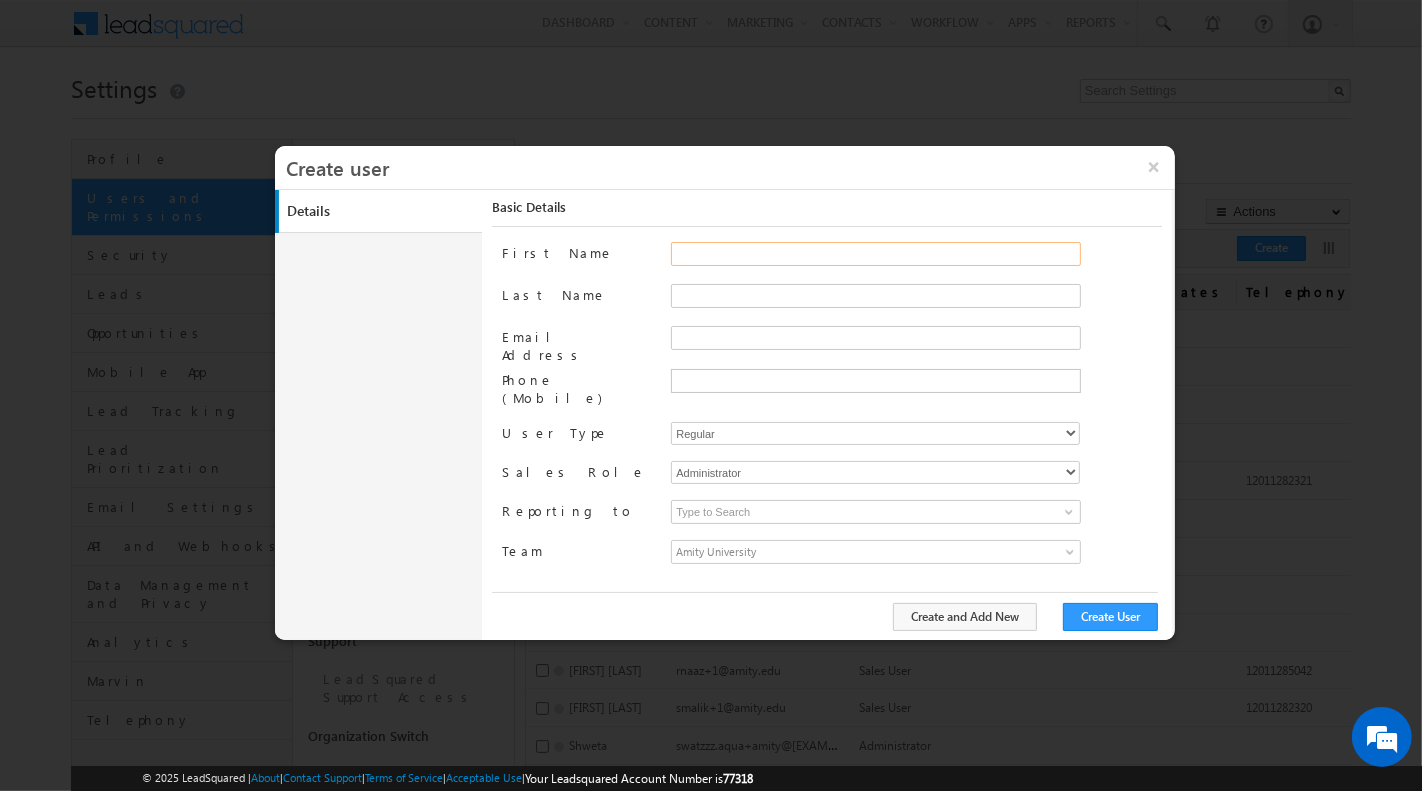 click on "First Name" at bounding box center [876, 254] 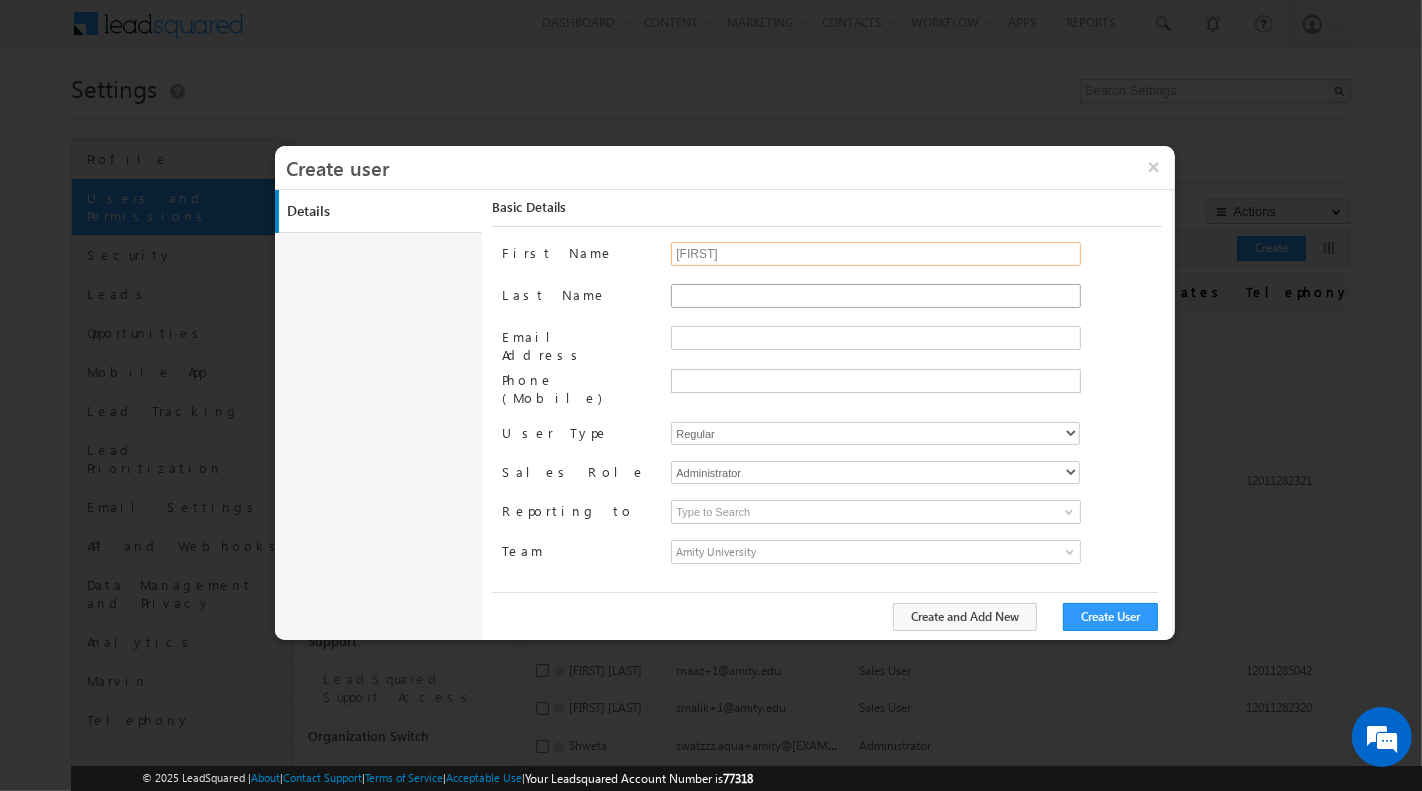 type on "Mohd" 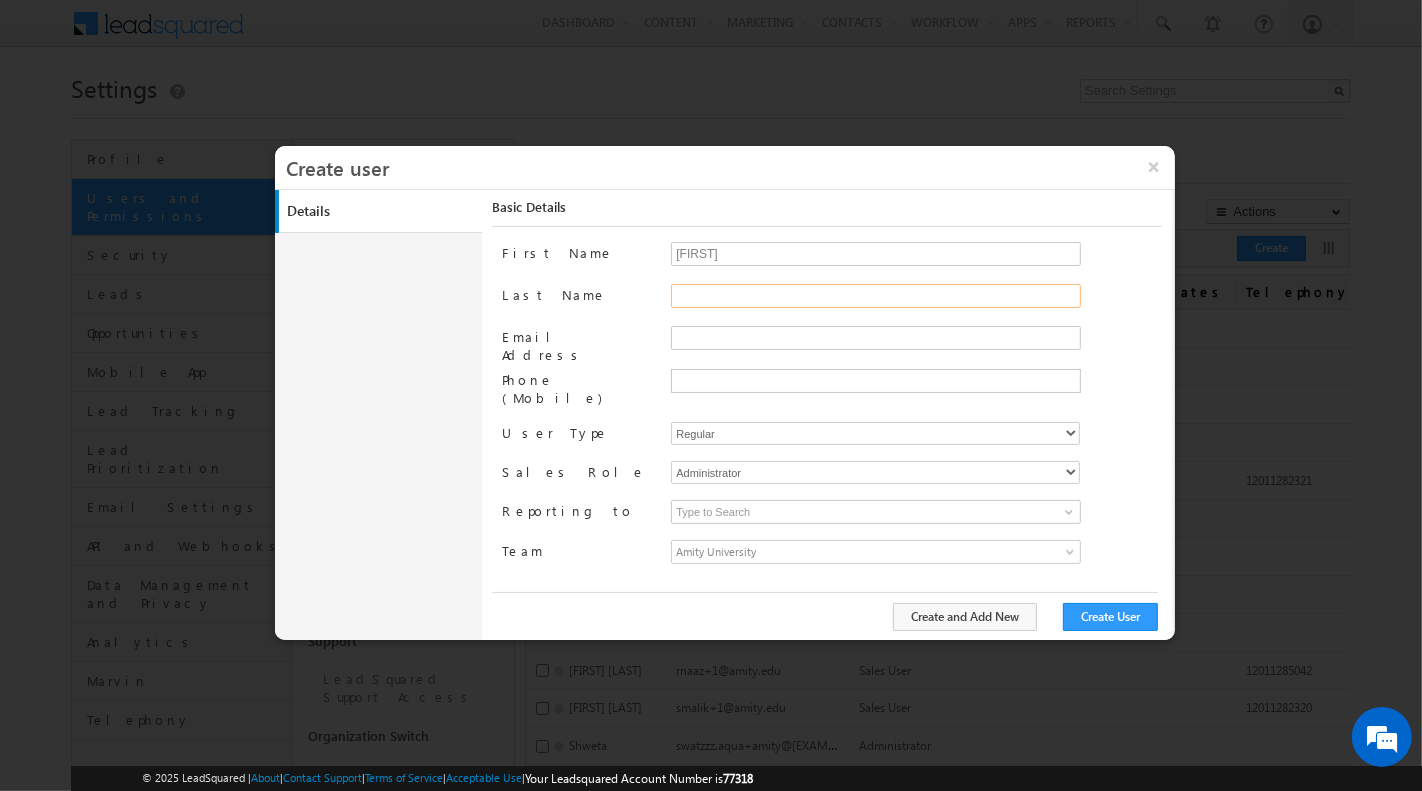 click on "Last Name" at bounding box center (876, 296) 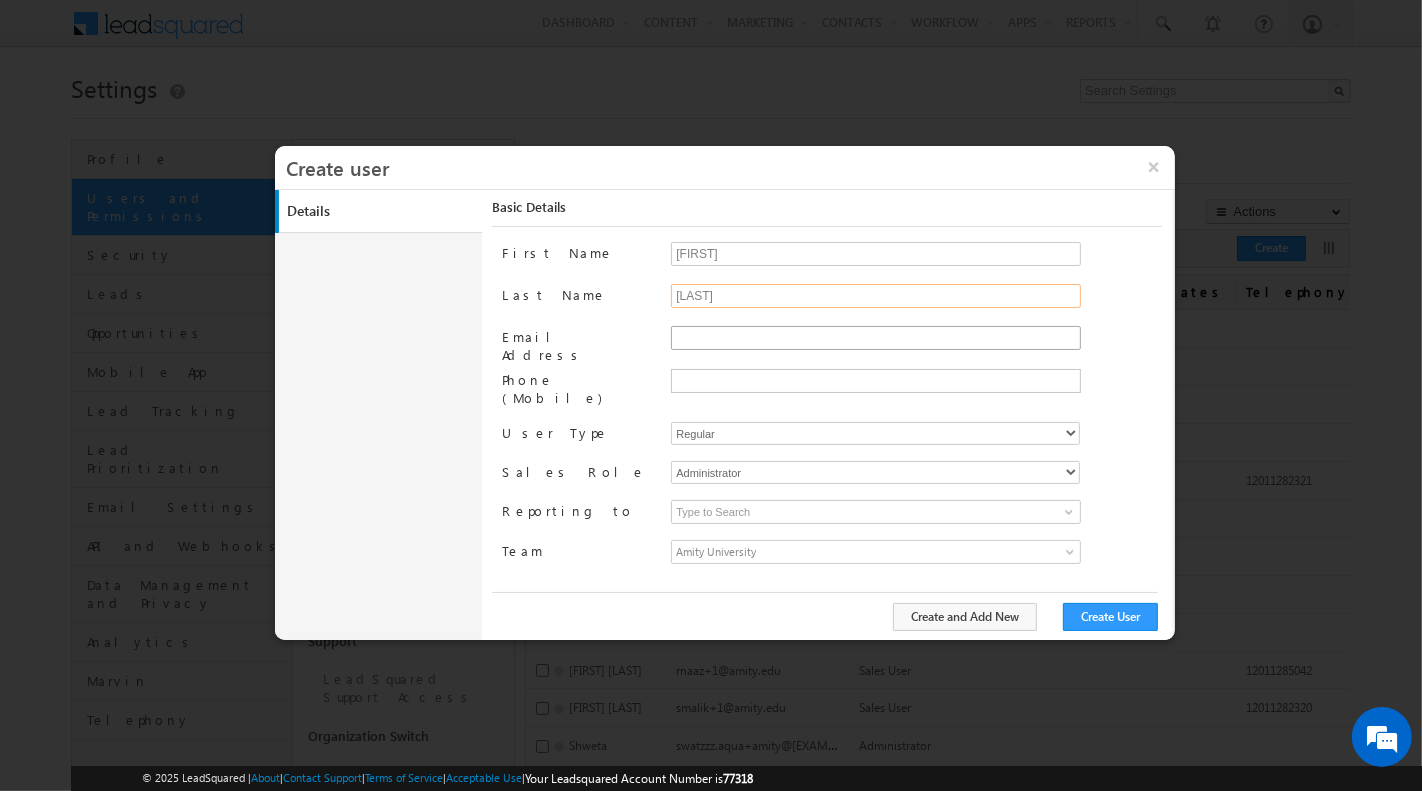 type on "Aamir" 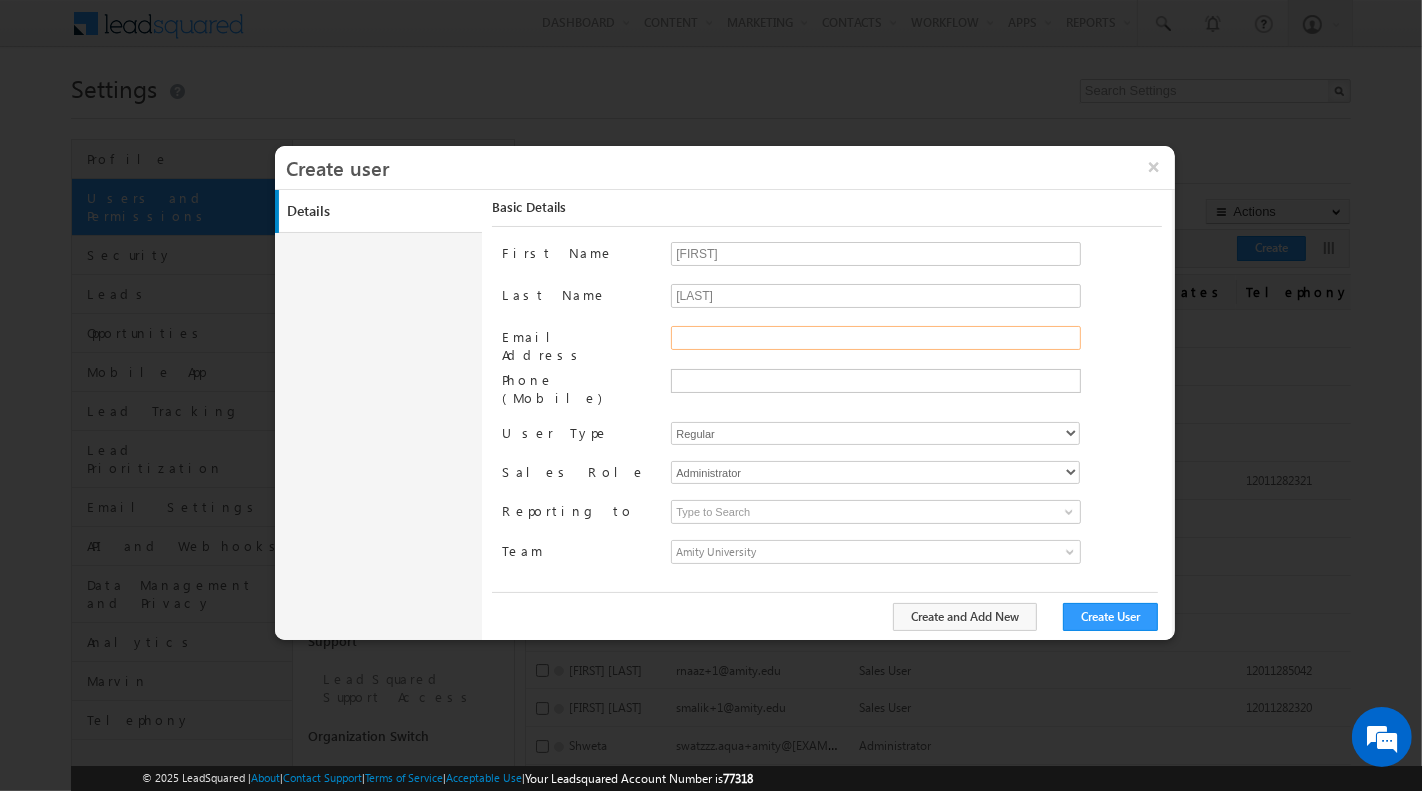 click on "Email Address" at bounding box center [876, 338] 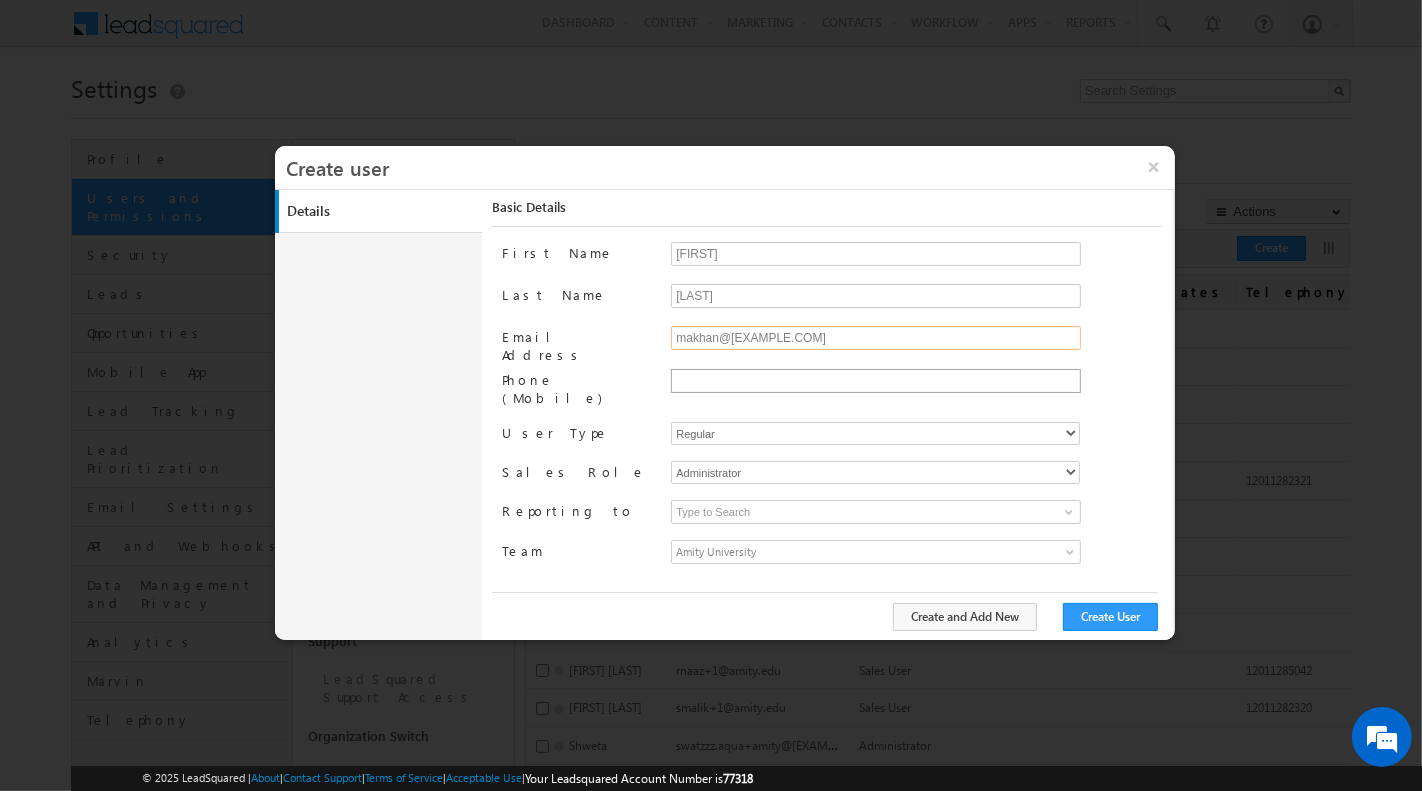 type on "makhan@amity.edu" 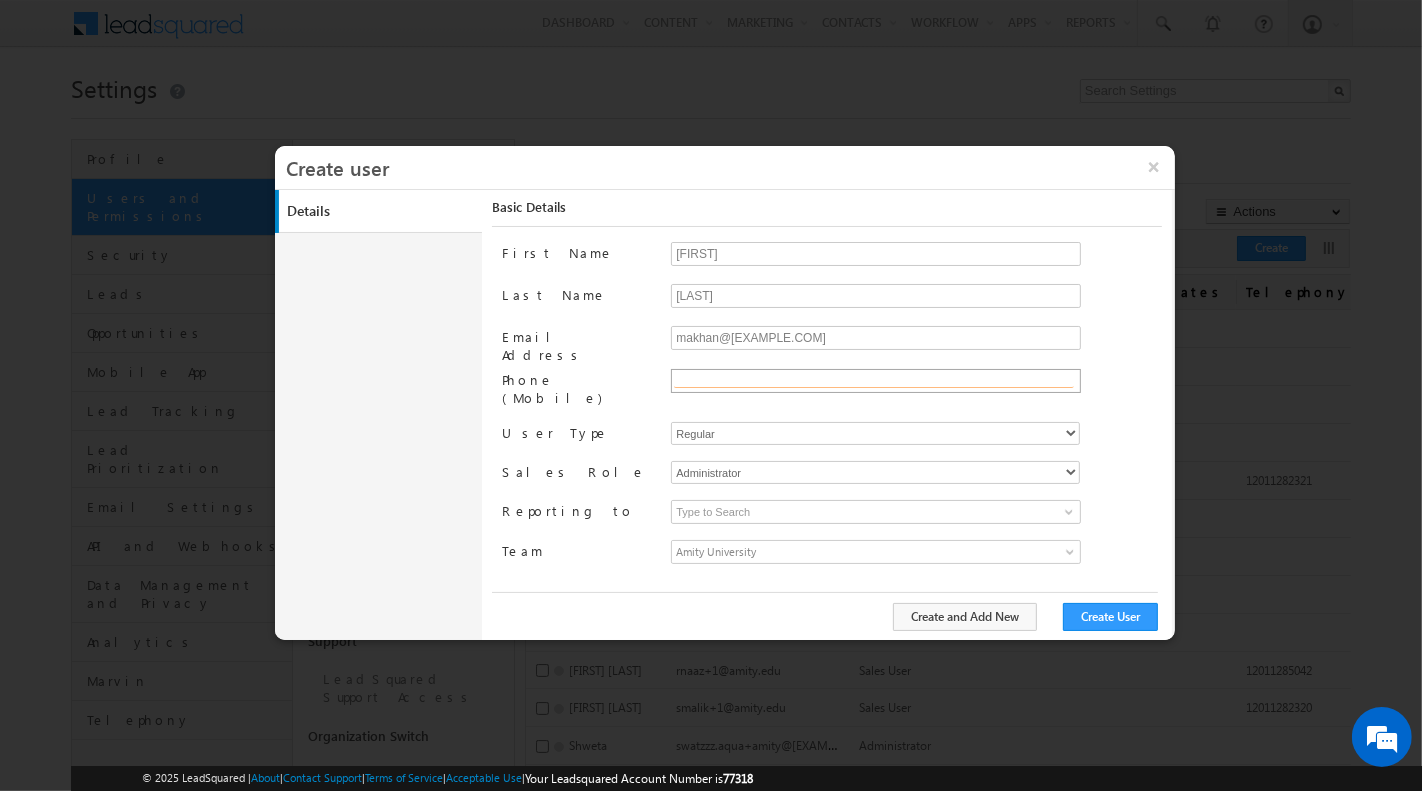 click at bounding box center (874, 380) 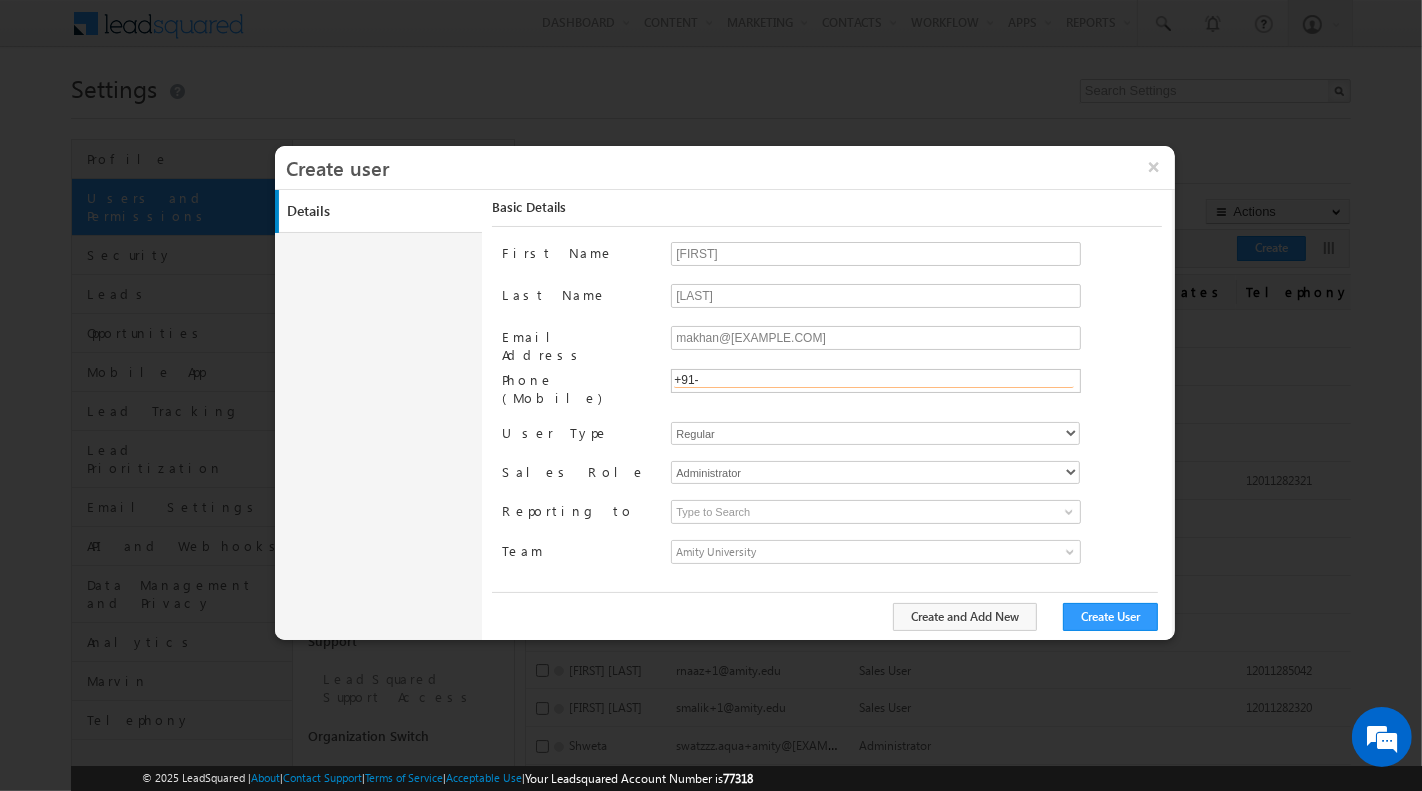 type on "+91-" 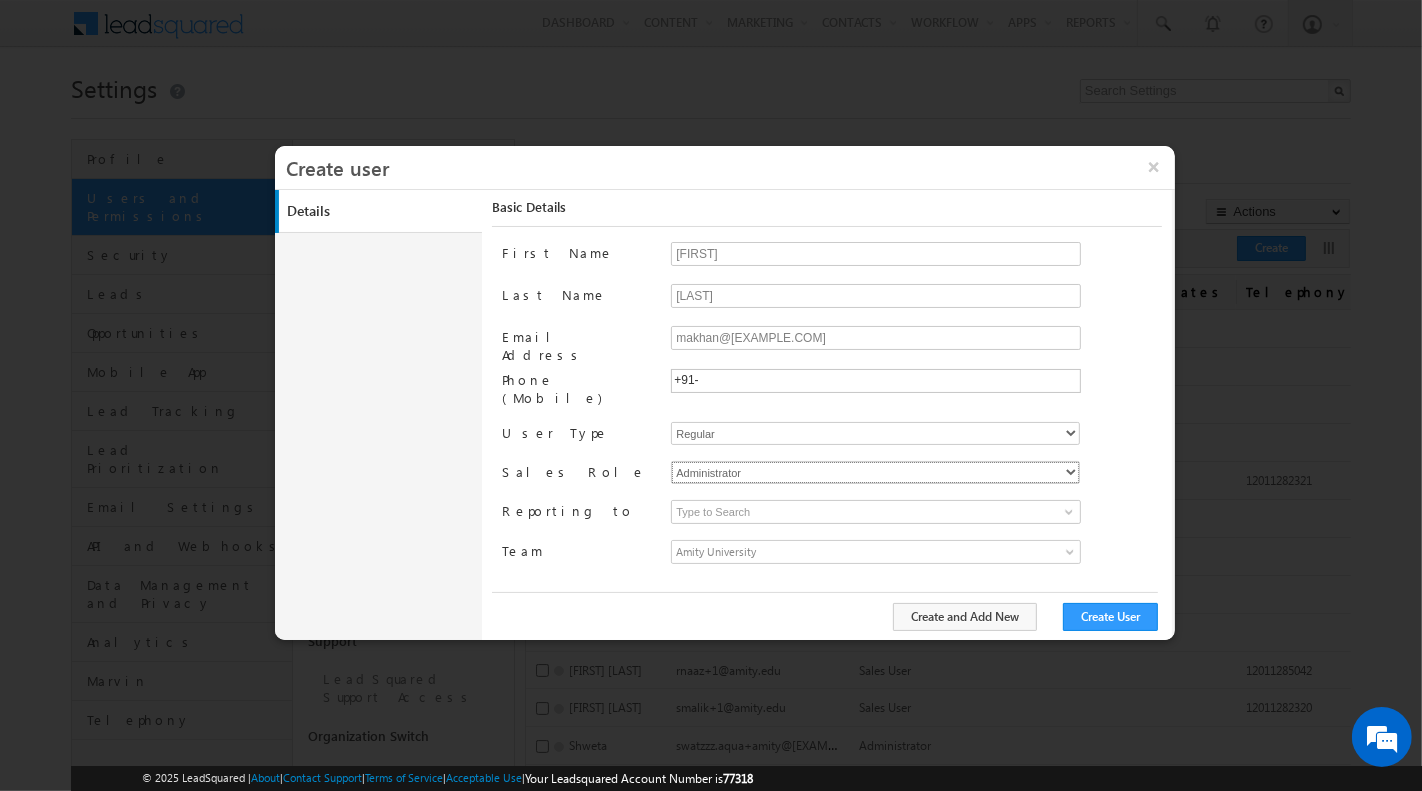 type 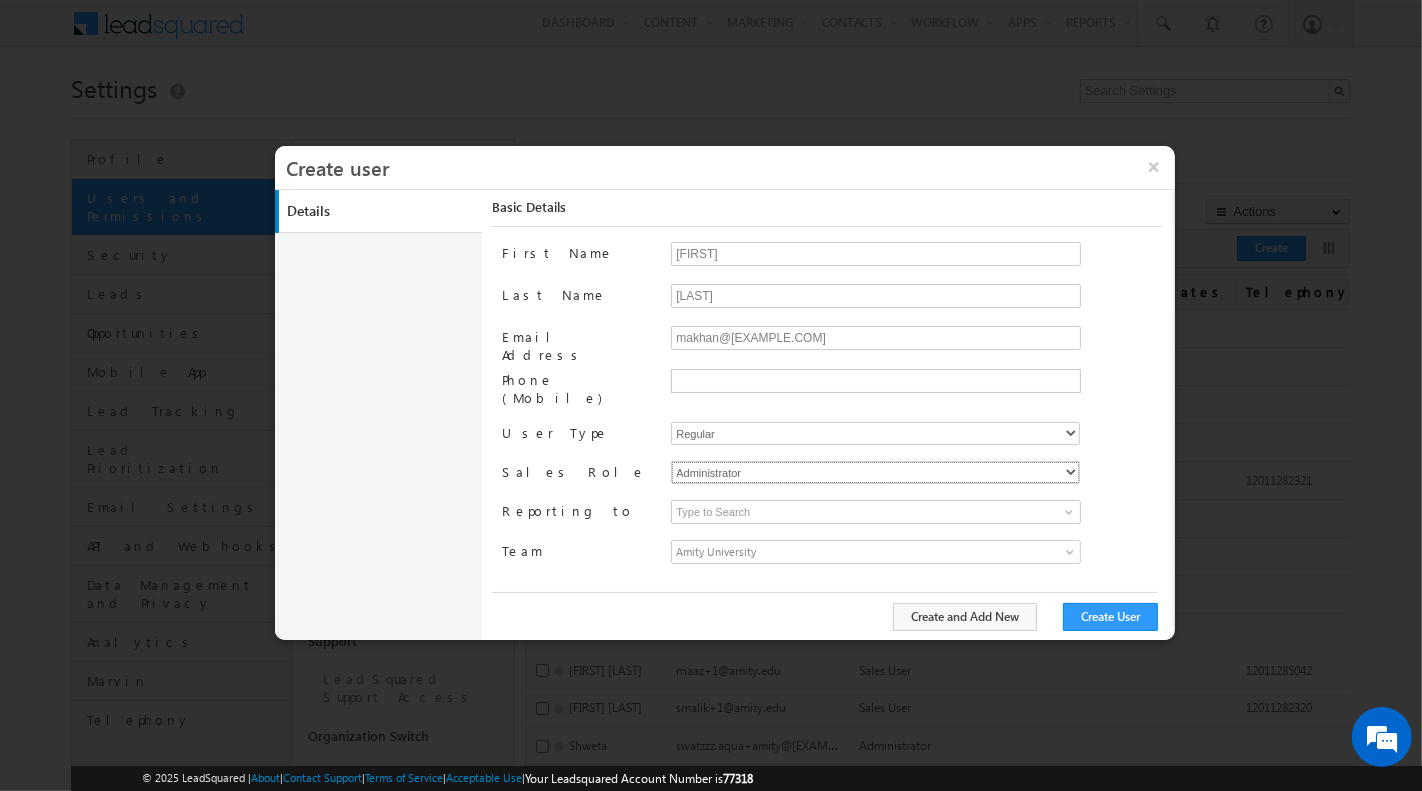 click on "First Name
Mohd
Last Name
Aamir
Email Address
makhan@amity.edu
Phone (Mobile)
User Type
Regular
Sales Role
Administrator Marketing User Sales Manager Team" at bounding box center [831, 416] 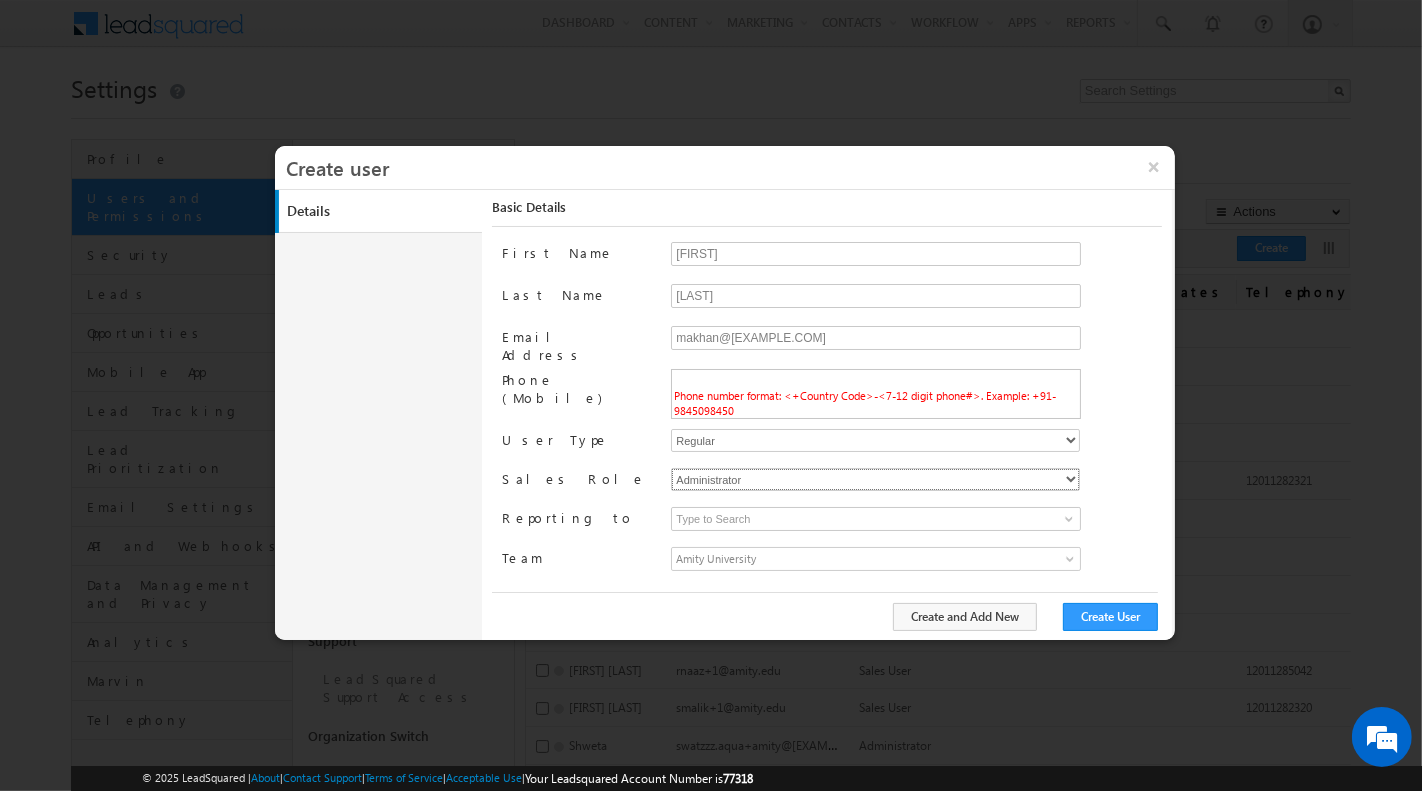 select on "Sales_User" 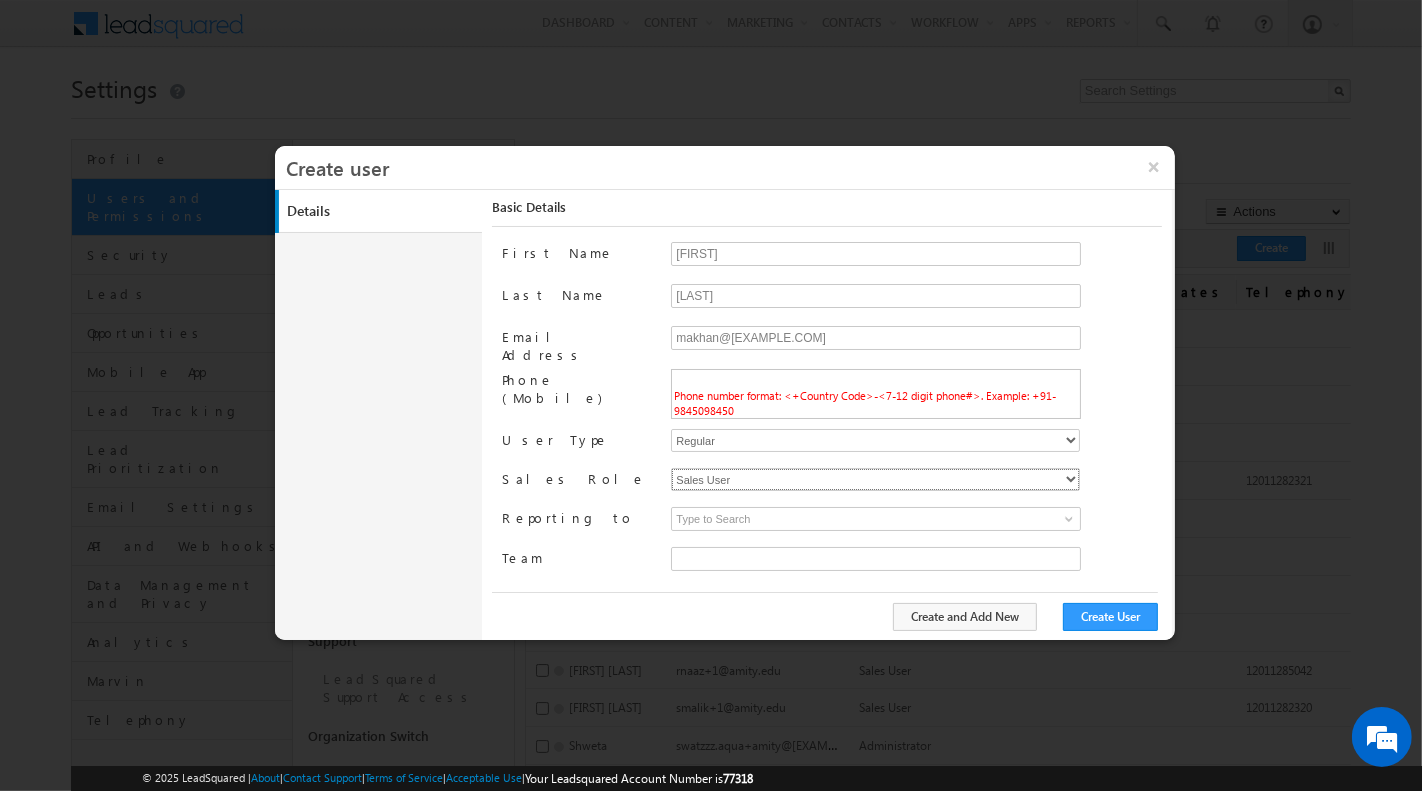 type on "3a20e022-0484-11f0-b09f-06552295b277" 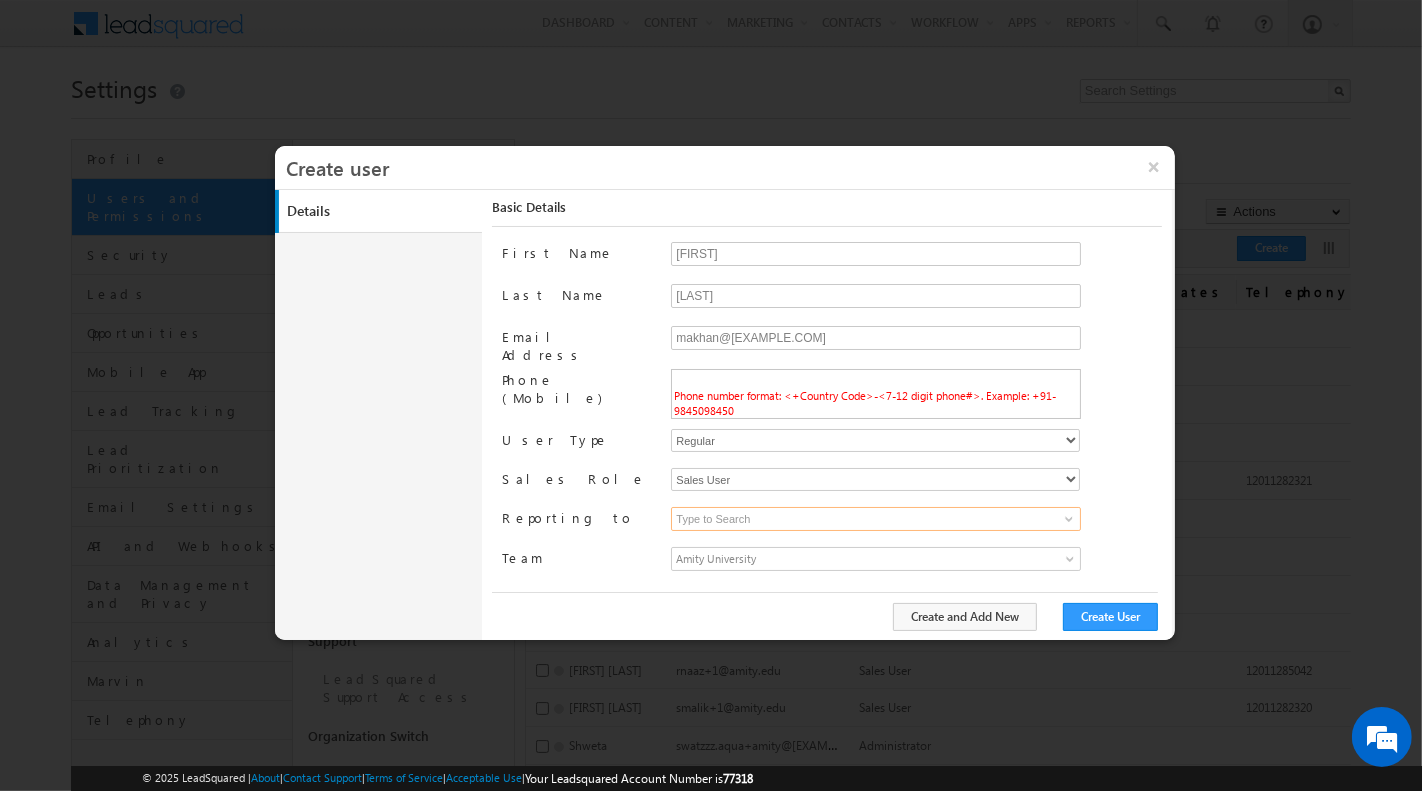 click at bounding box center (876, 519) 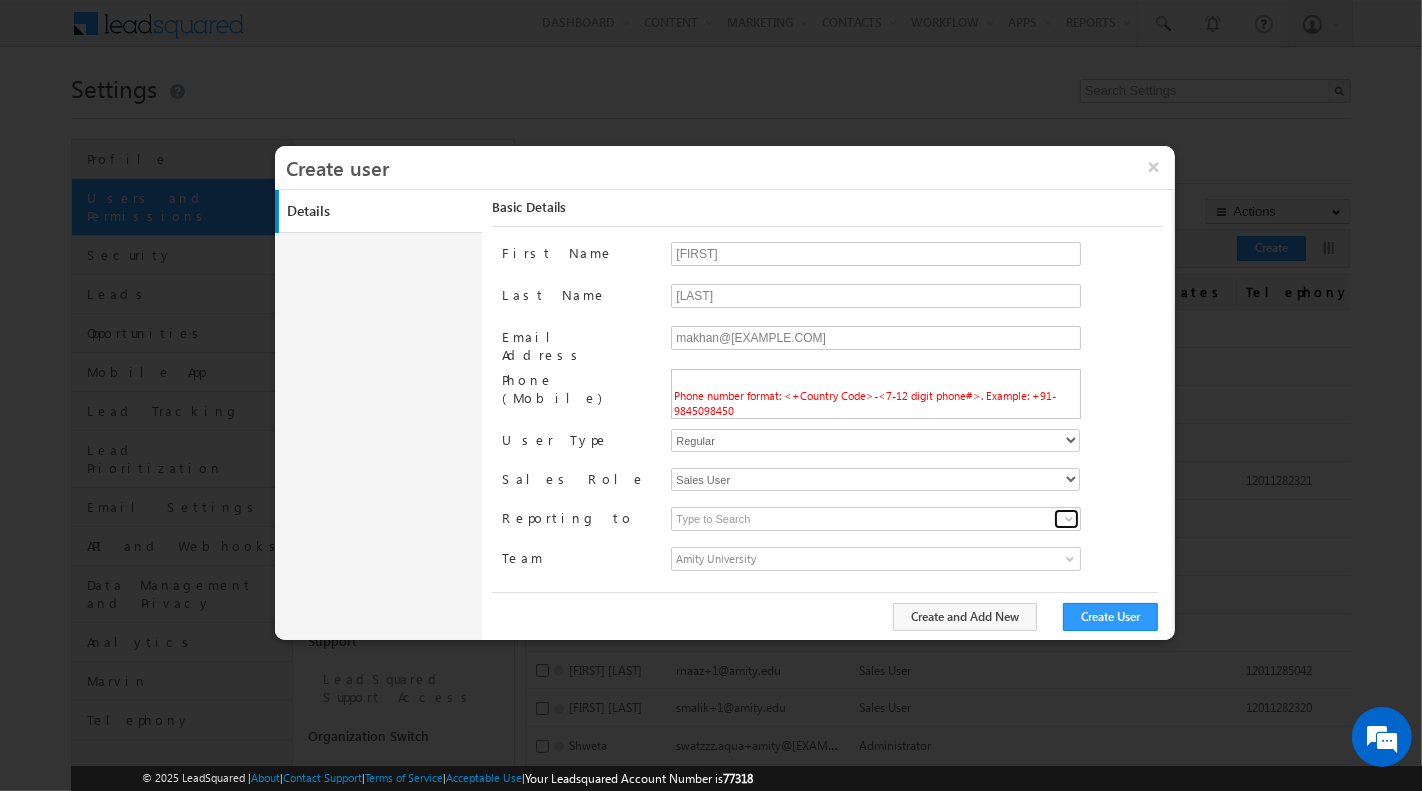 click at bounding box center [1069, 519] 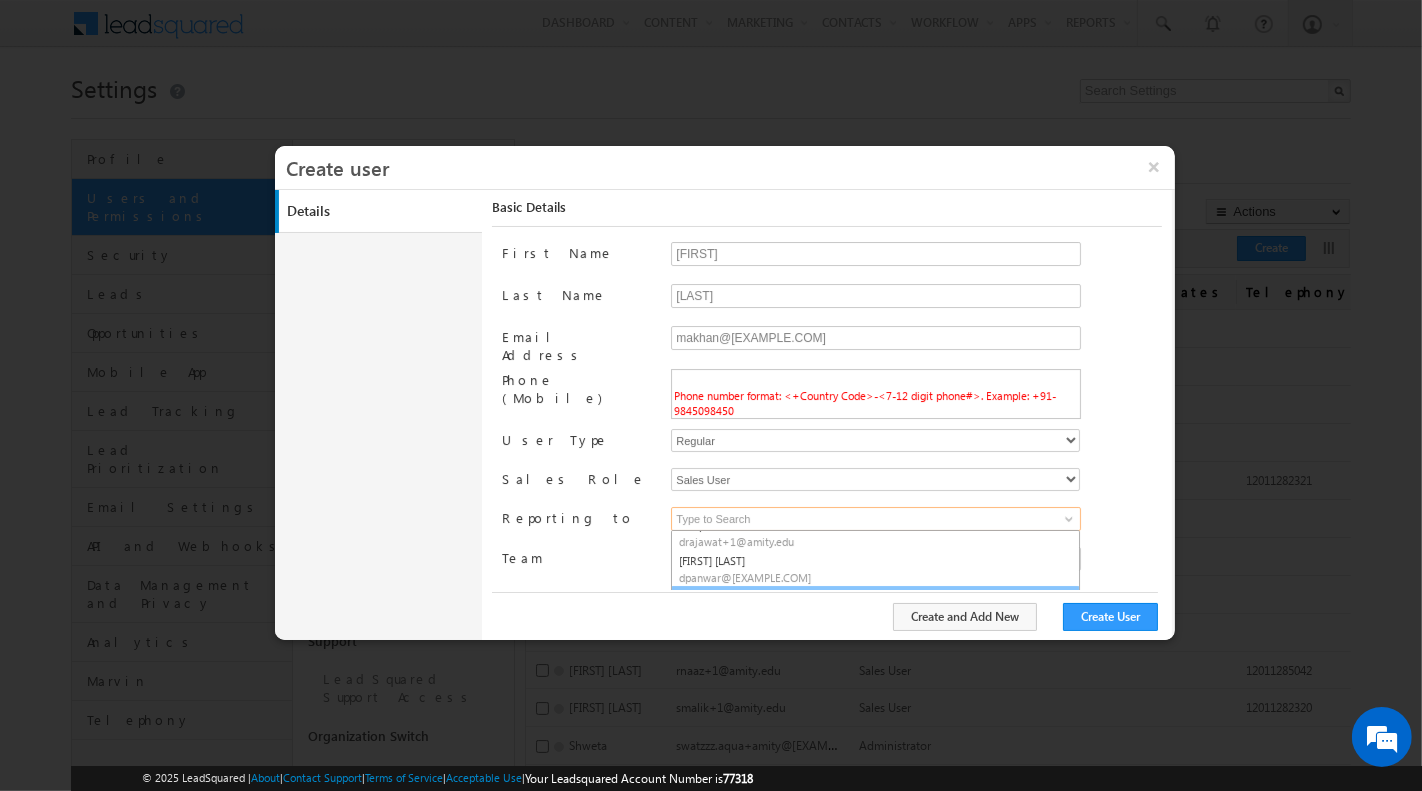 scroll, scrollTop: 108, scrollLeft: 0, axis: vertical 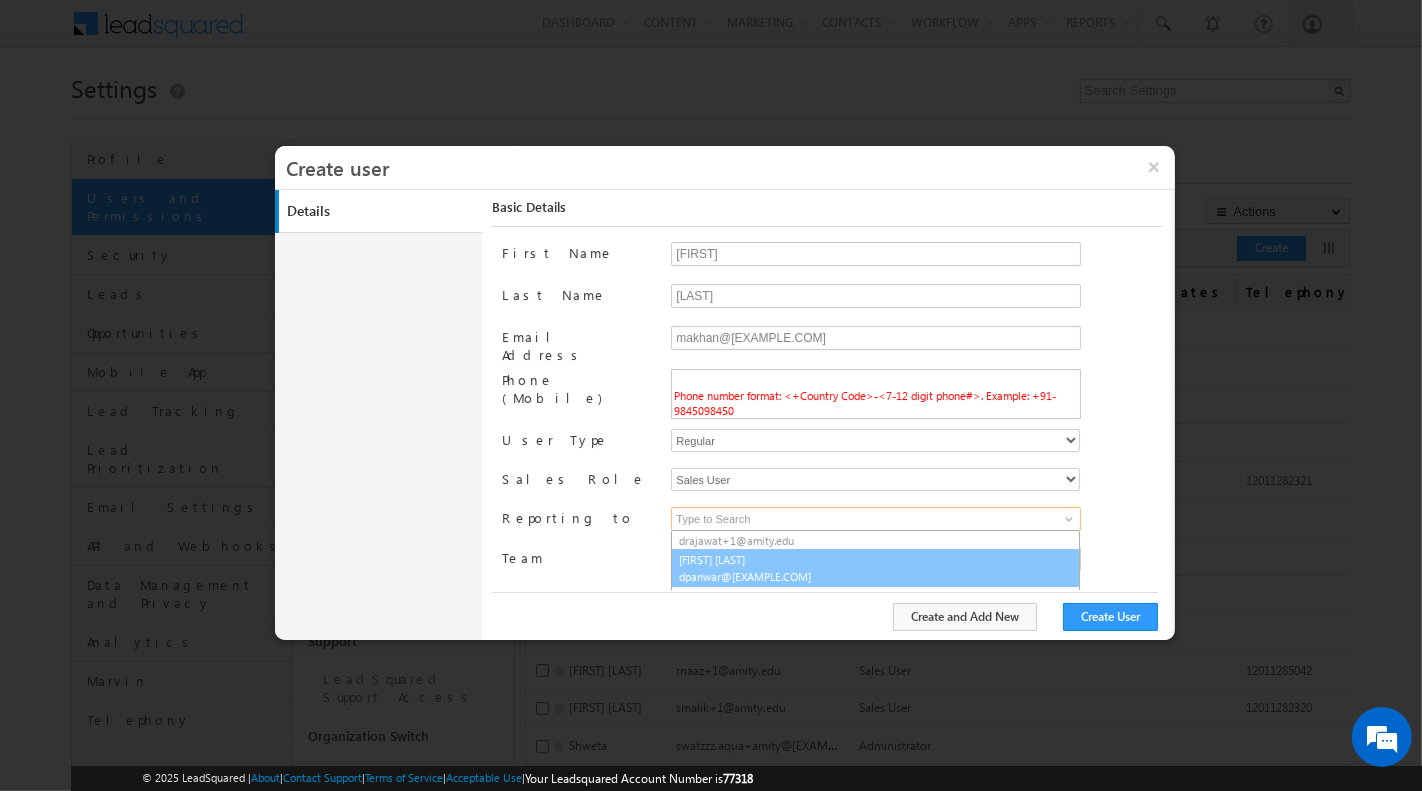 click on "Deepak Panwar   dpanwar@amity.edu" at bounding box center (875, 568) 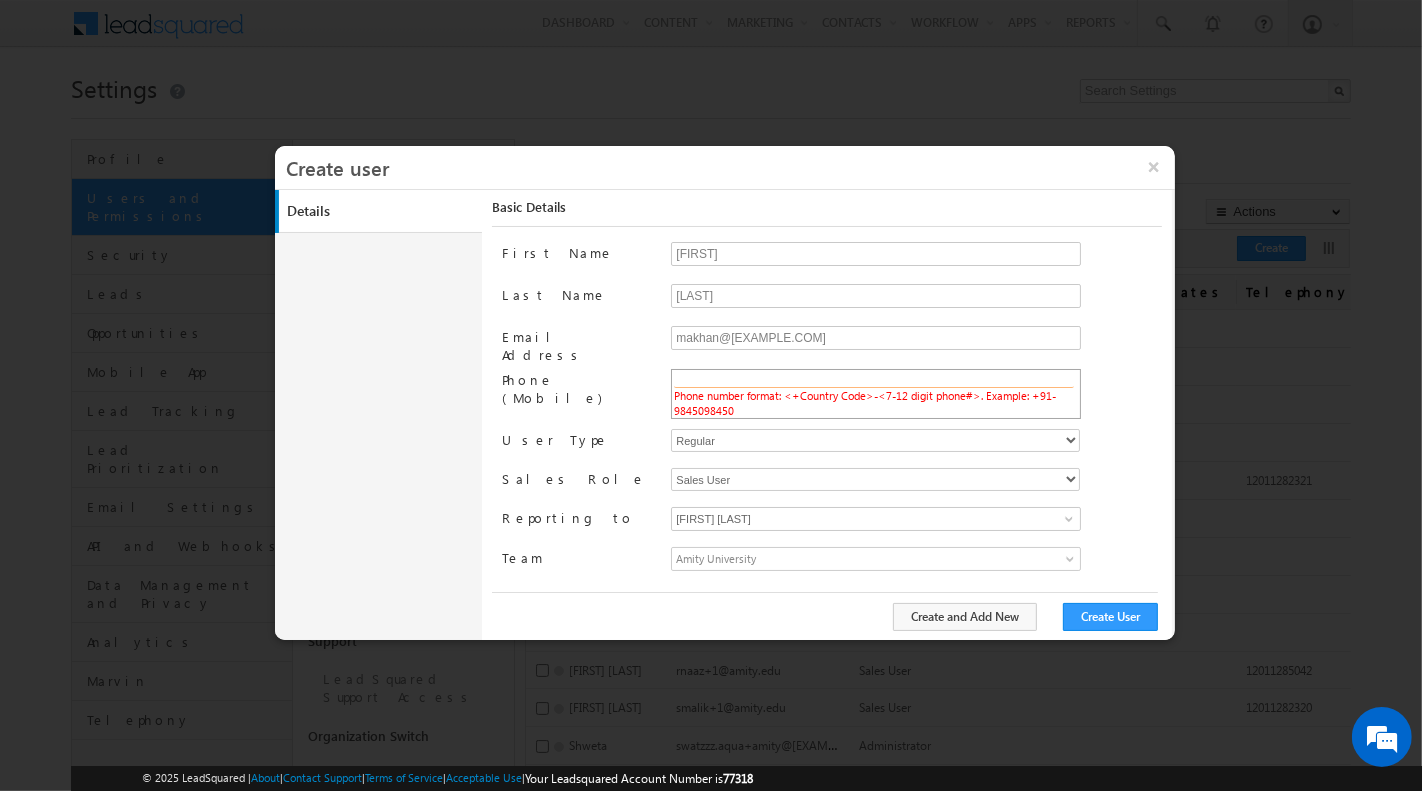 click at bounding box center [874, 380] 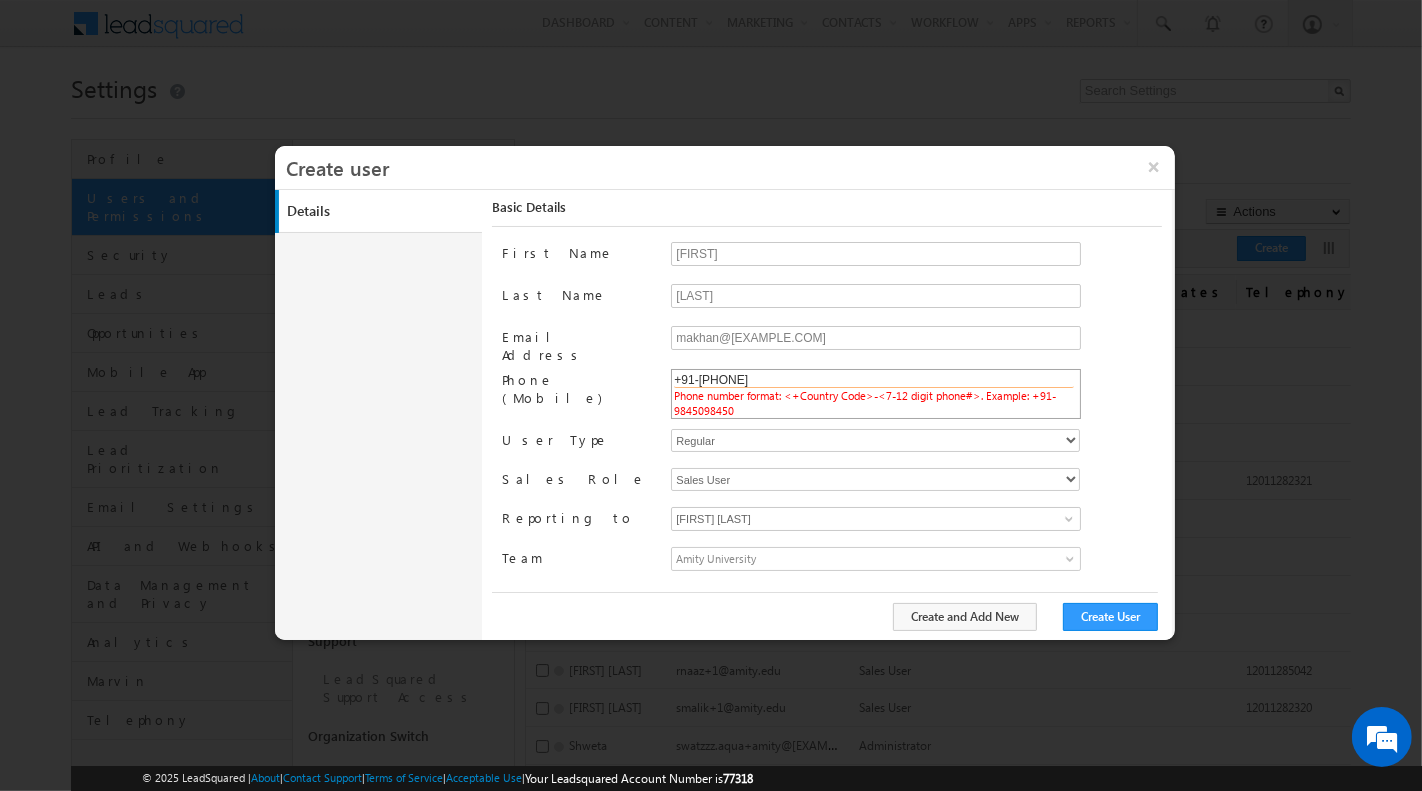 type on "+91-8448255445" 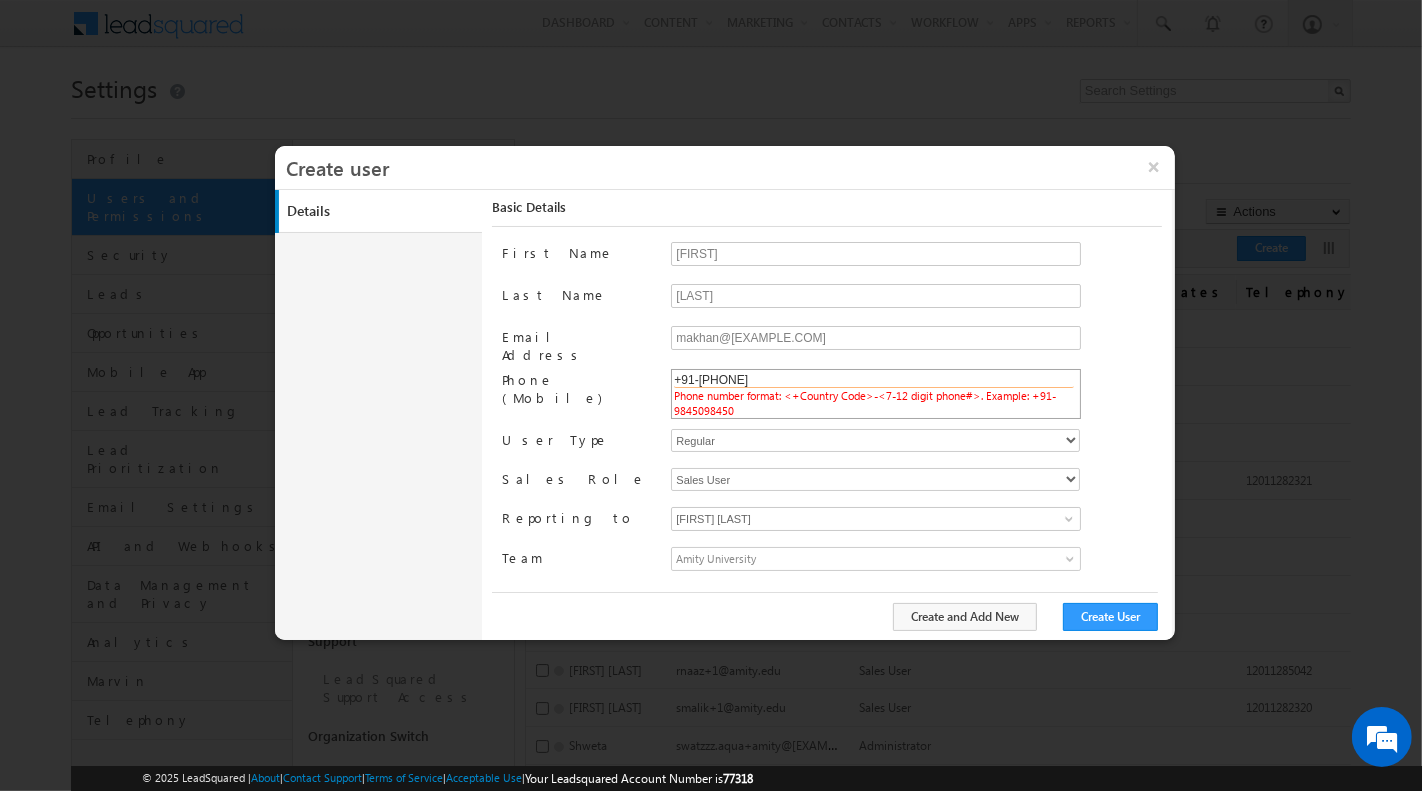 click on "+91-8448255445" at bounding box center [874, 380] 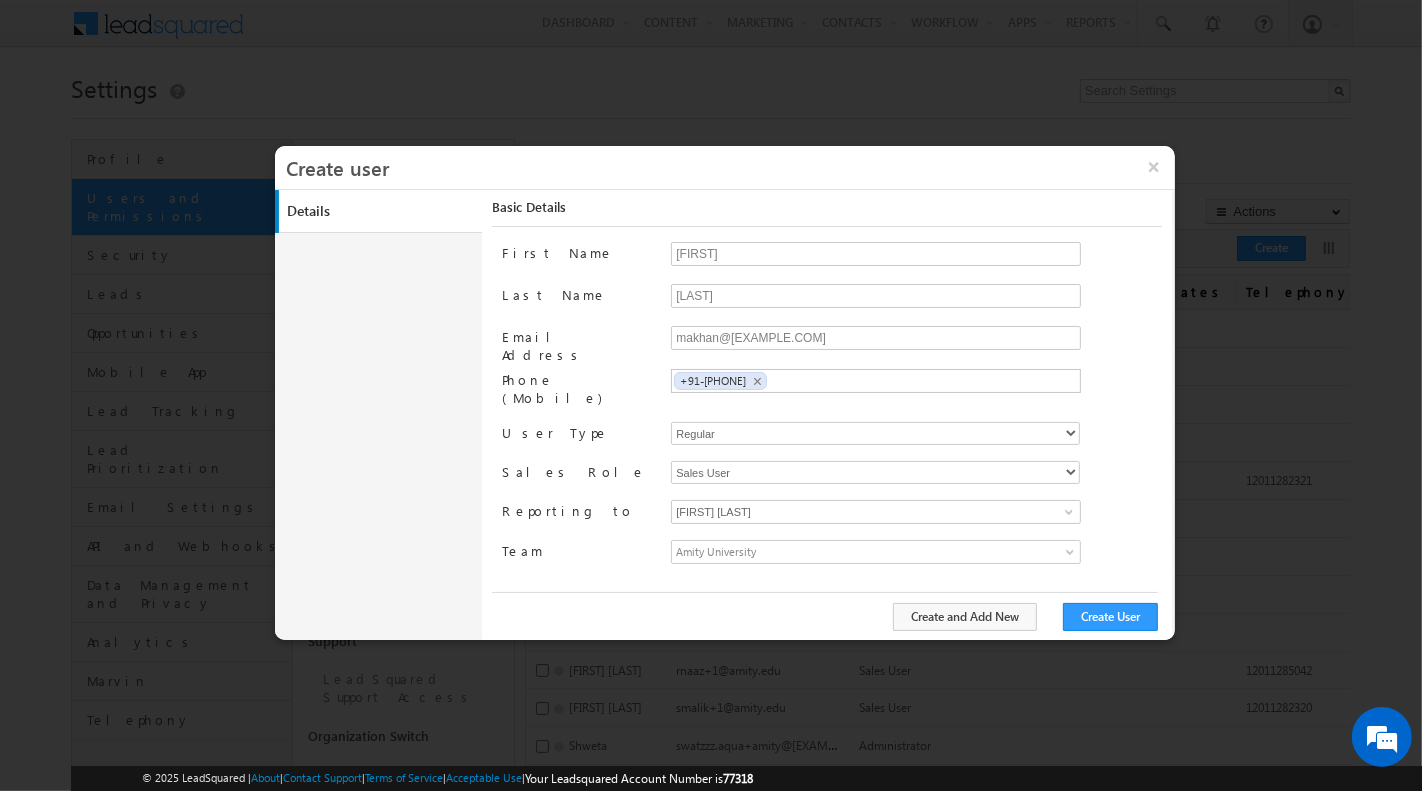 click on "First Name
Mohd
Last Name
Aamir
Email Address
makhan@amity.edu
Phone (Mobile)
+91-8448255445 +91-8448255445 ×
User Type
Regular
Sales Role
Administrator" at bounding box center [831, 416] 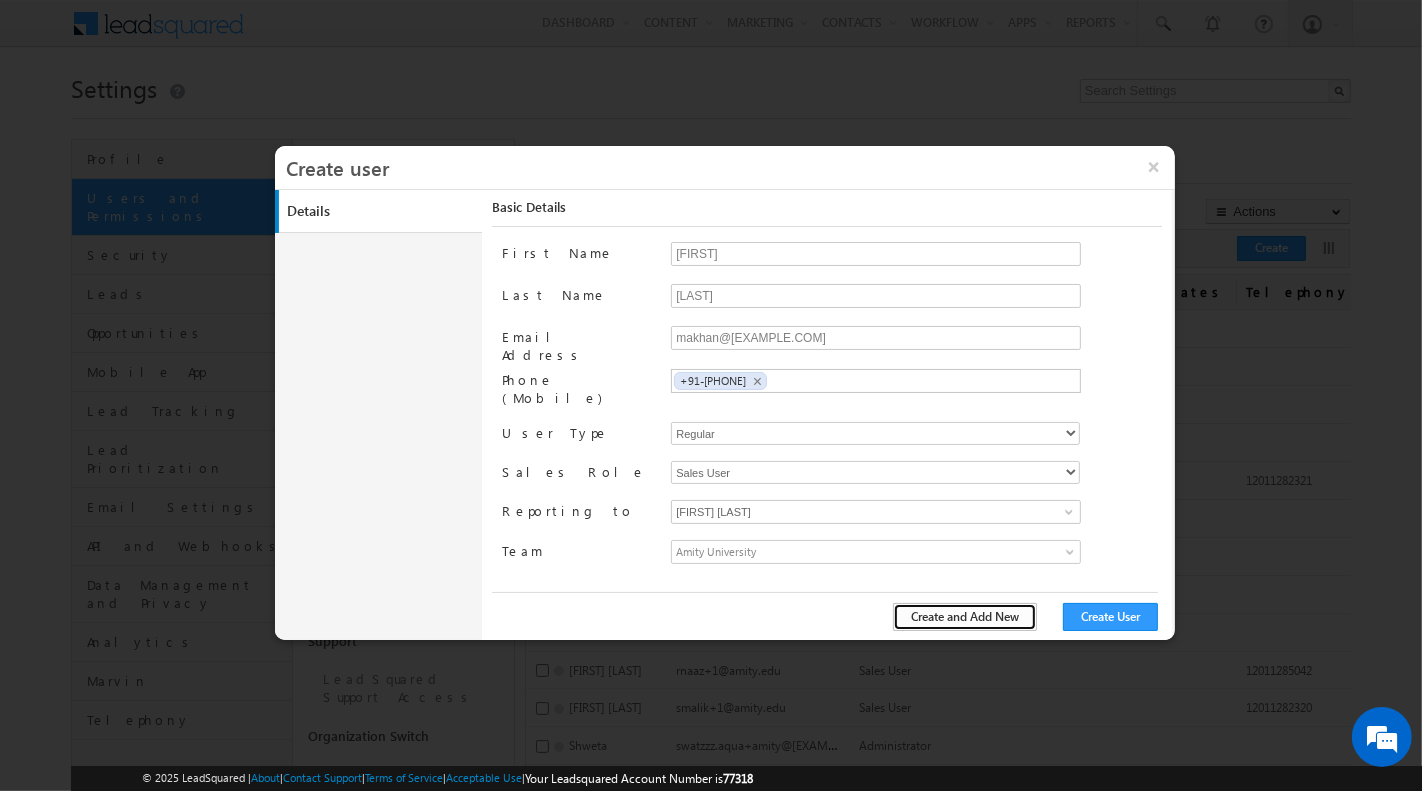 click on "Create and Add New" at bounding box center [965, 617] 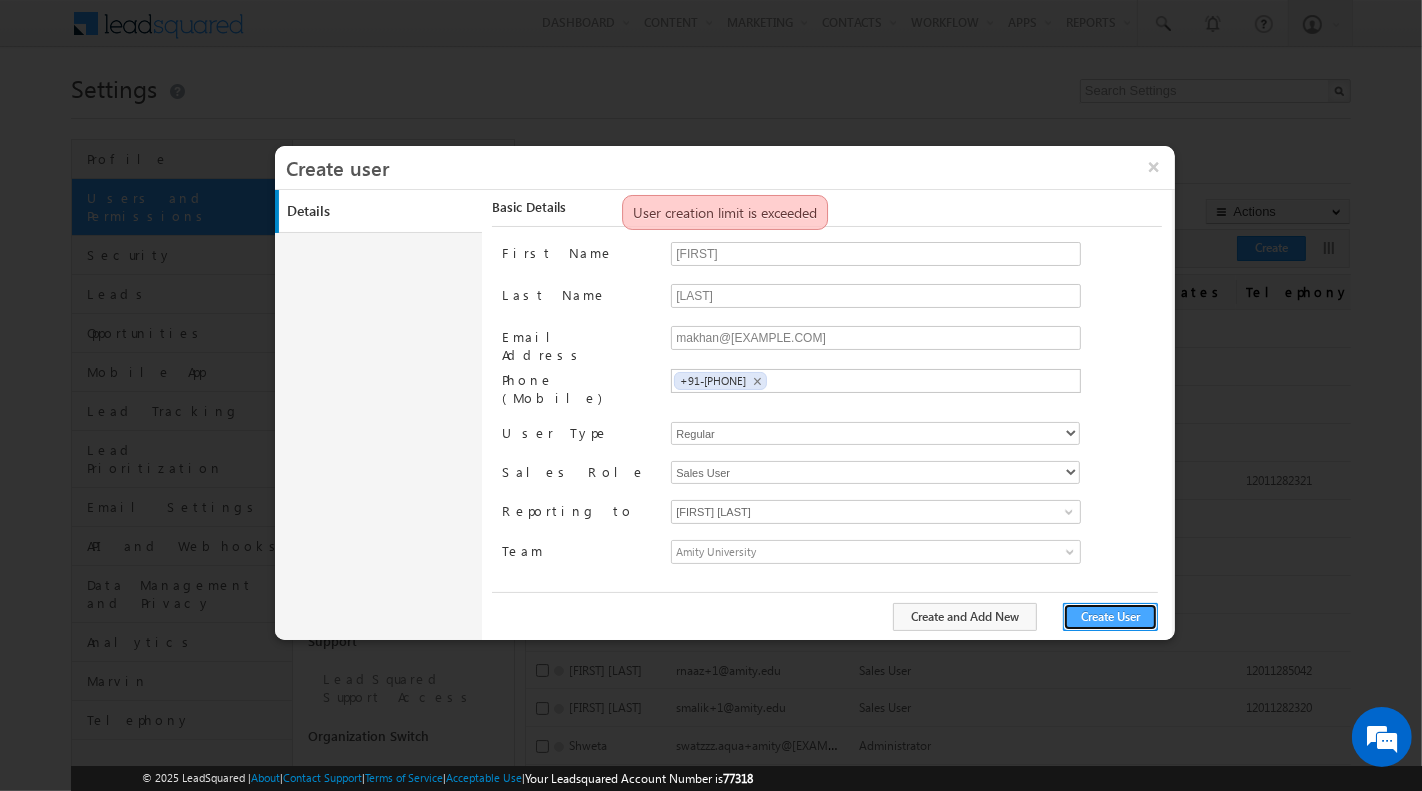 click on "Create User" at bounding box center [1110, 617] 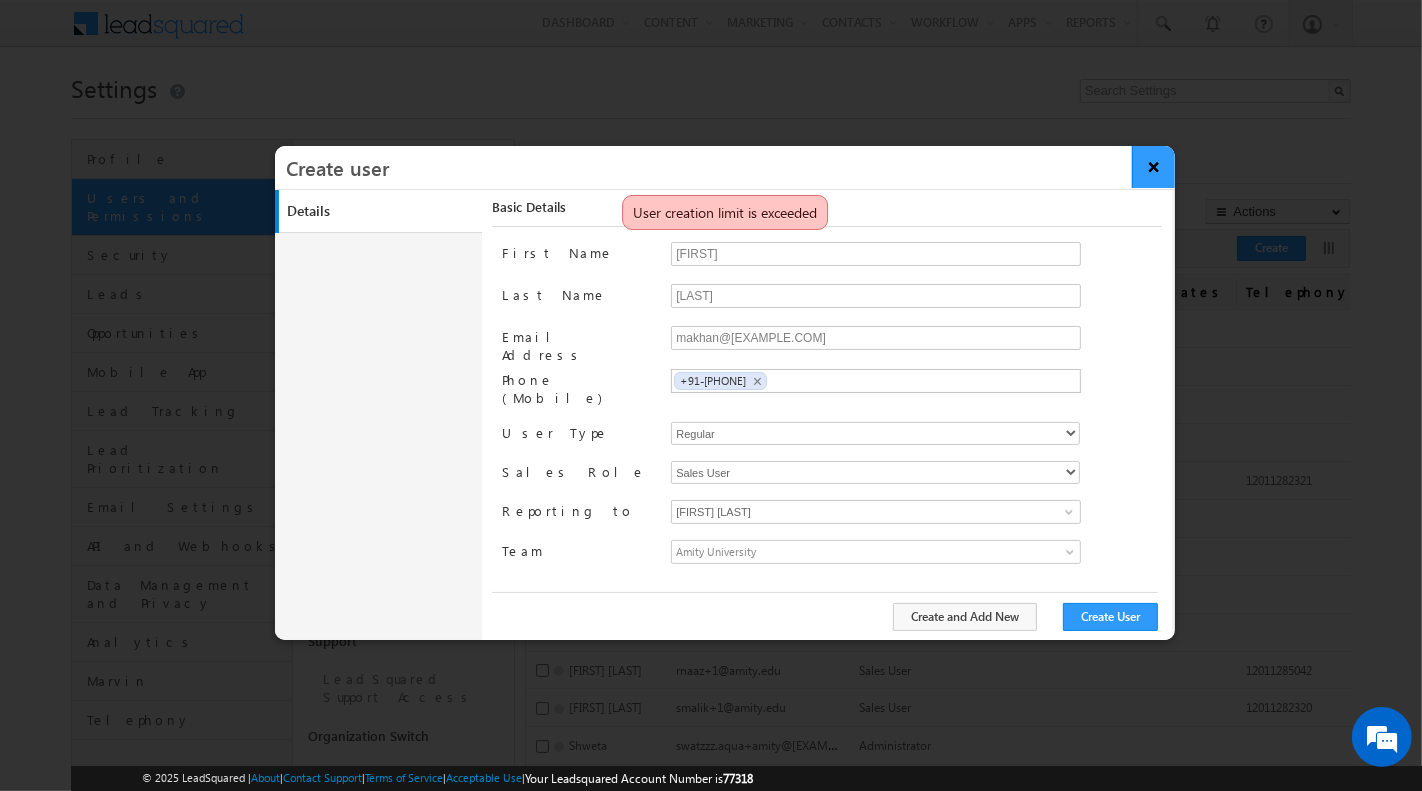 click on "×" at bounding box center [1153, 167] 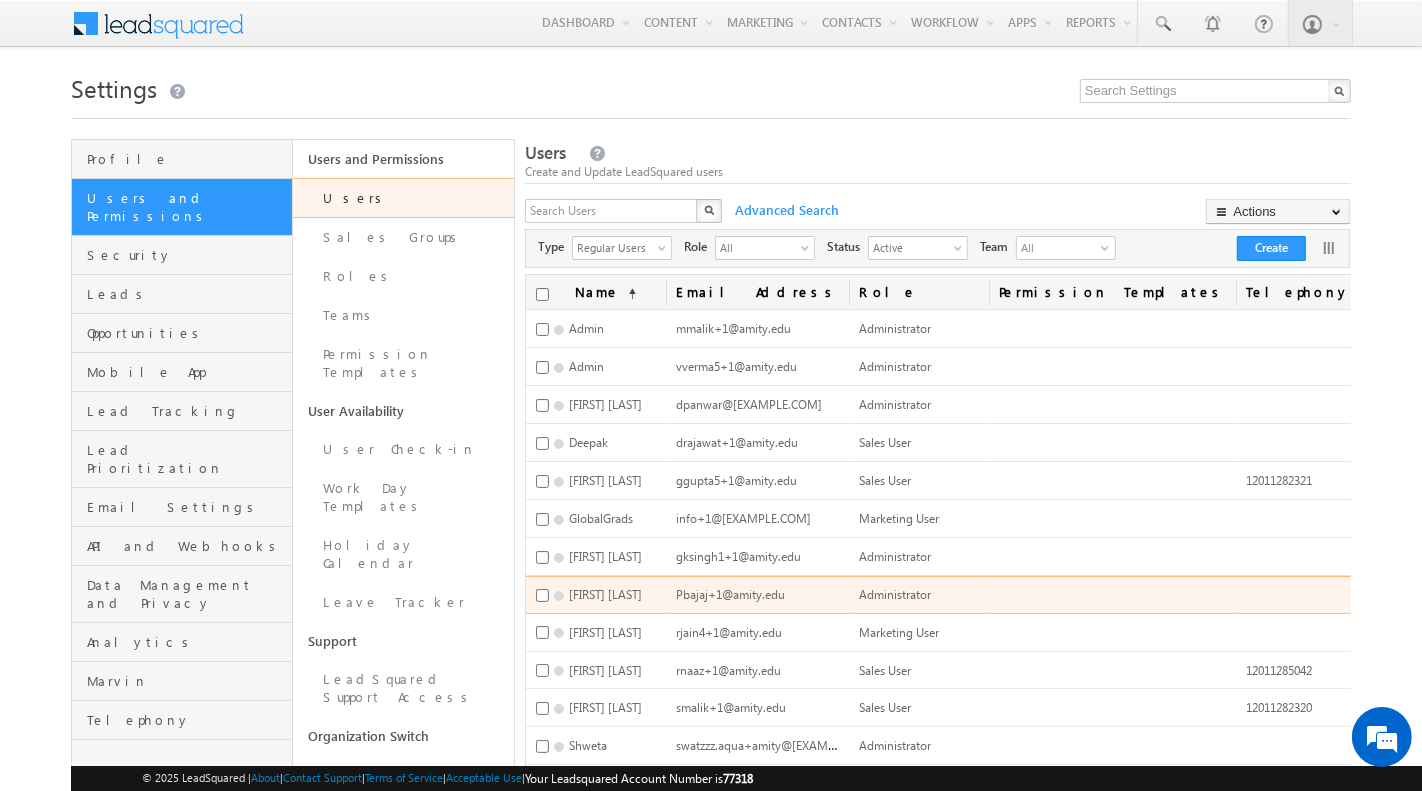 scroll, scrollTop: 137, scrollLeft: 0, axis: vertical 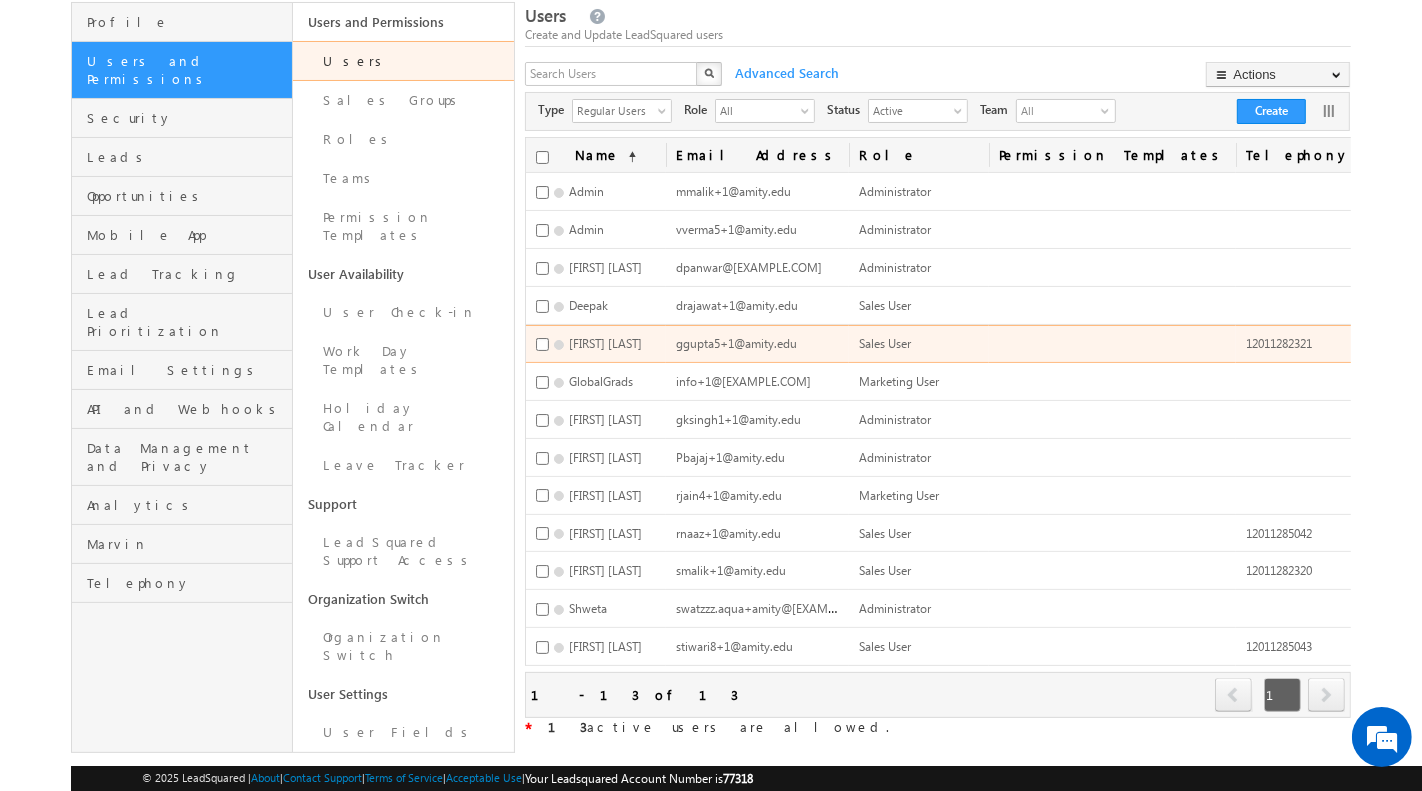 click on "Sales User" at bounding box center [919, 344] 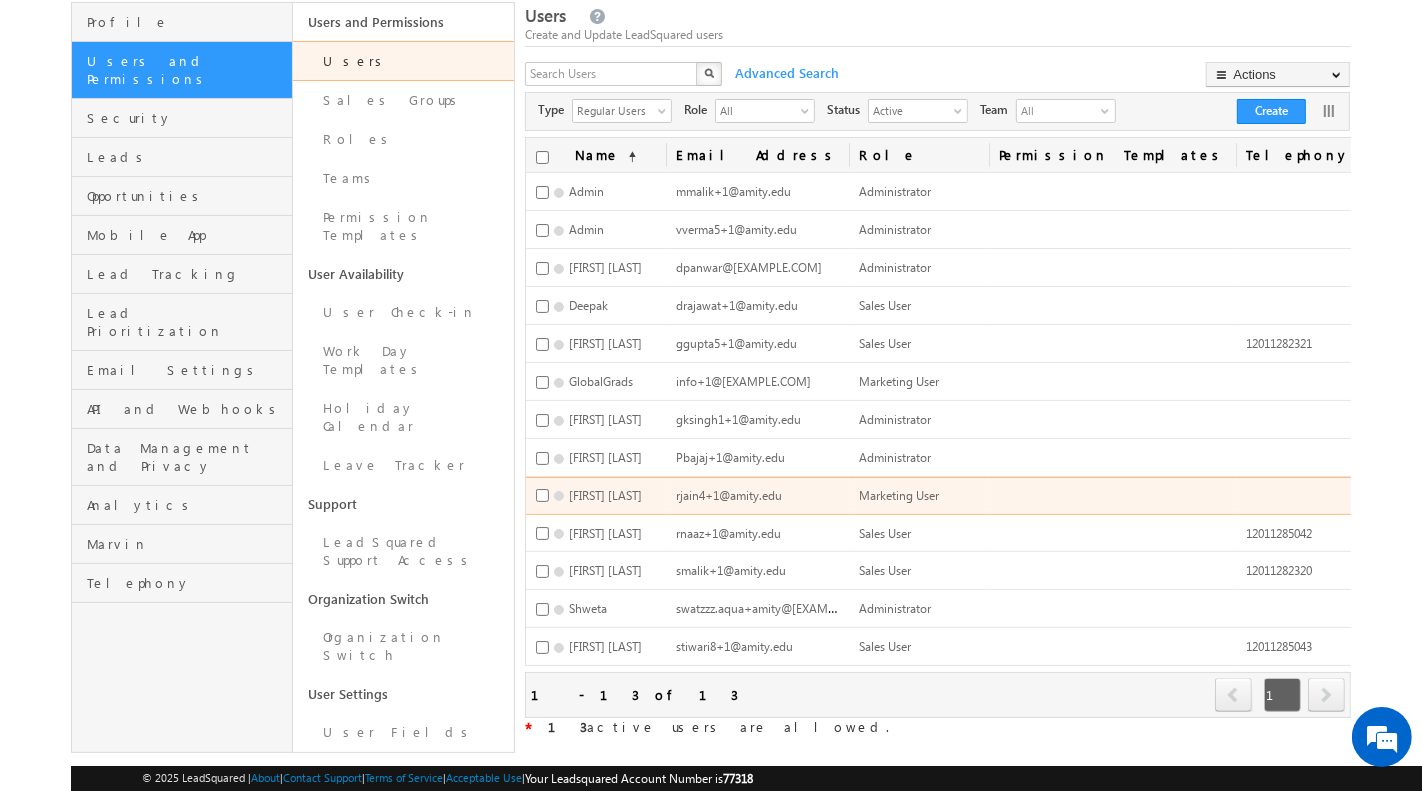 click on "Deactivate" at bounding box center [1477, 542] 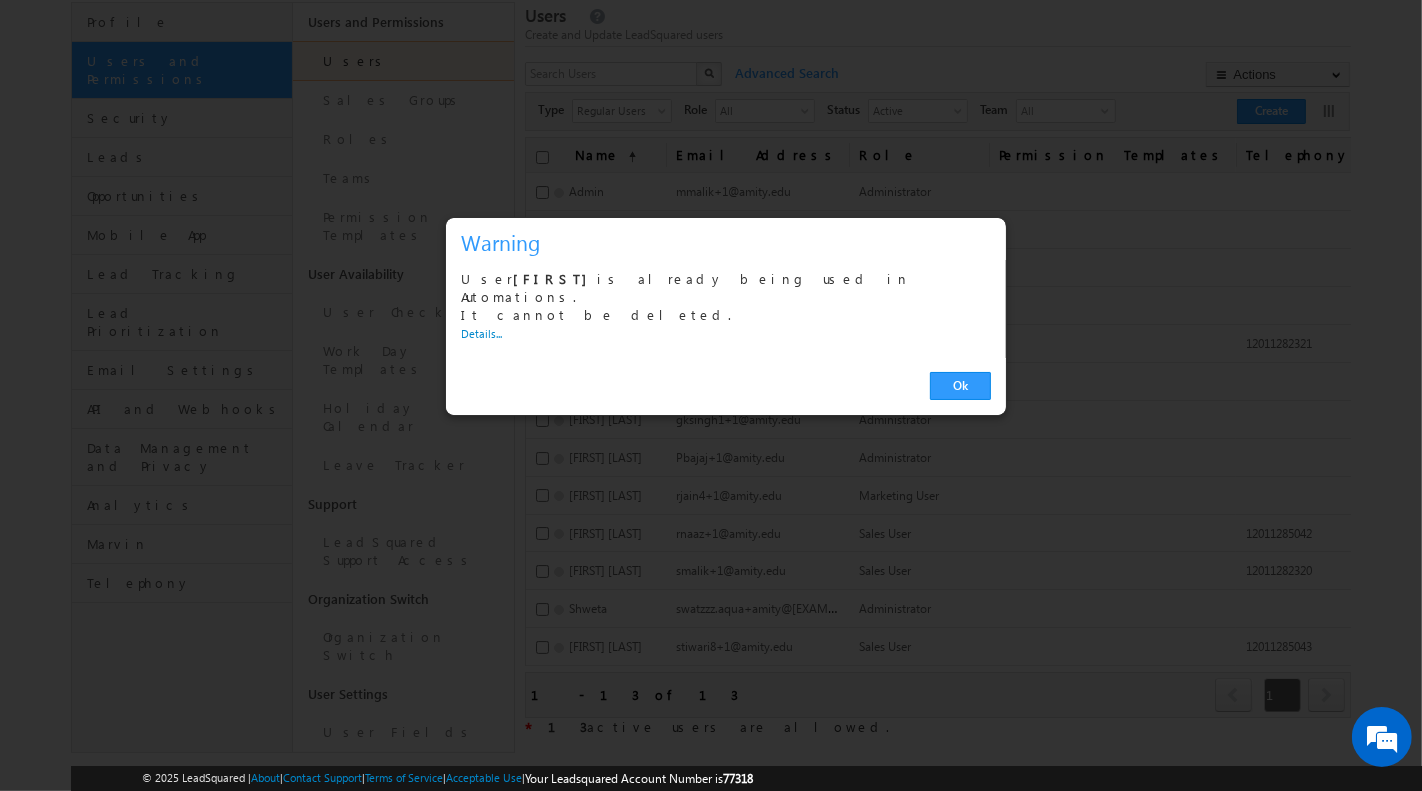 click on "User  Riddhi  is already being used in Automations.       It cannot be deleted.         Details..." at bounding box center (726, 309) 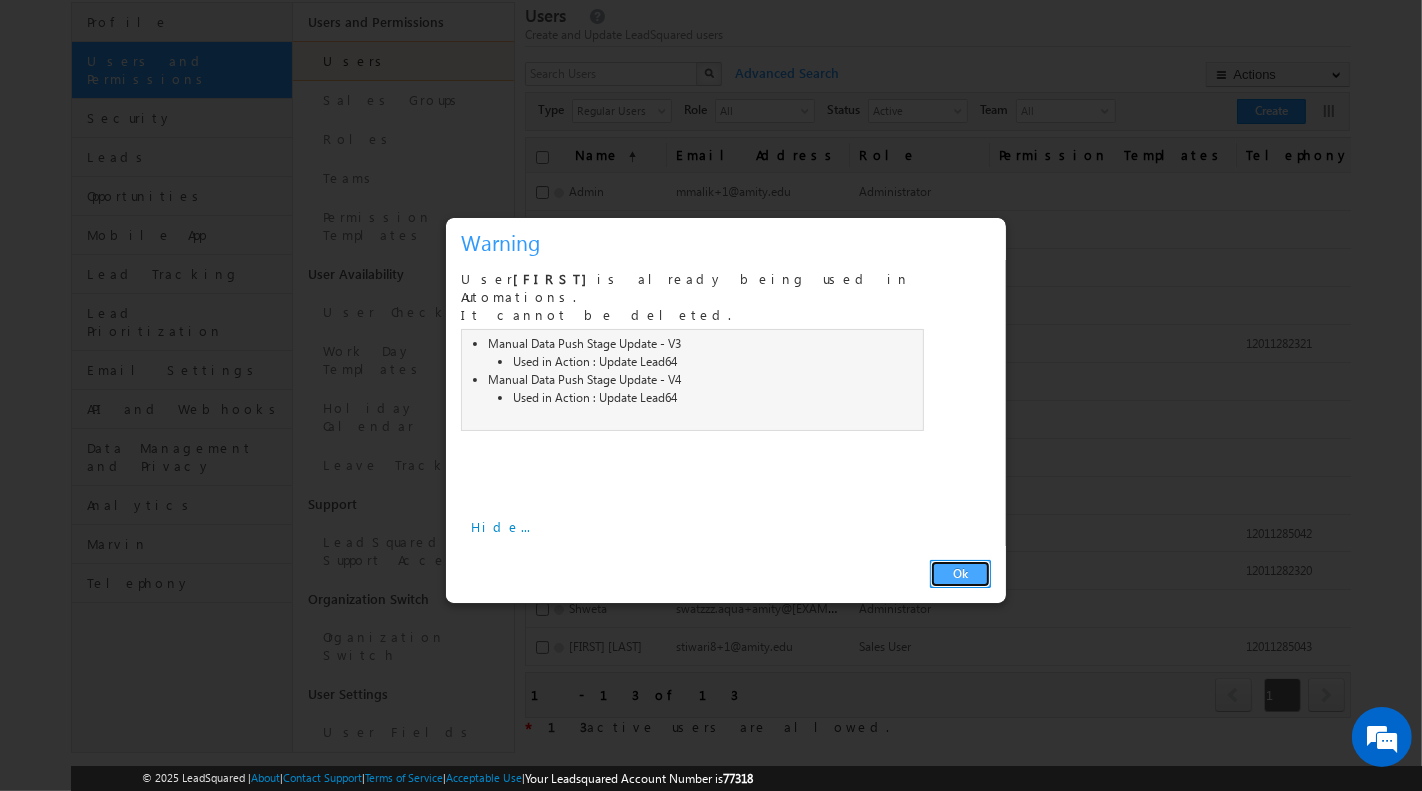 click on "Ok" at bounding box center (960, 574) 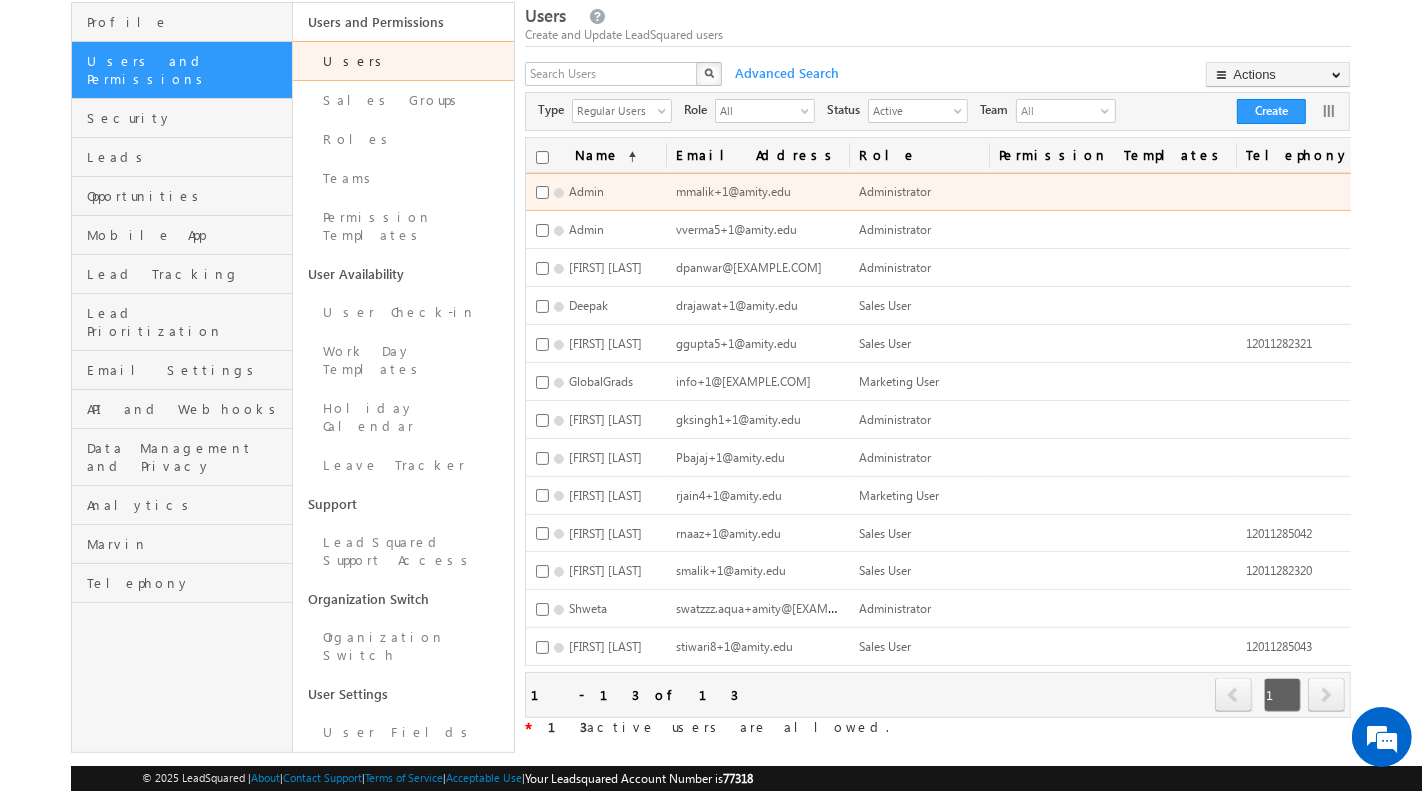 scroll, scrollTop: 0, scrollLeft: 0, axis: both 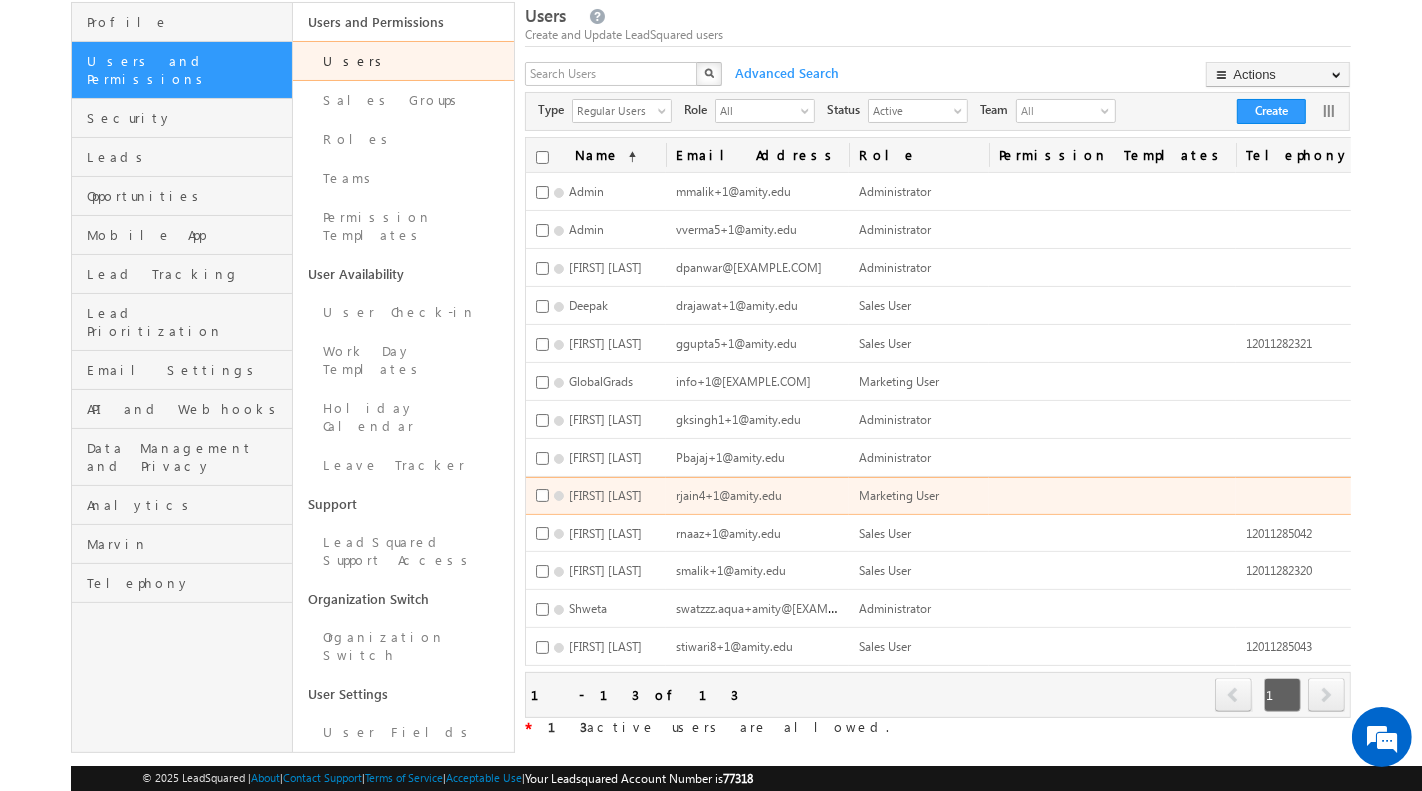 click on "Deactivate" at bounding box center [1477, 542] 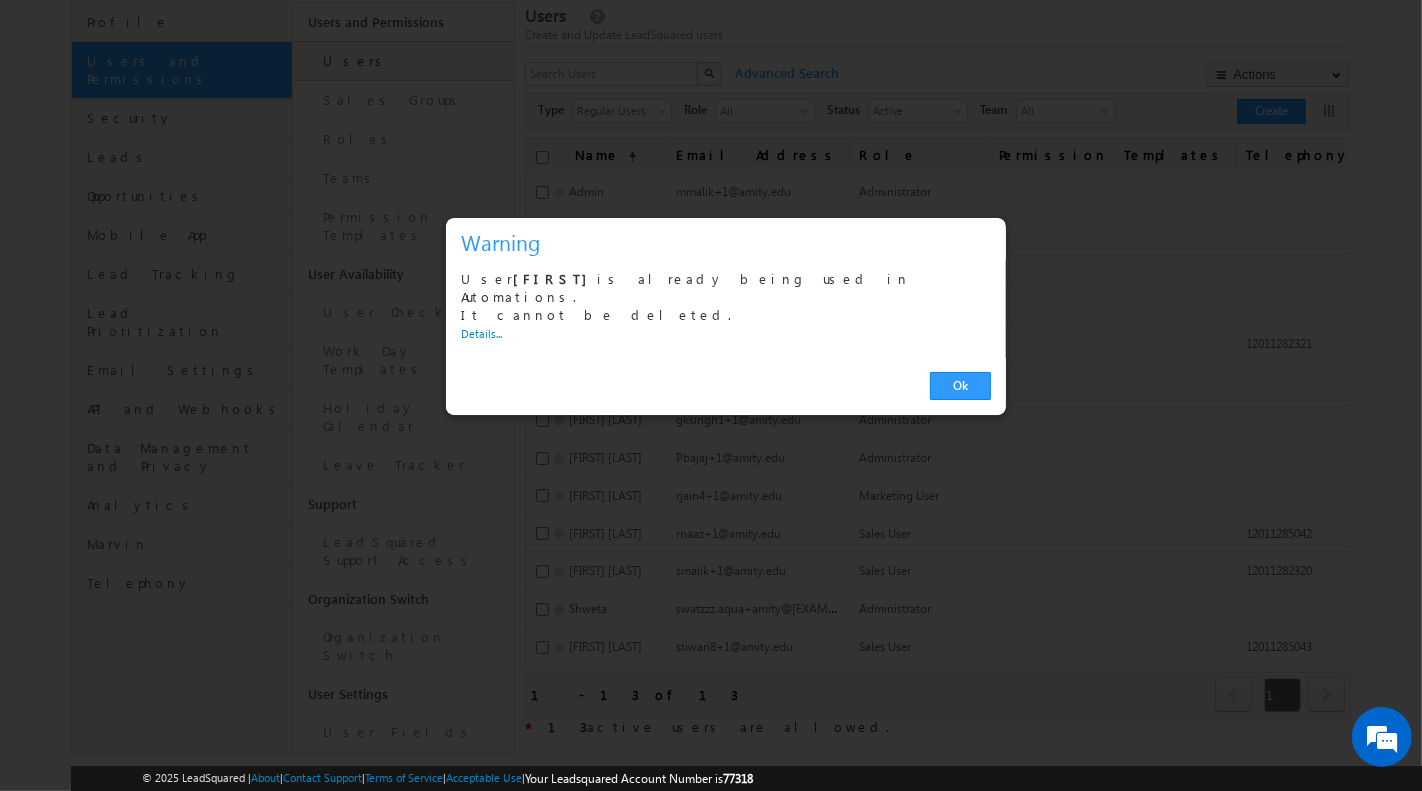 click on "Details..." at bounding box center (481, 333) 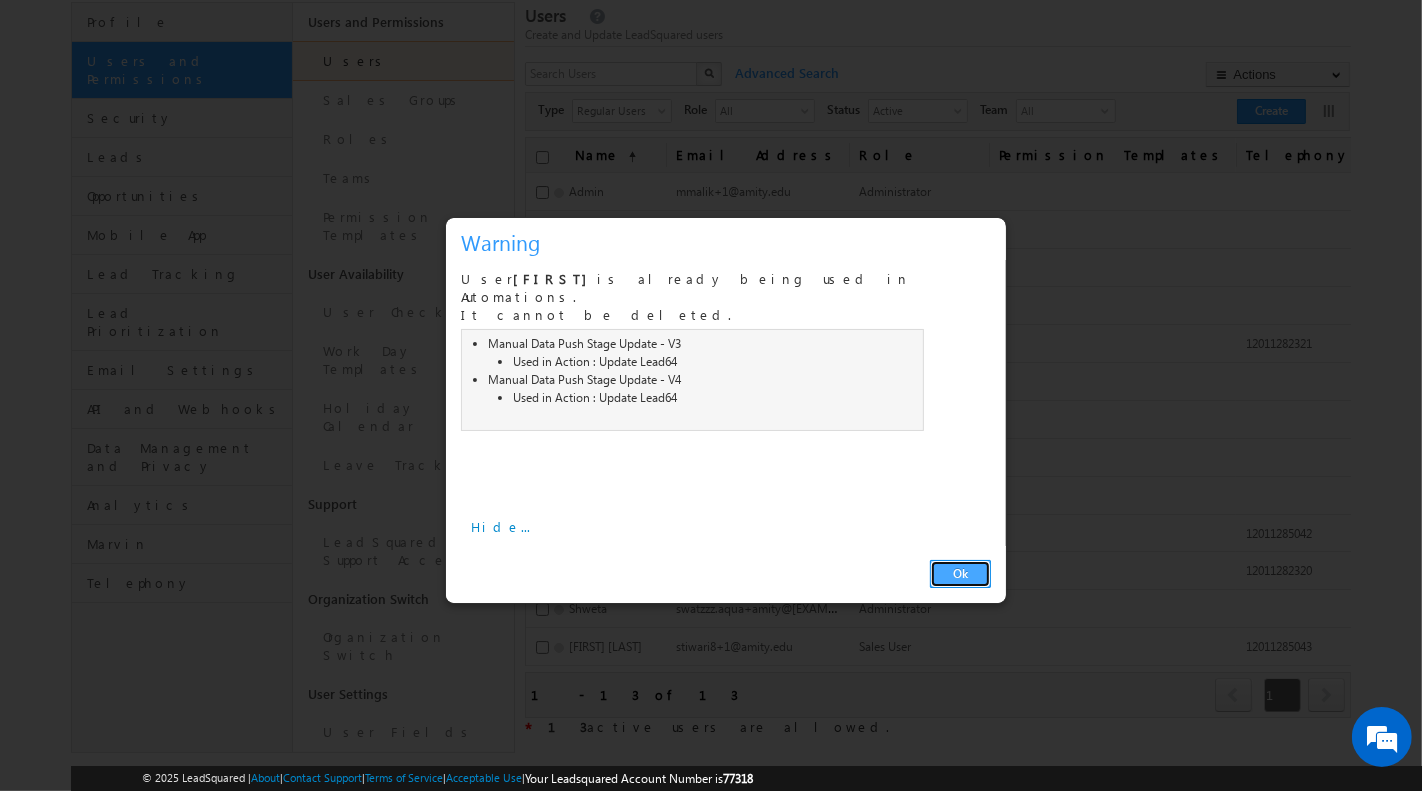 click on "Ok" at bounding box center [960, 574] 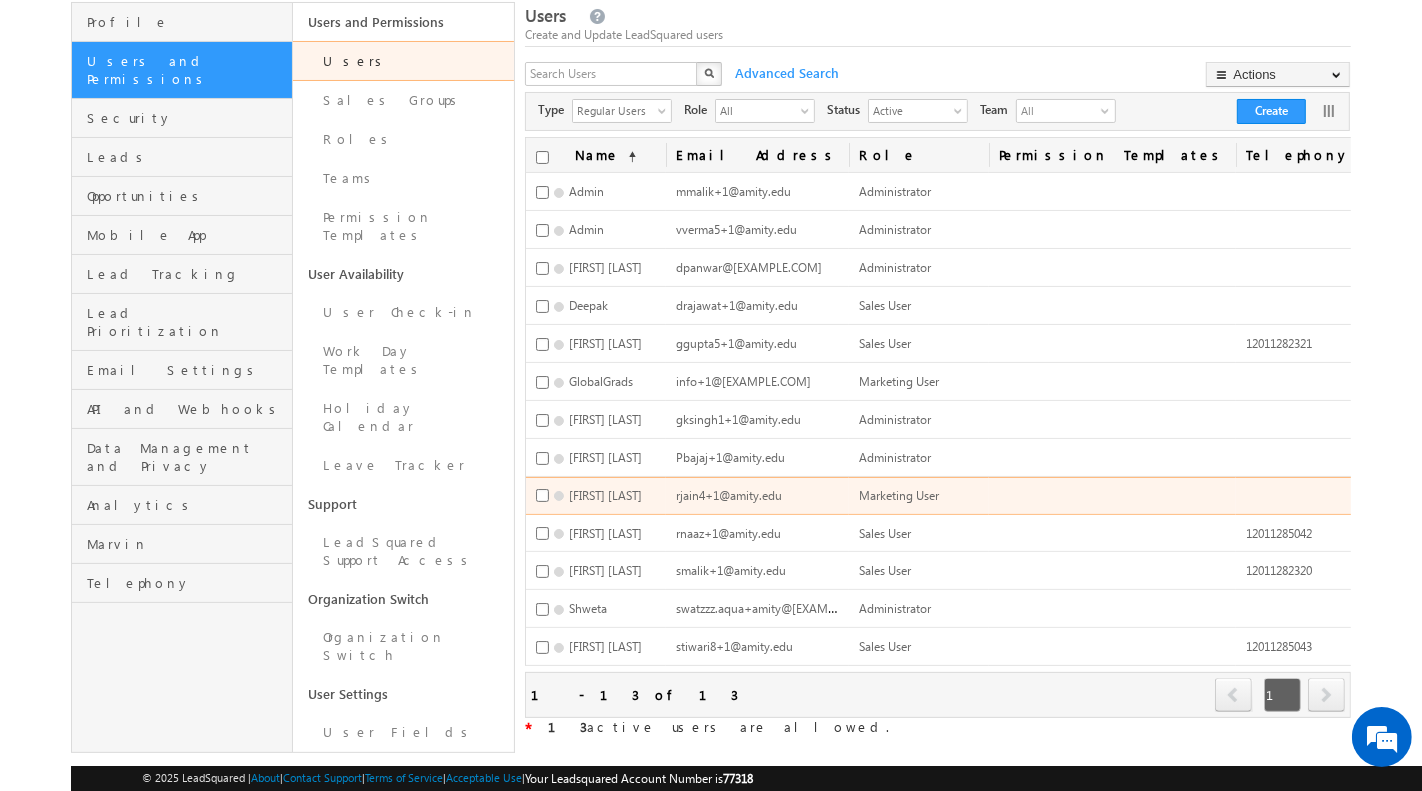click on "Deactivate" at bounding box center [1477, 542] 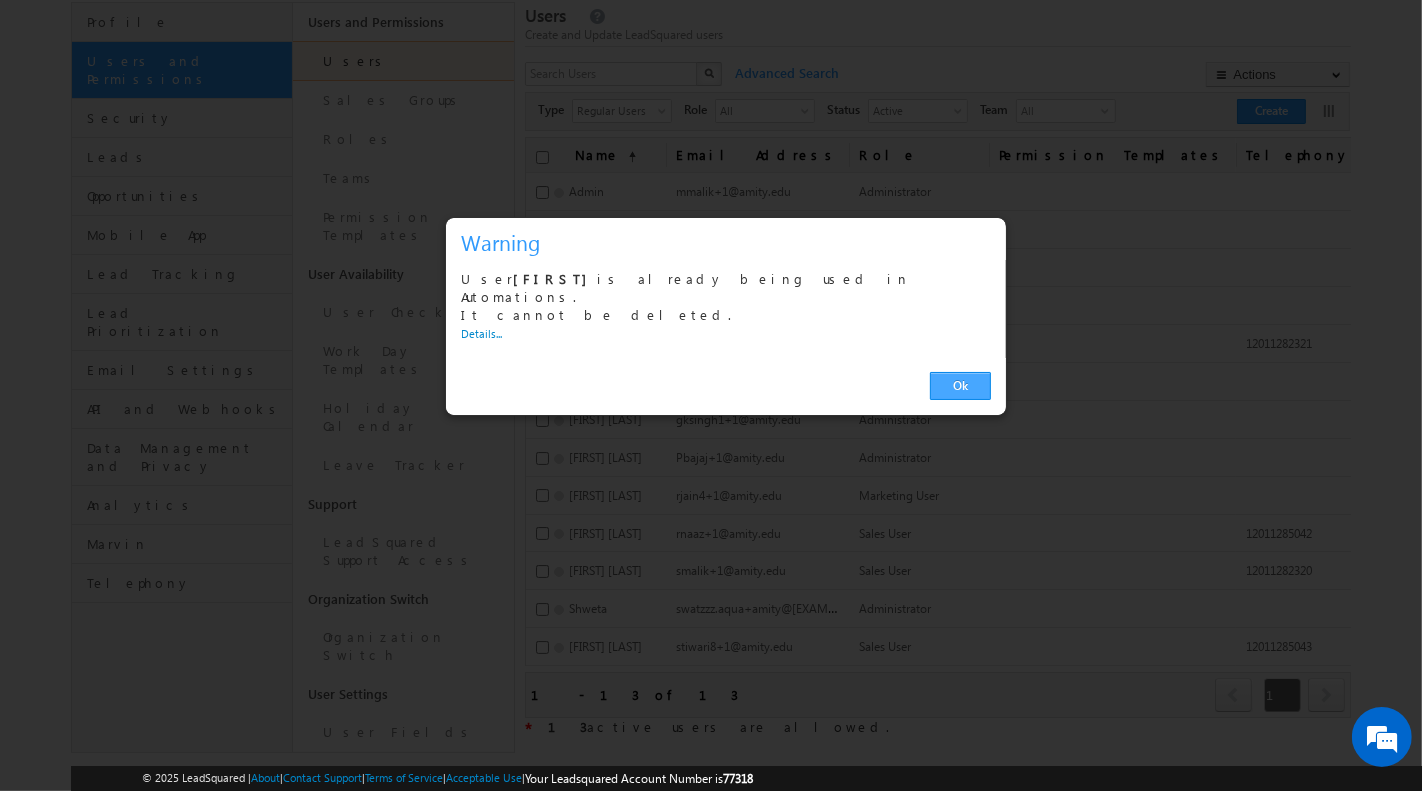 click on "Ok" at bounding box center (960, 386) 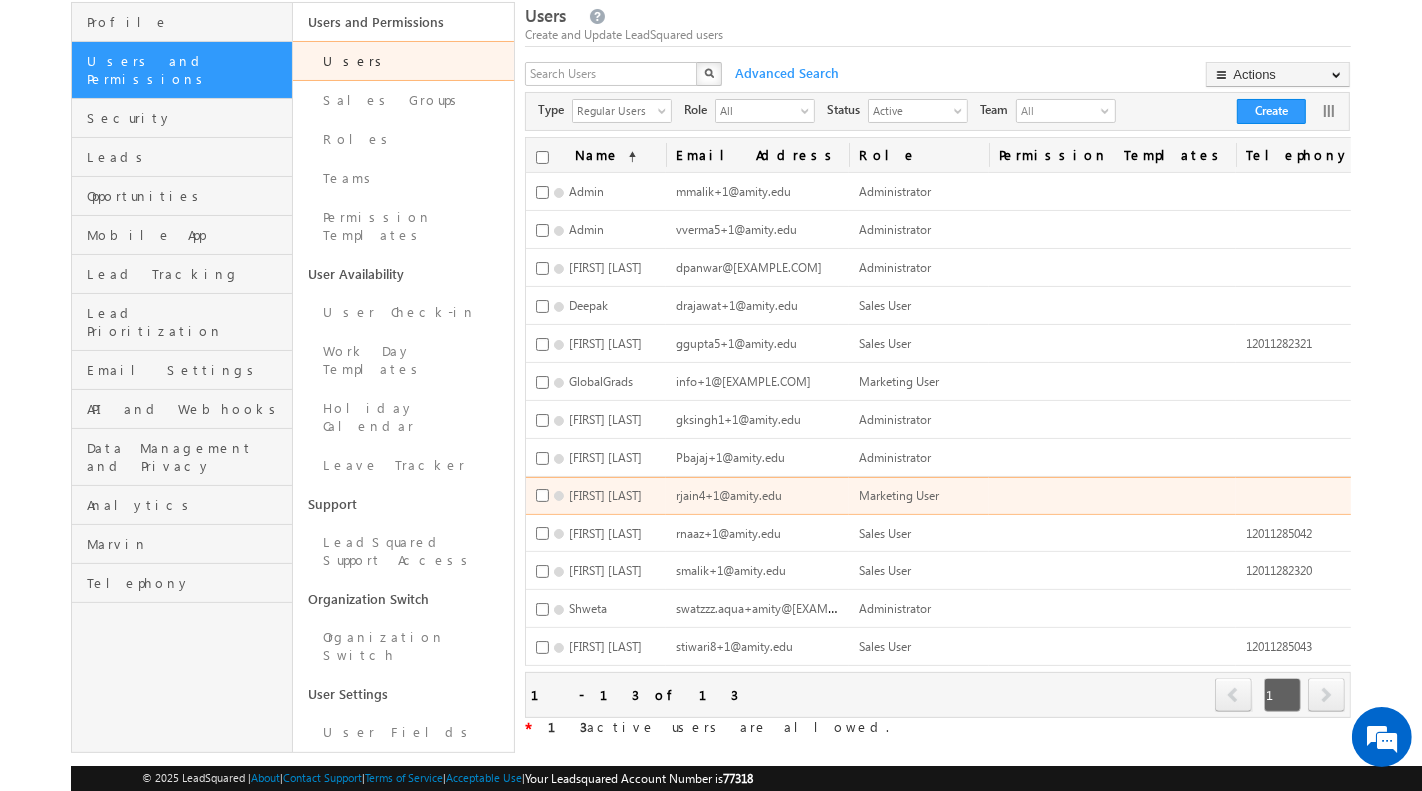 click on "View Automation Report" at bounding box center [1477, 614] 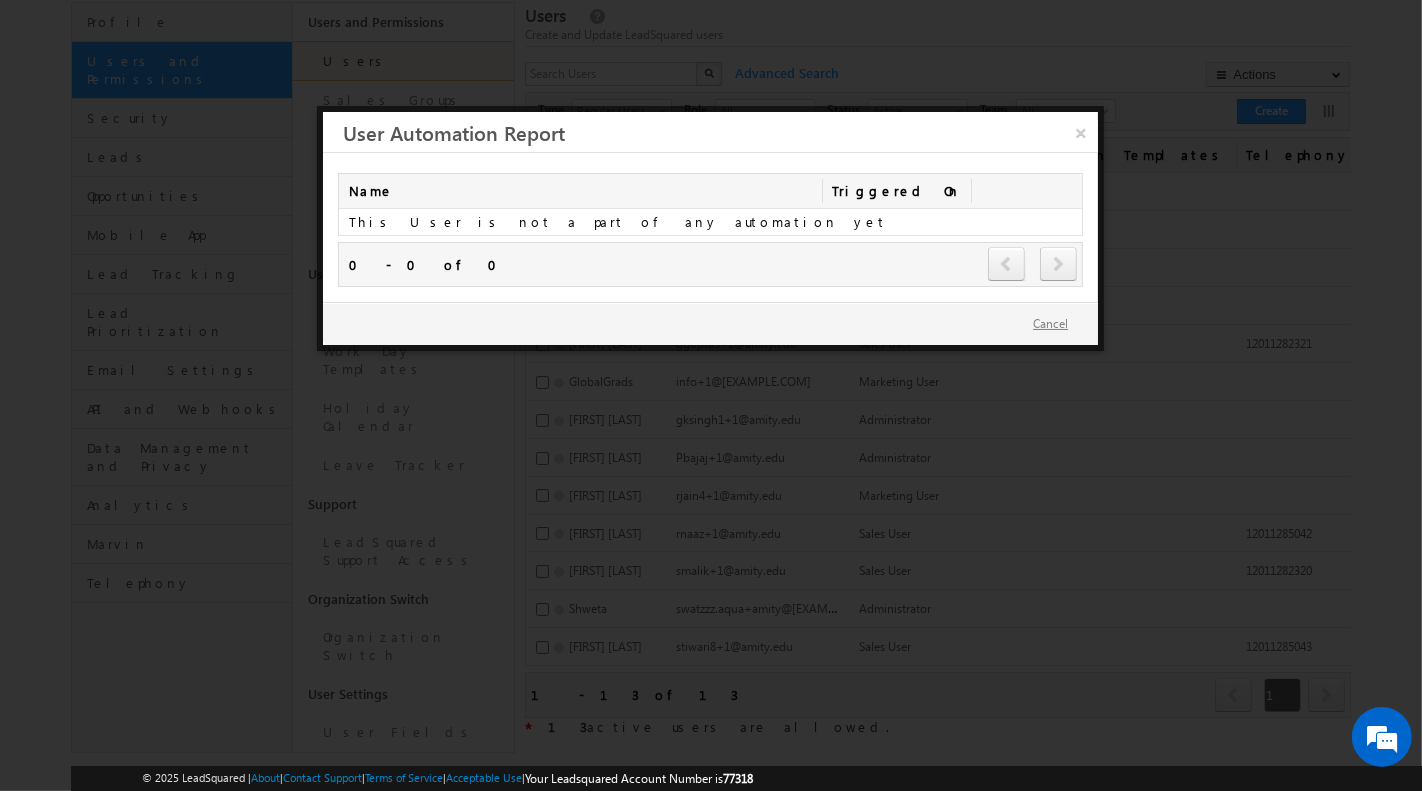 click on "Cancel" at bounding box center [1050, 324] 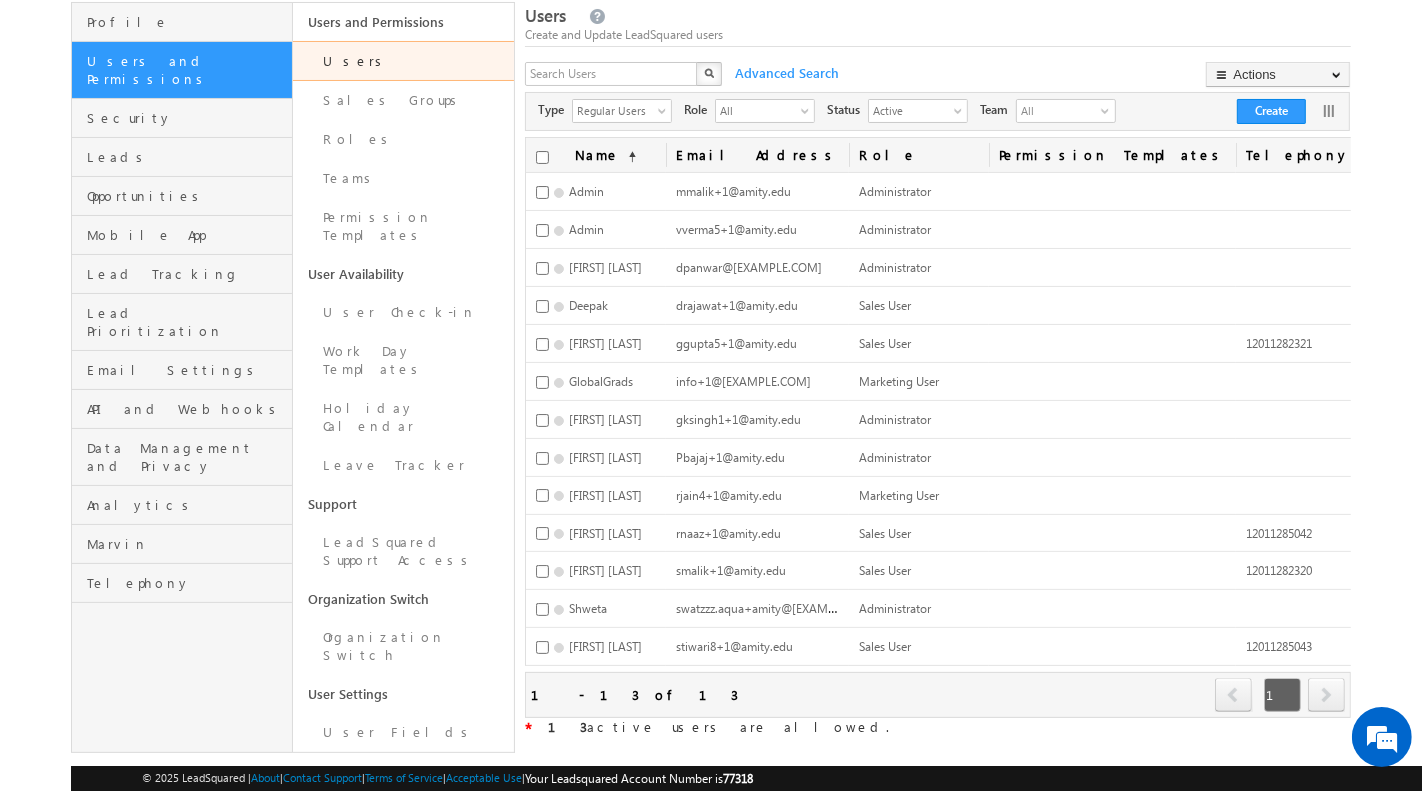 scroll, scrollTop: 0, scrollLeft: 0, axis: both 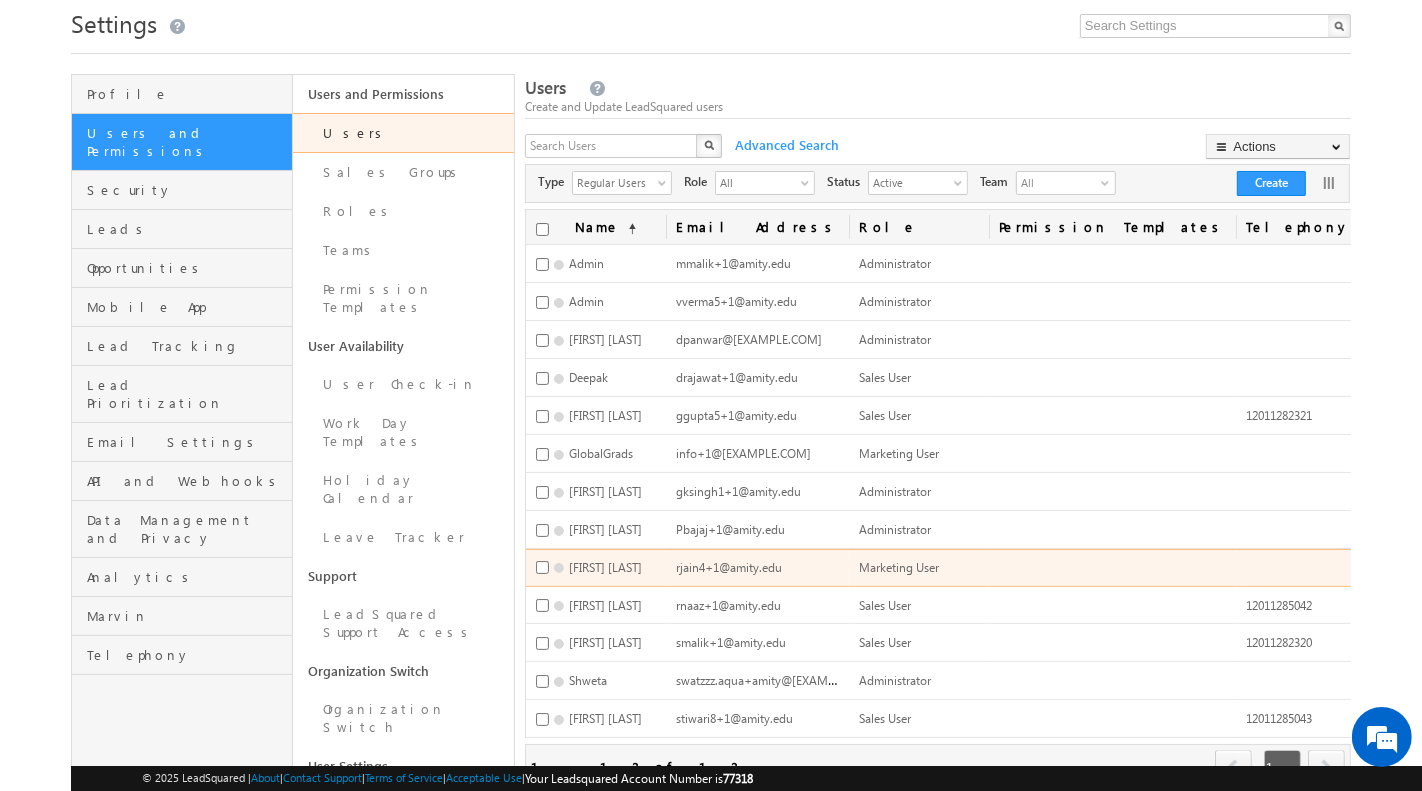 click on "Deactivate" at bounding box center [1477, 614] 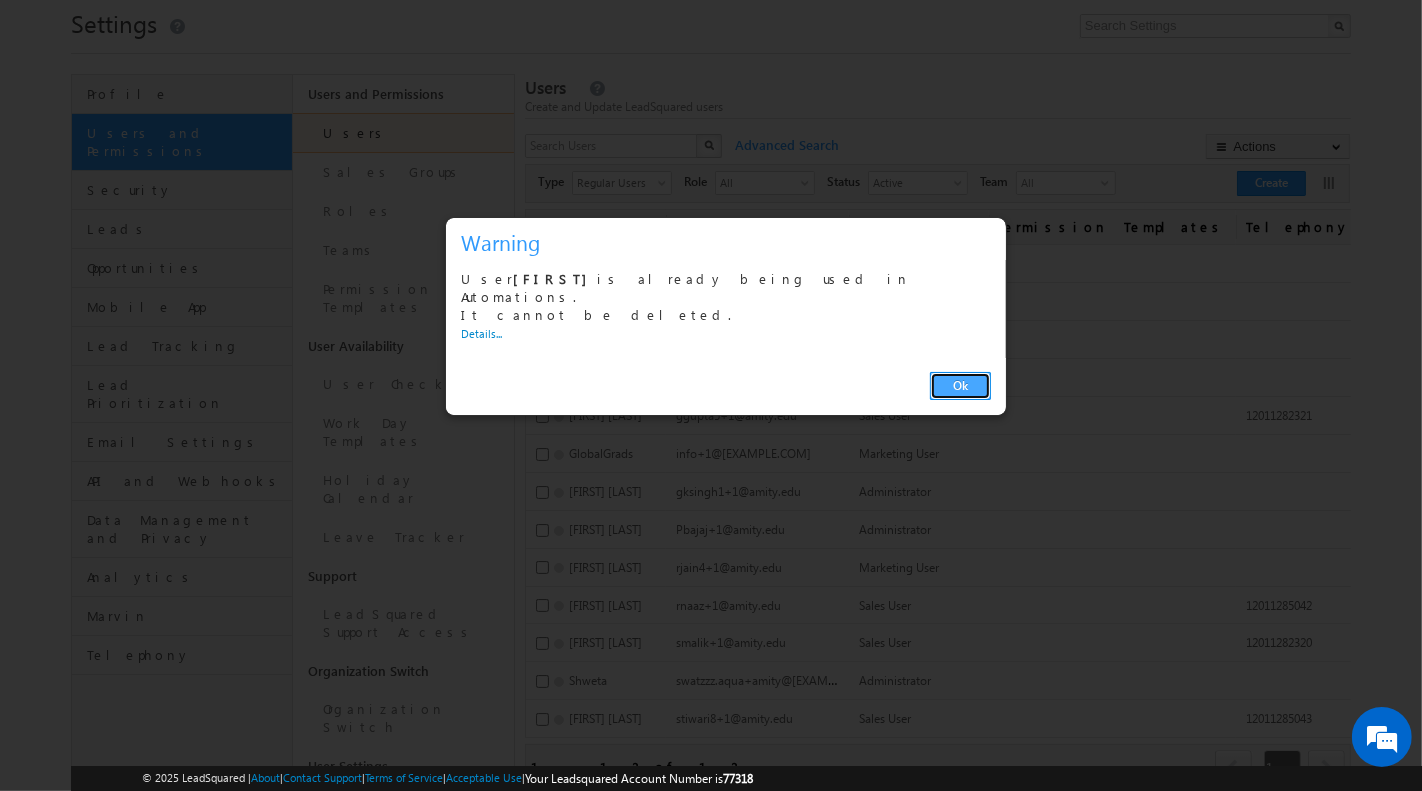 click on "Ok" at bounding box center [960, 386] 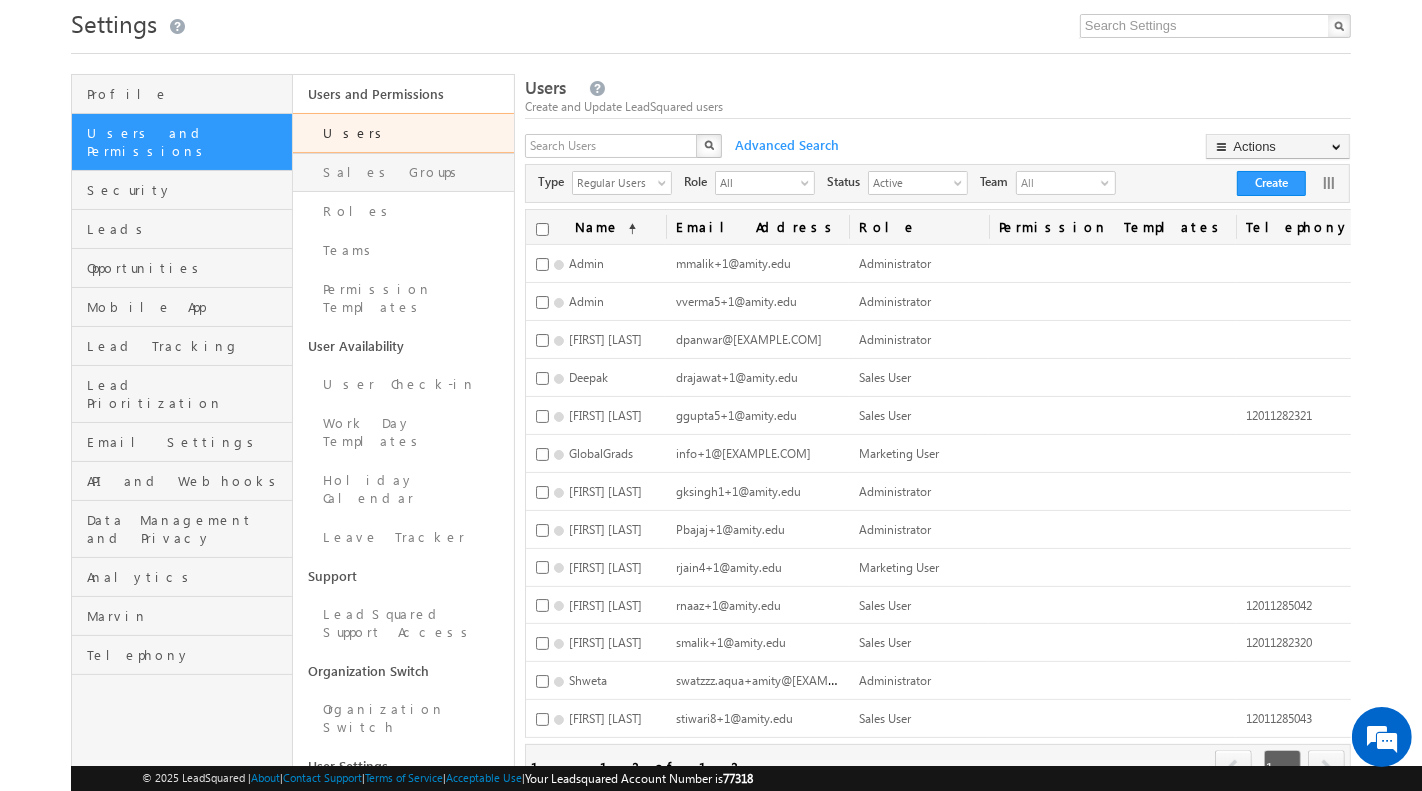 click on "Sales Groups" at bounding box center [403, 172] 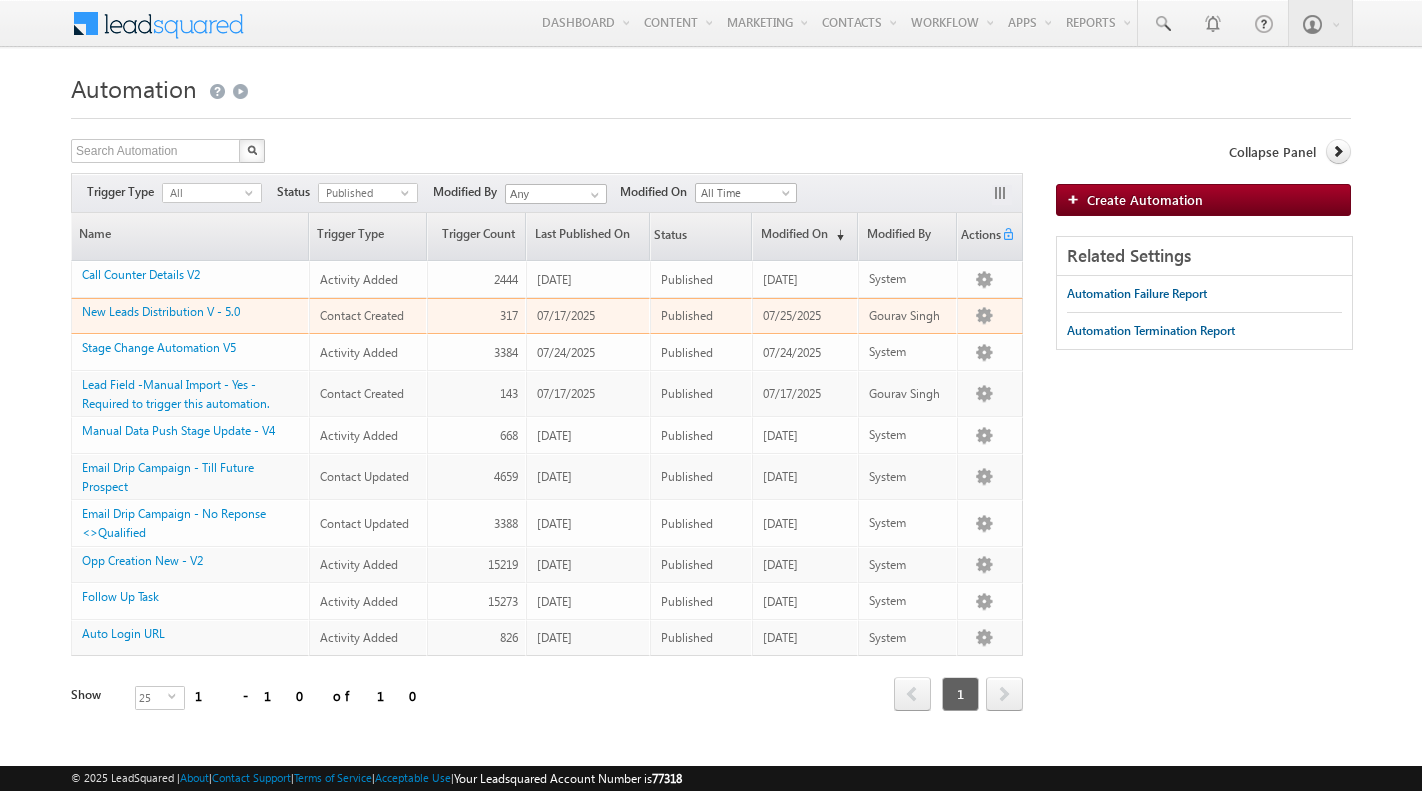 scroll, scrollTop: 0, scrollLeft: 0, axis: both 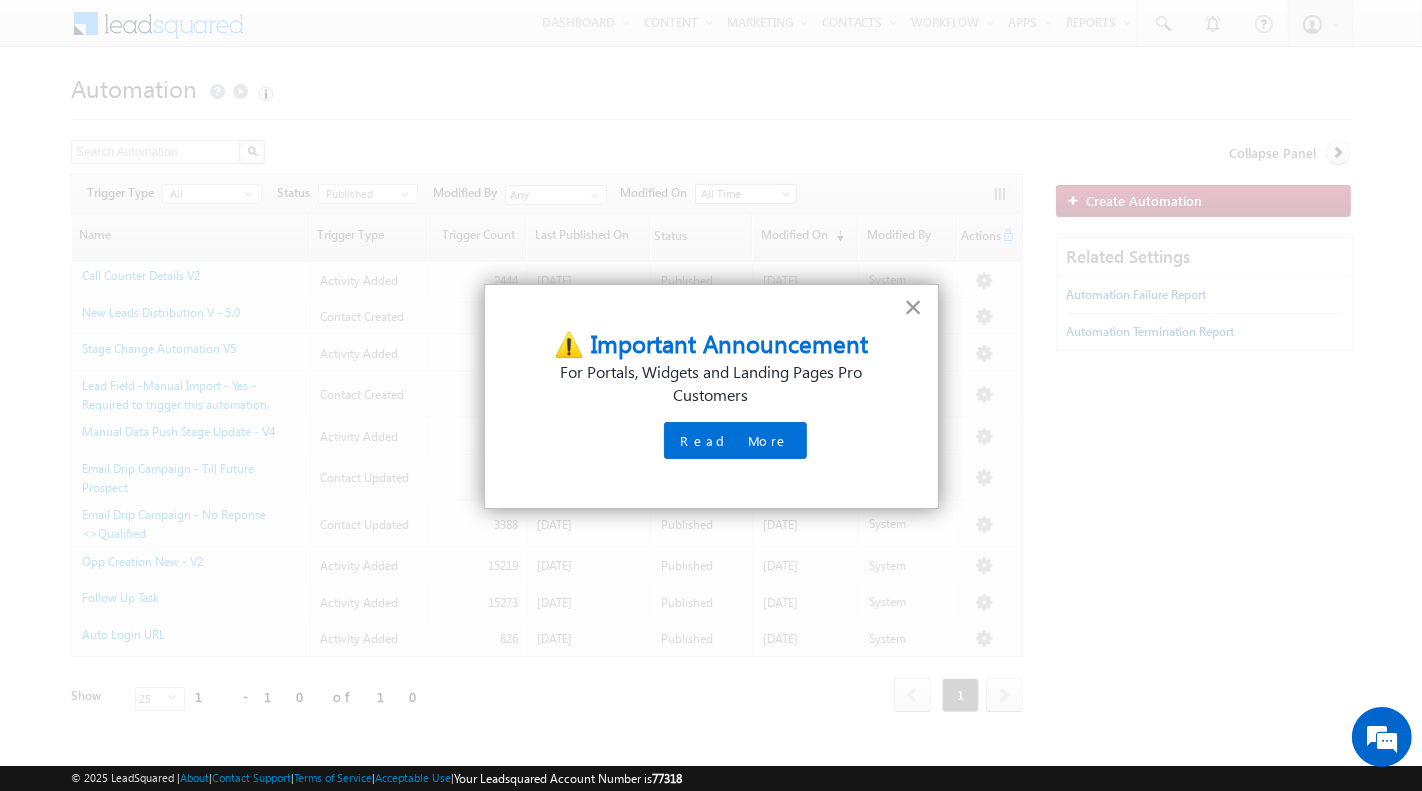 click on "×" at bounding box center [913, 307] 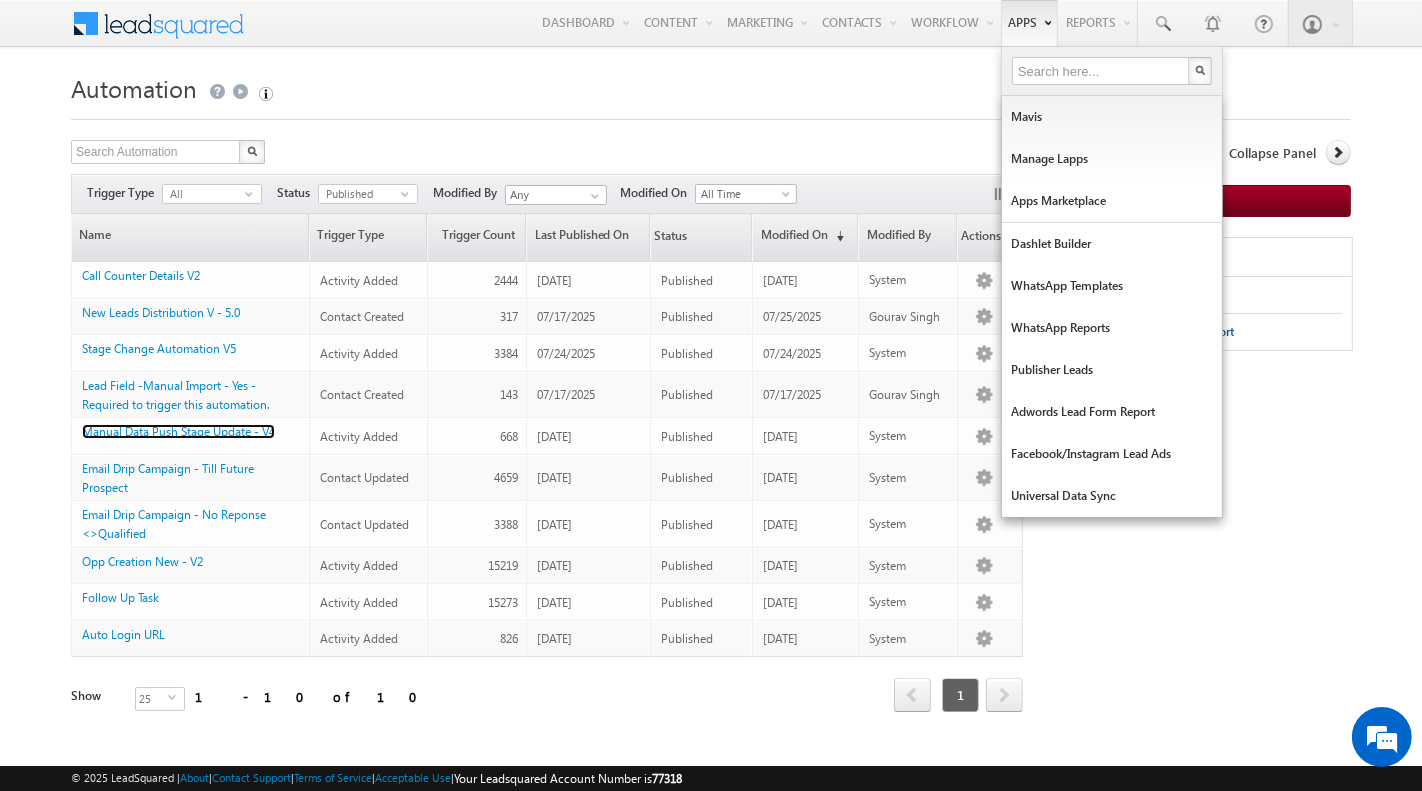 scroll, scrollTop: 0, scrollLeft: 0, axis: both 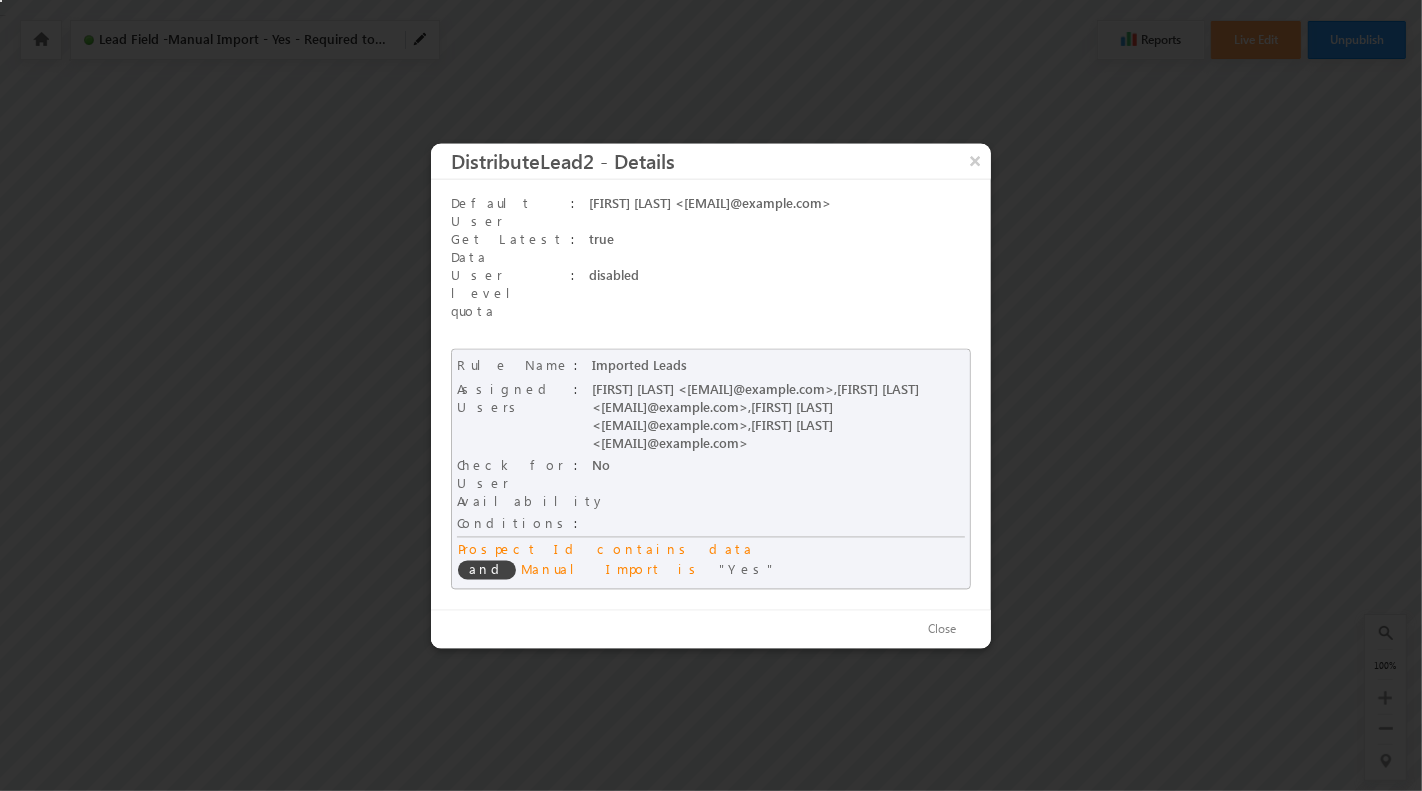 click on "No" at bounding box center [759, 466] 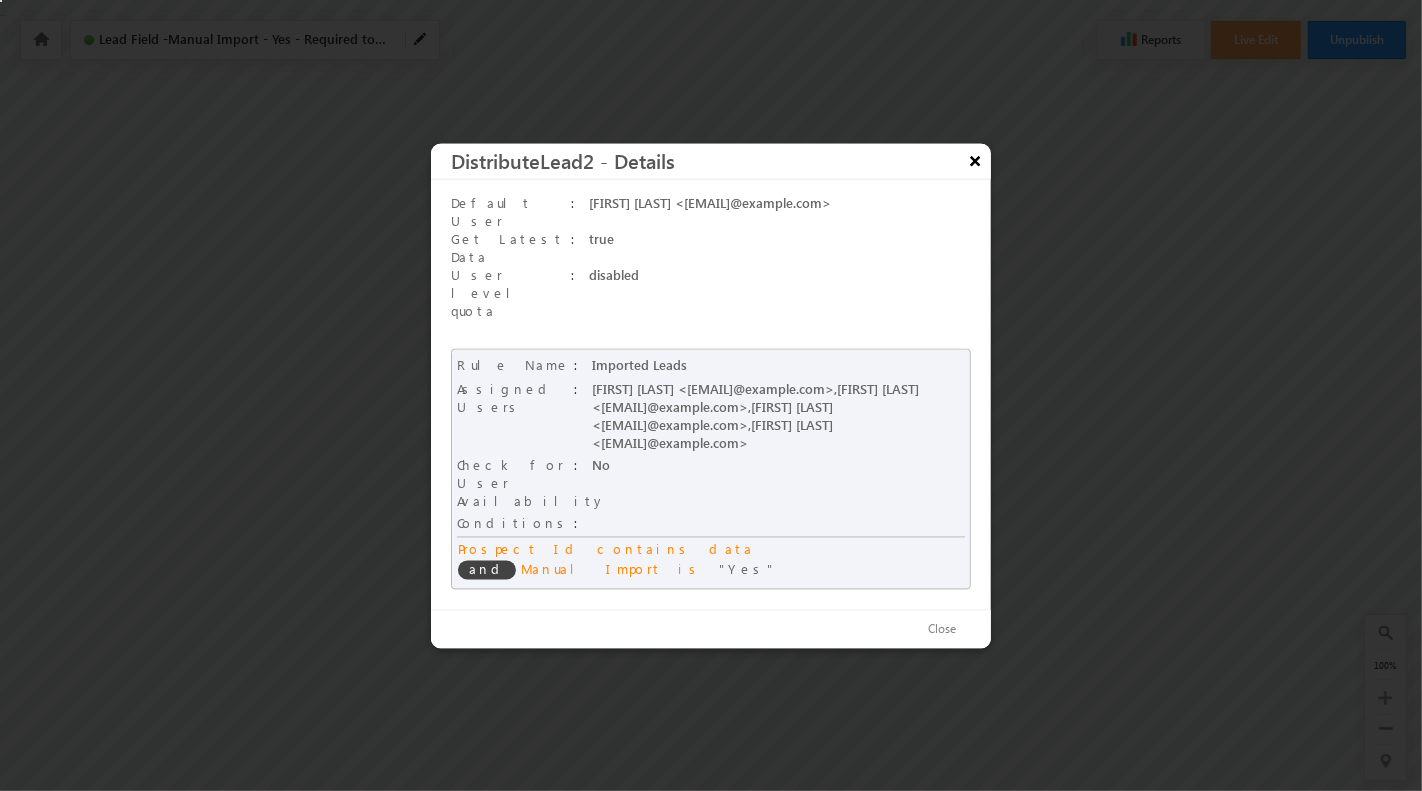 click on "×" at bounding box center [975, 160] 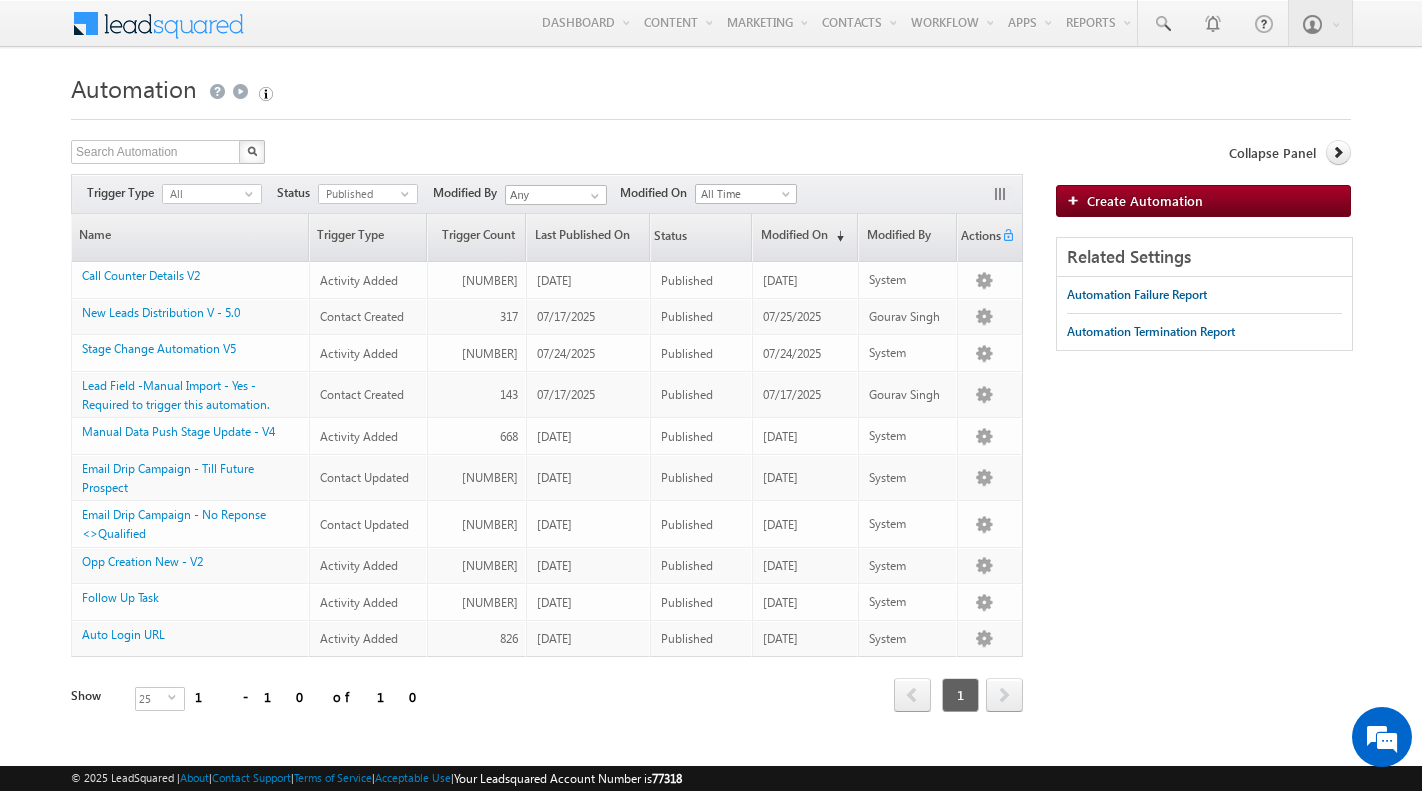 scroll, scrollTop: 0, scrollLeft: 0, axis: both 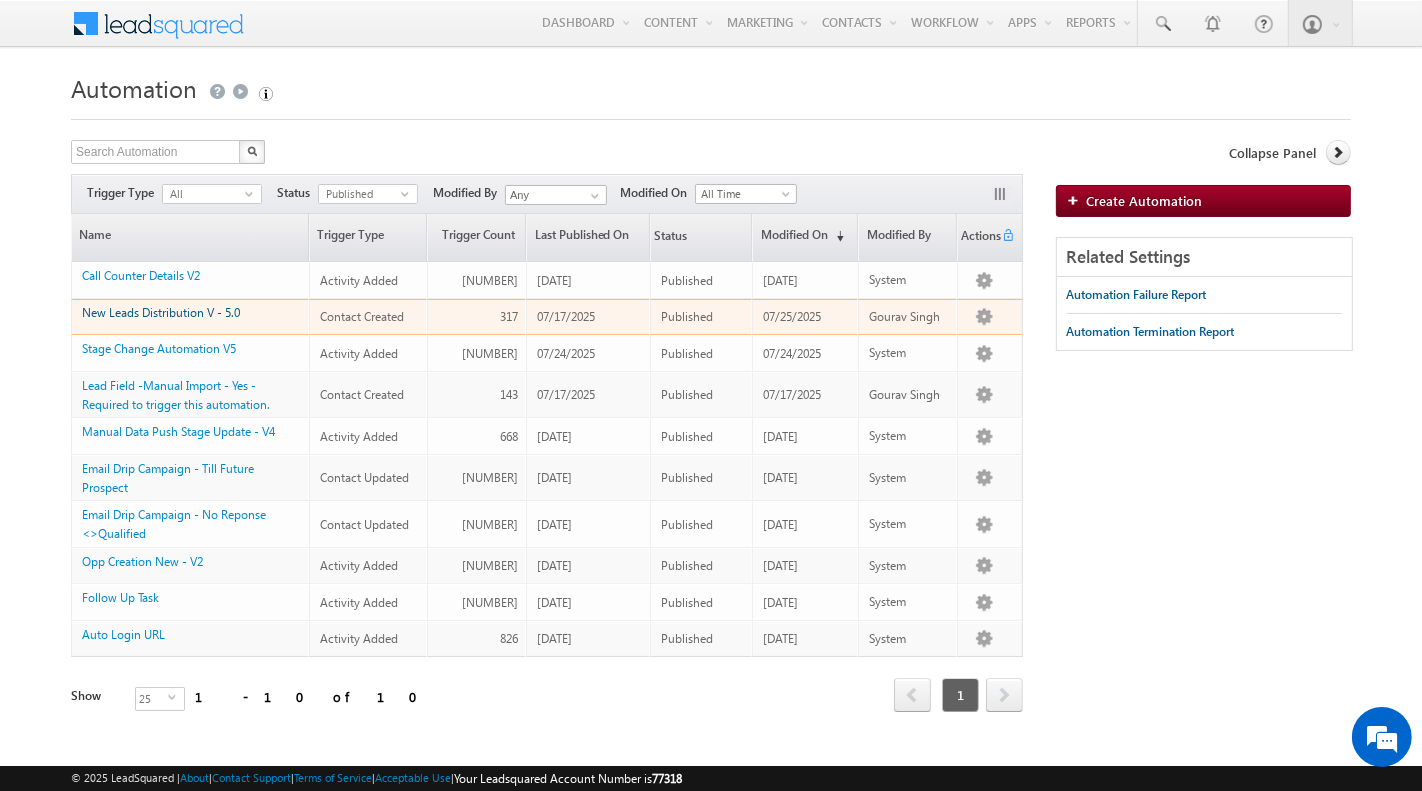 click on "New Leads Distribution V - 5.0" at bounding box center (161, 312) 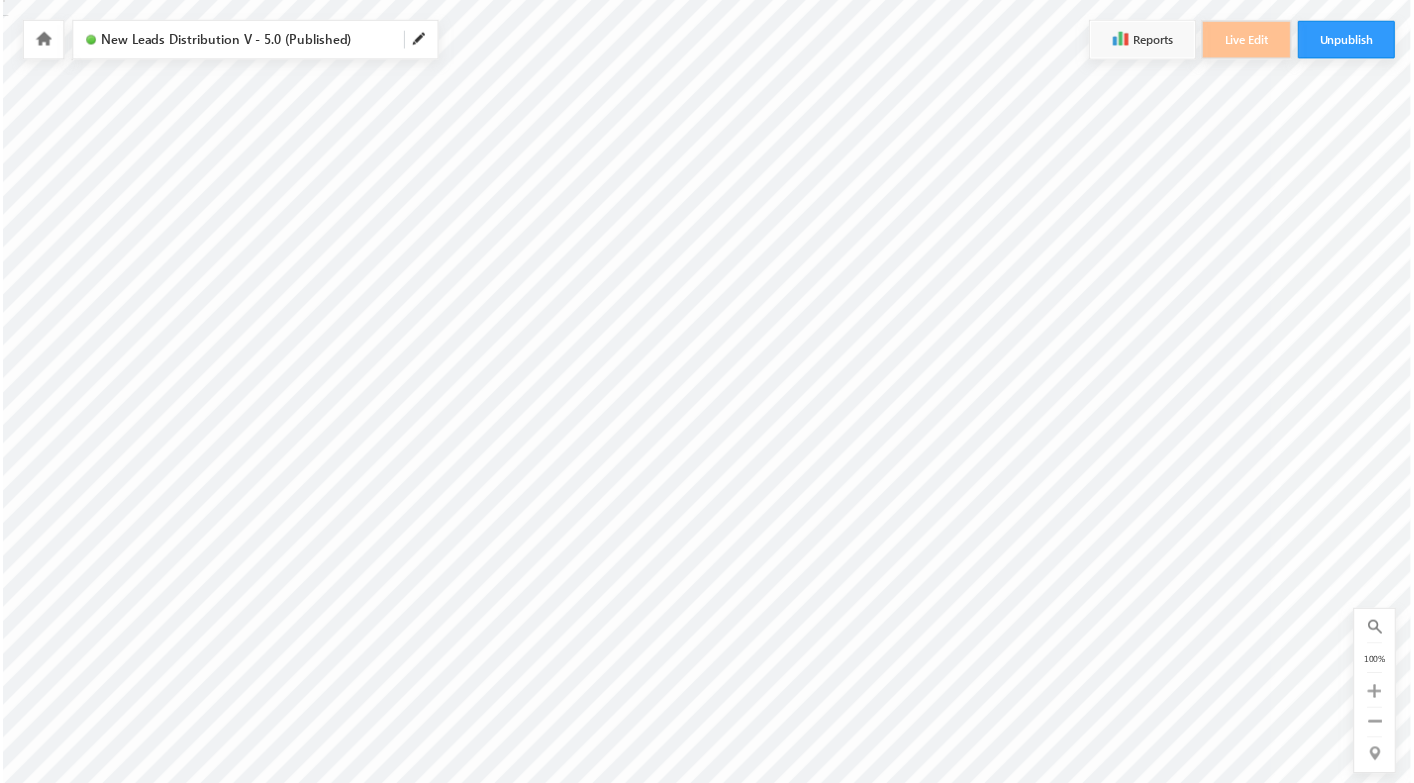scroll, scrollTop: 0, scrollLeft: 0, axis: both 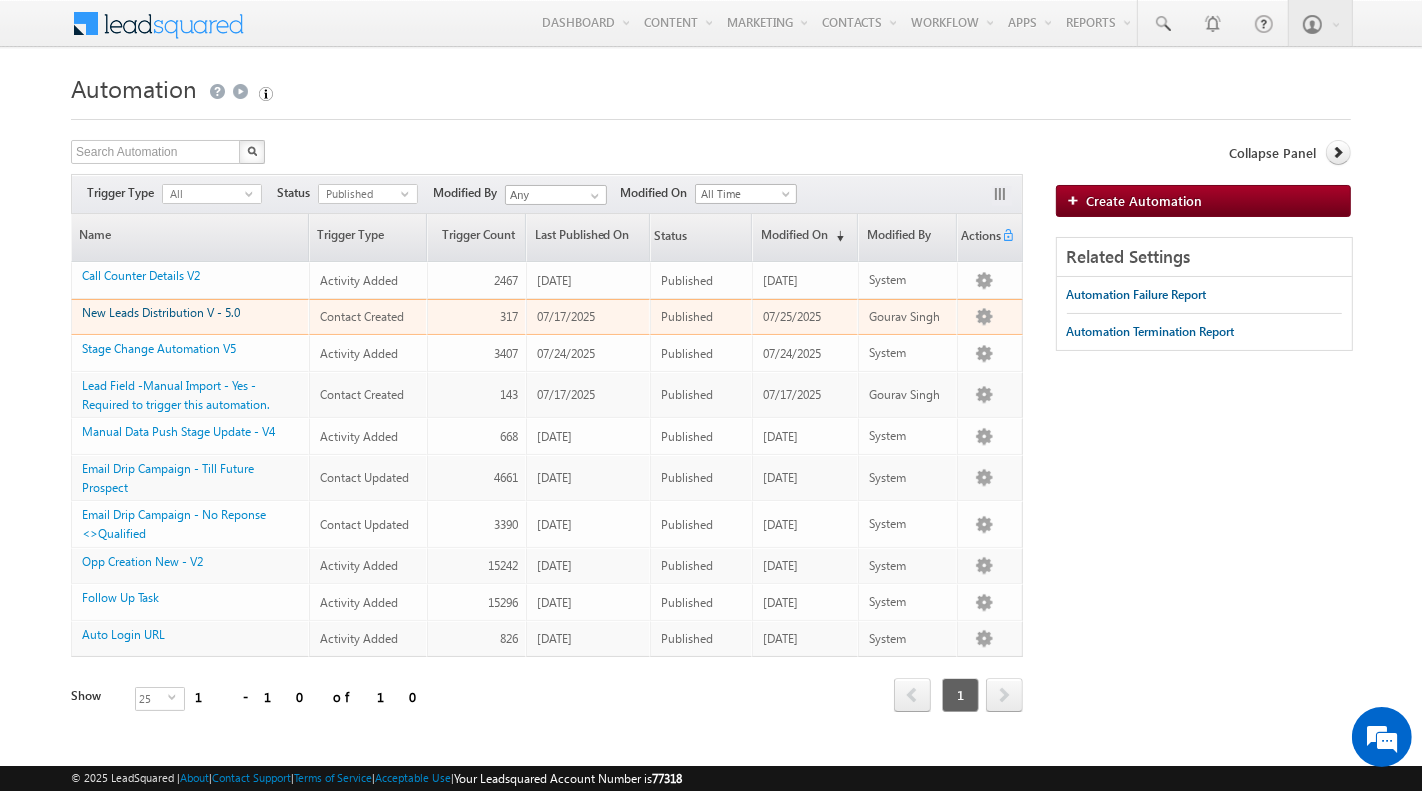 click on "New Leads Distribution V - 5.0" at bounding box center [161, 312] 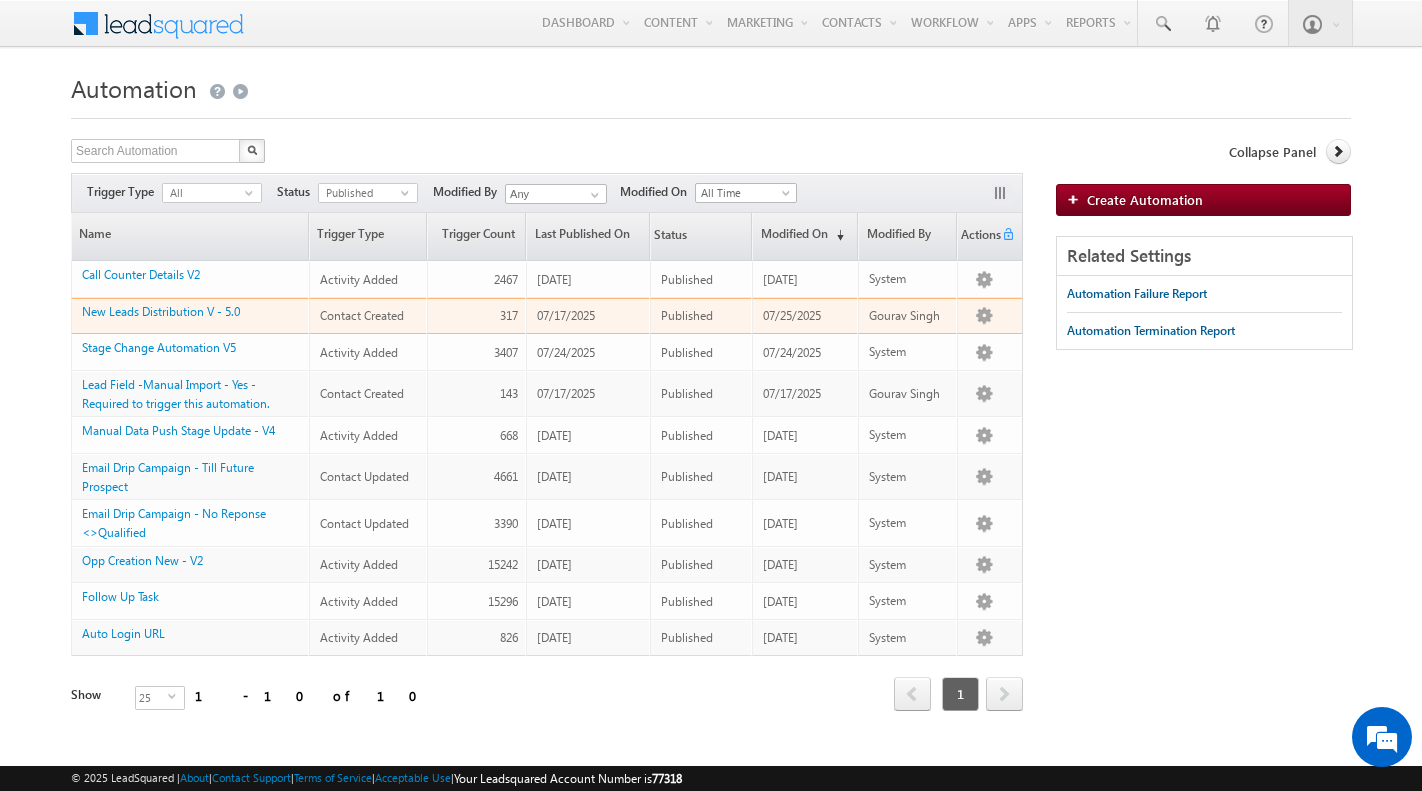 scroll, scrollTop: 0, scrollLeft: 0, axis: both 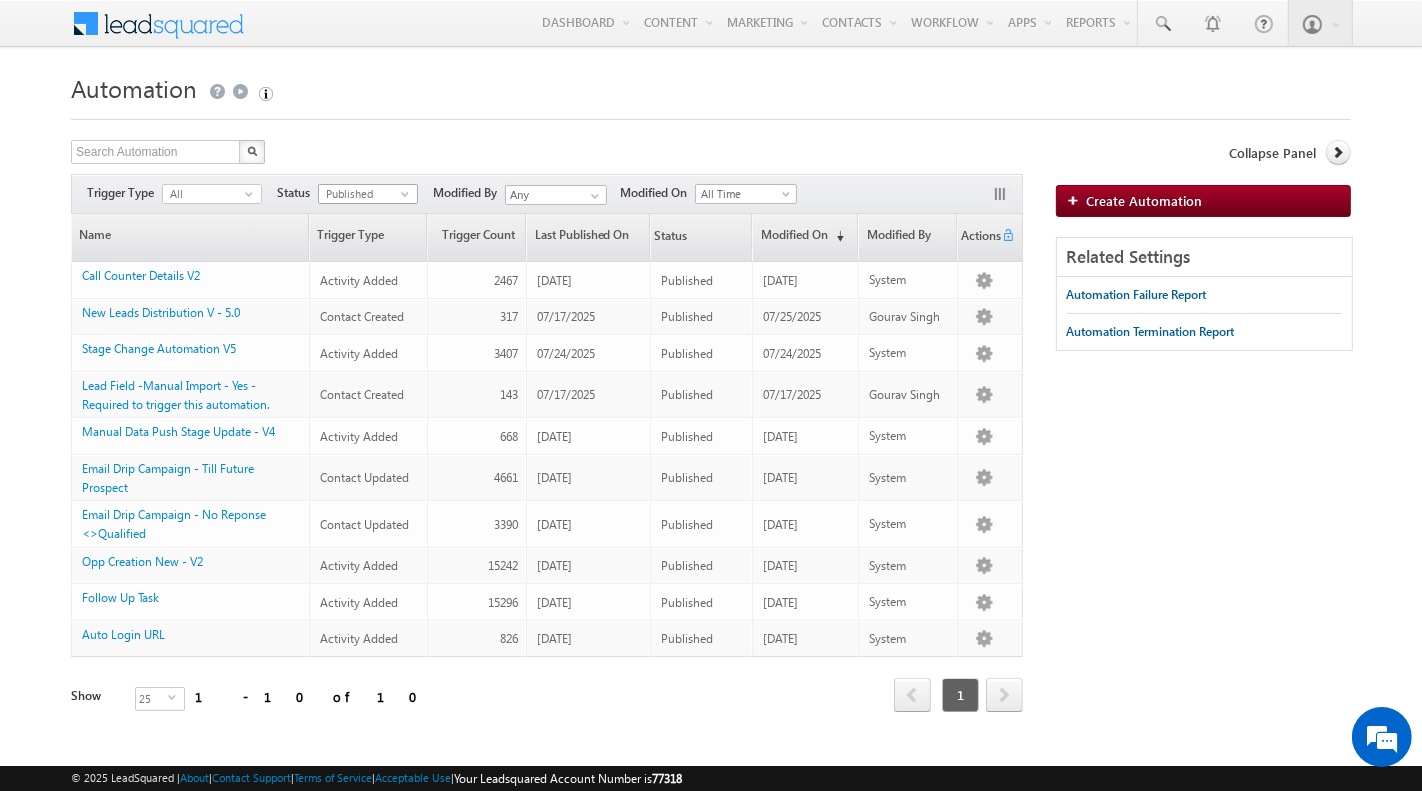 click on "Published" at bounding box center [360, 194] 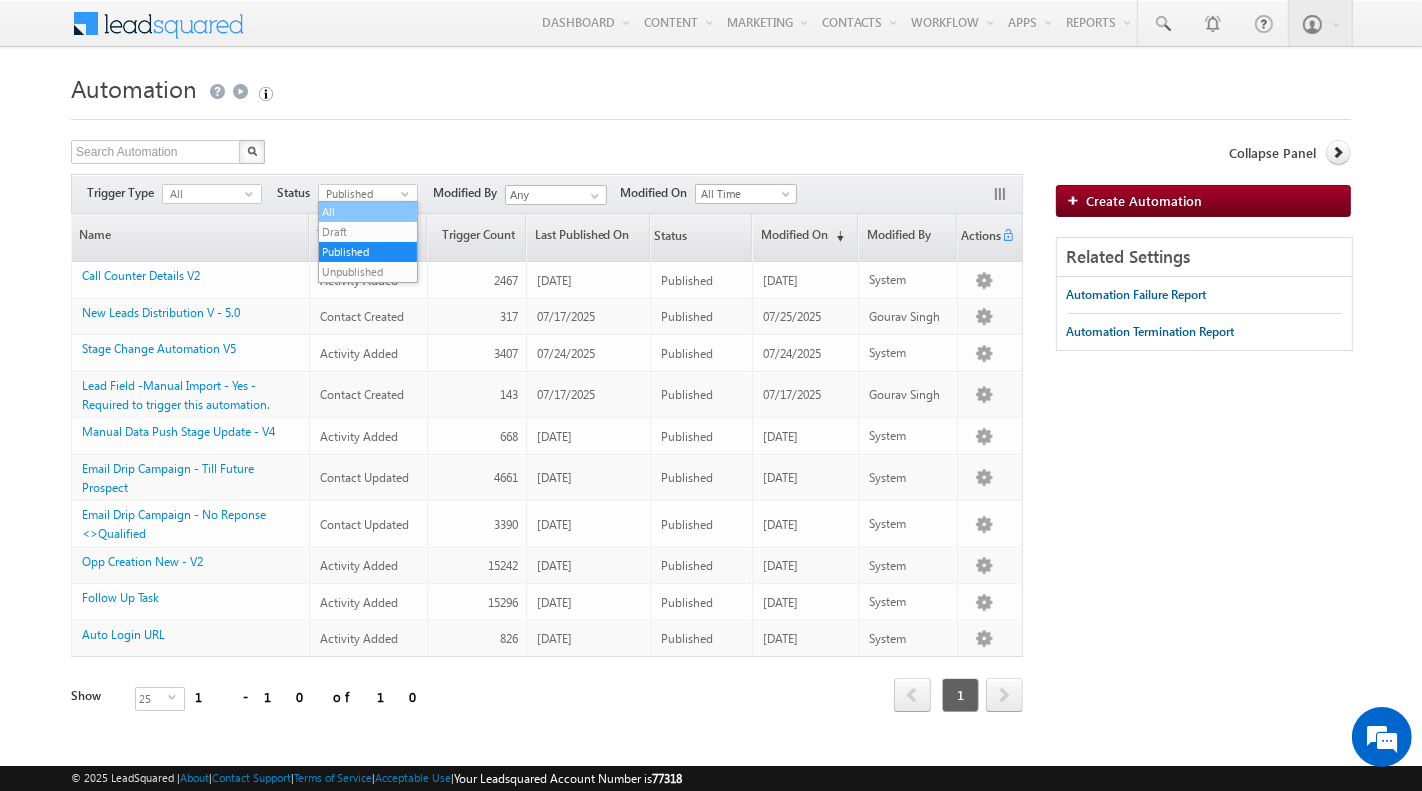 click on "All" at bounding box center (368, 212) 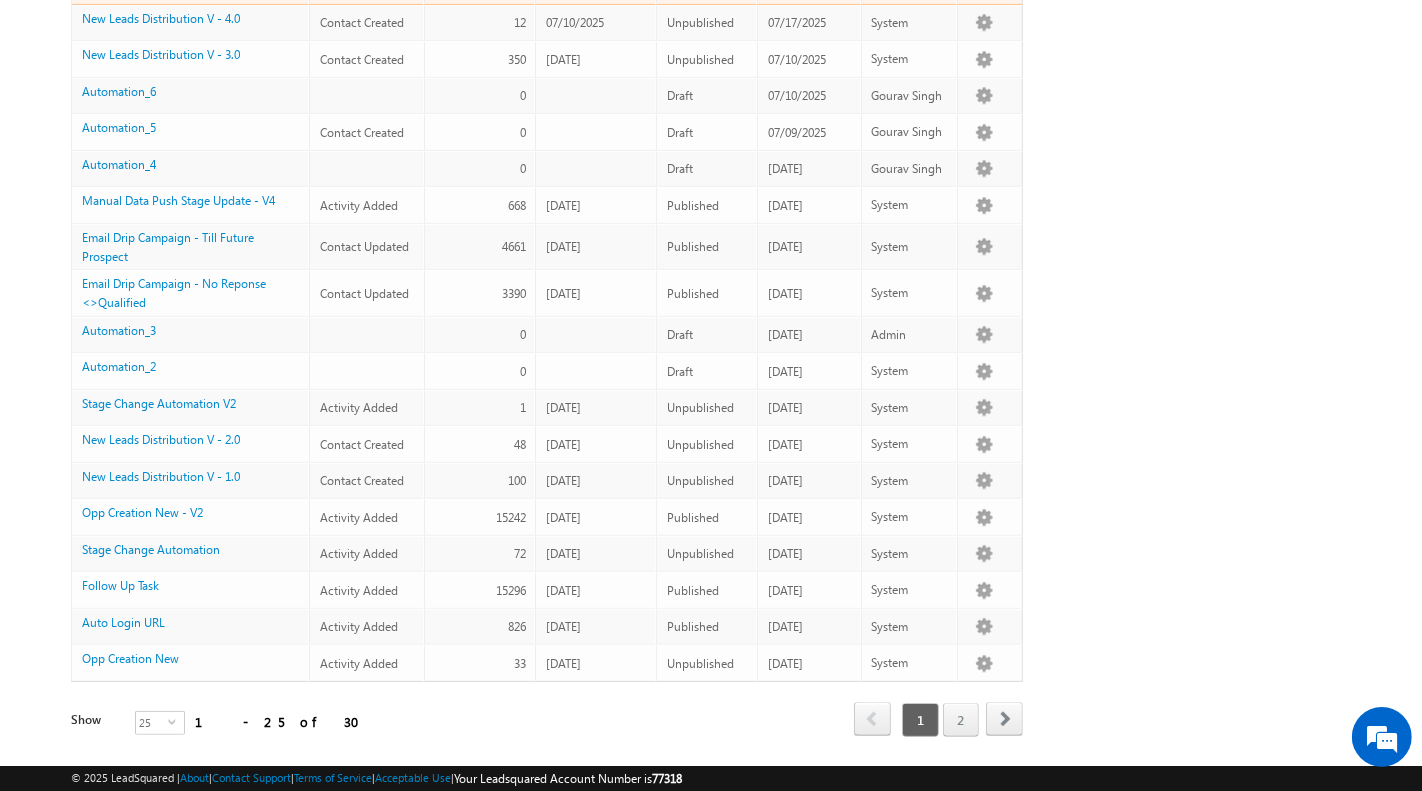 scroll, scrollTop: 586, scrollLeft: 0, axis: vertical 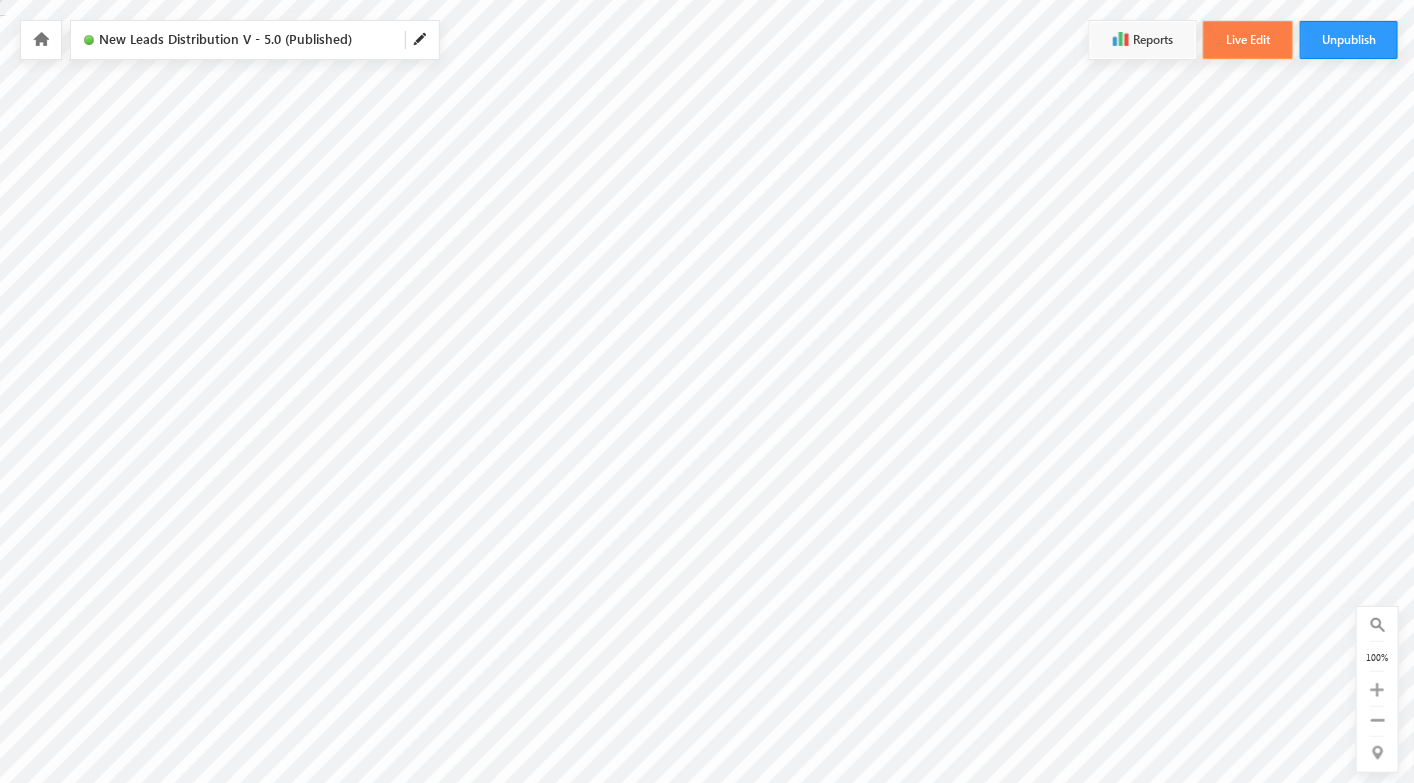 click on "Live Edit" at bounding box center (1248, 40) 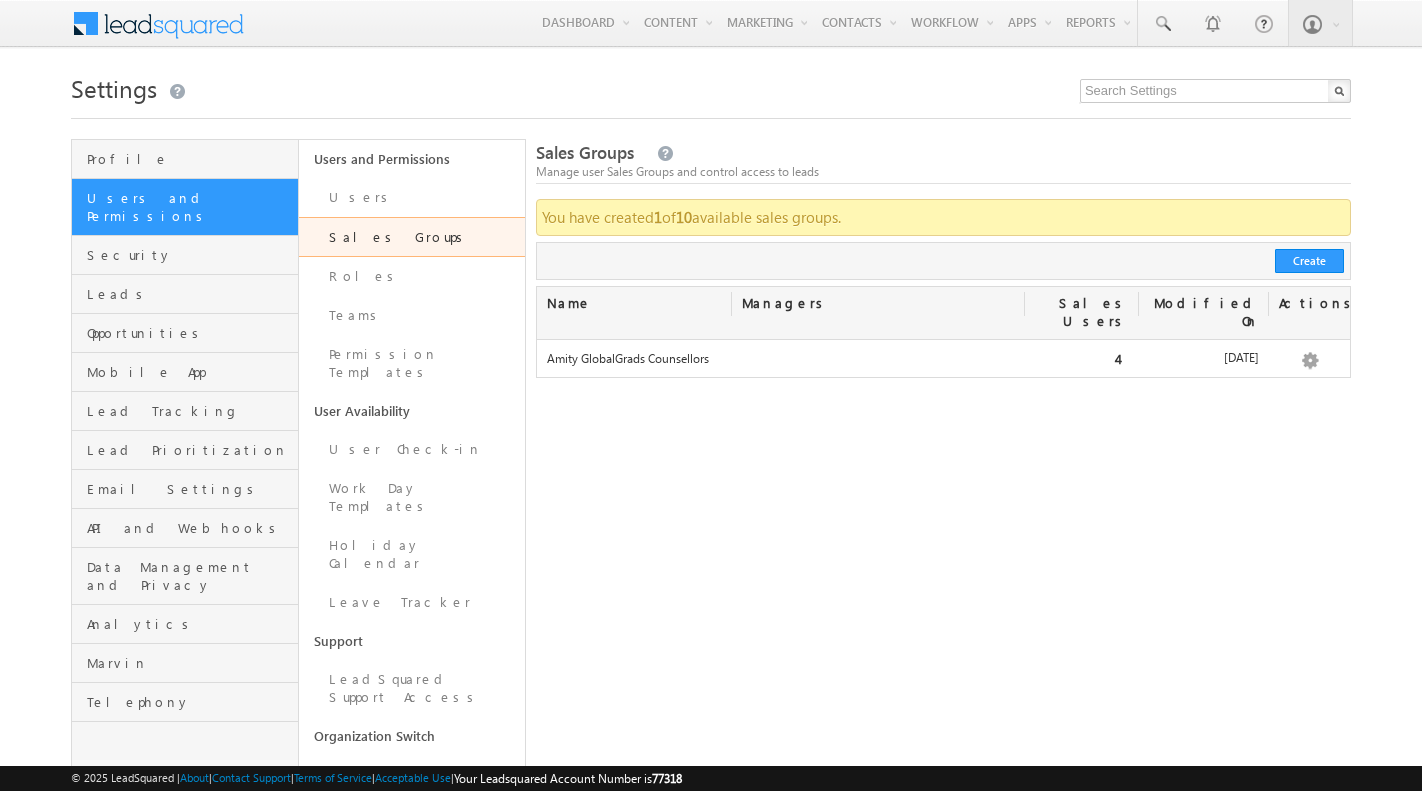 scroll, scrollTop: 0, scrollLeft: 0, axis: both 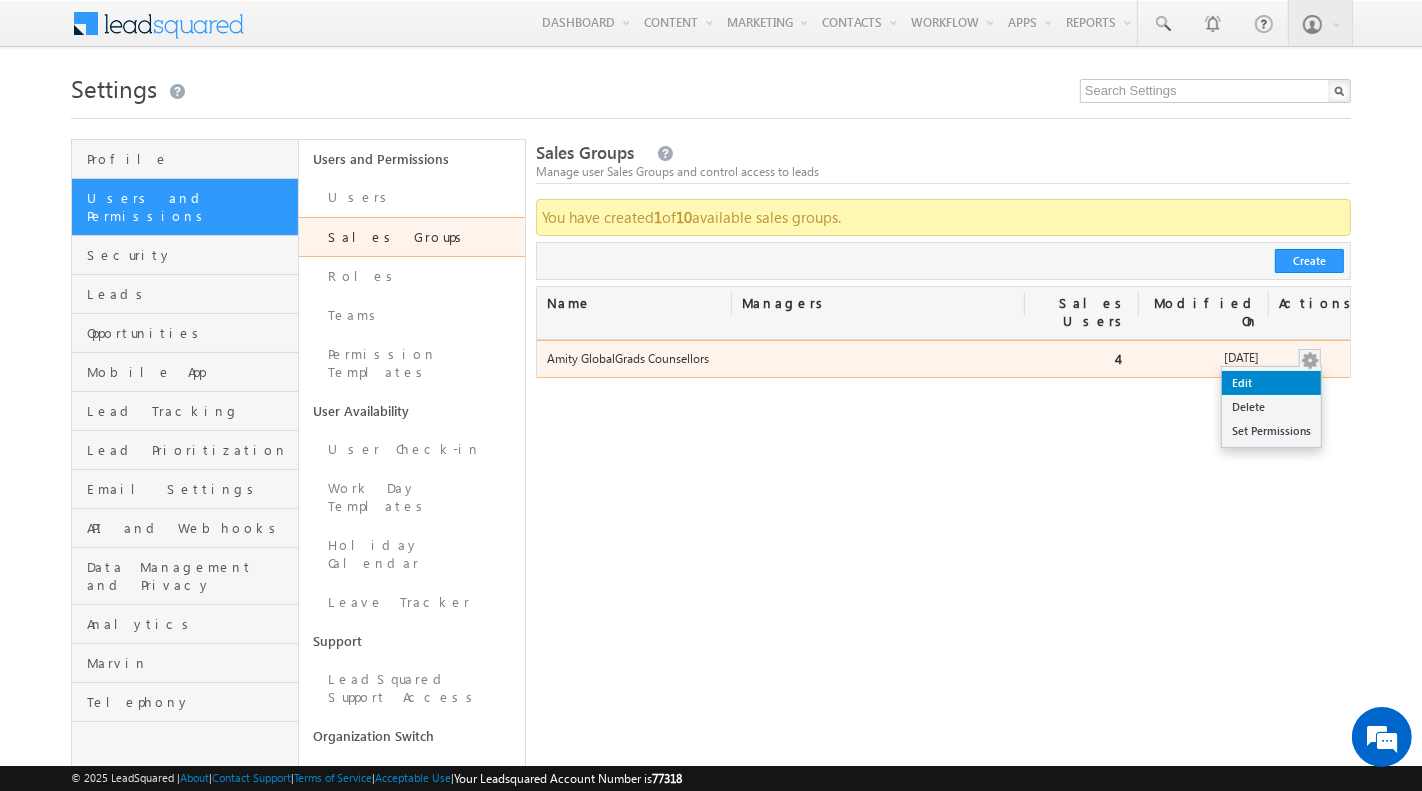 click on "Edit" at bounding box center (1271, 383) 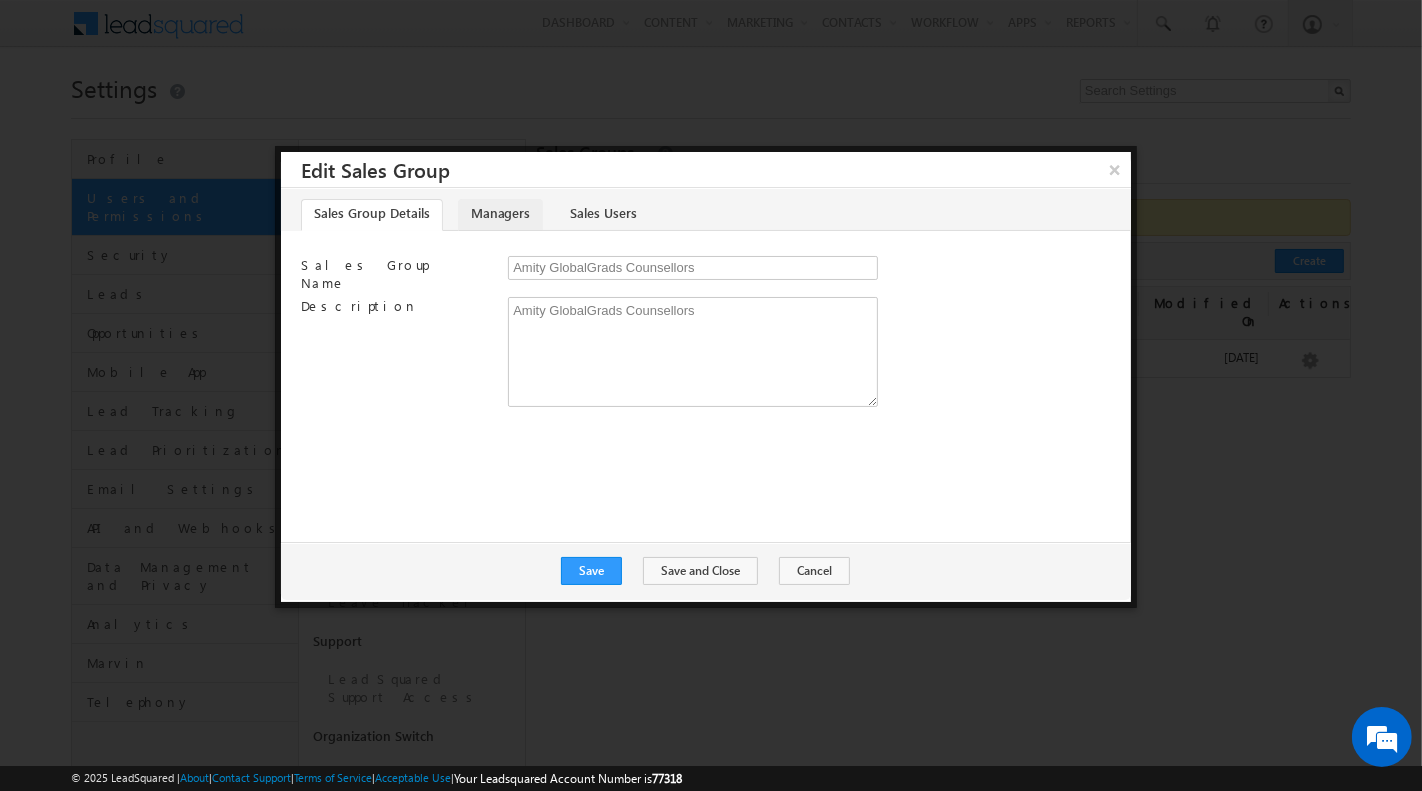 click on "Managers" at bounding box center [500, 215] 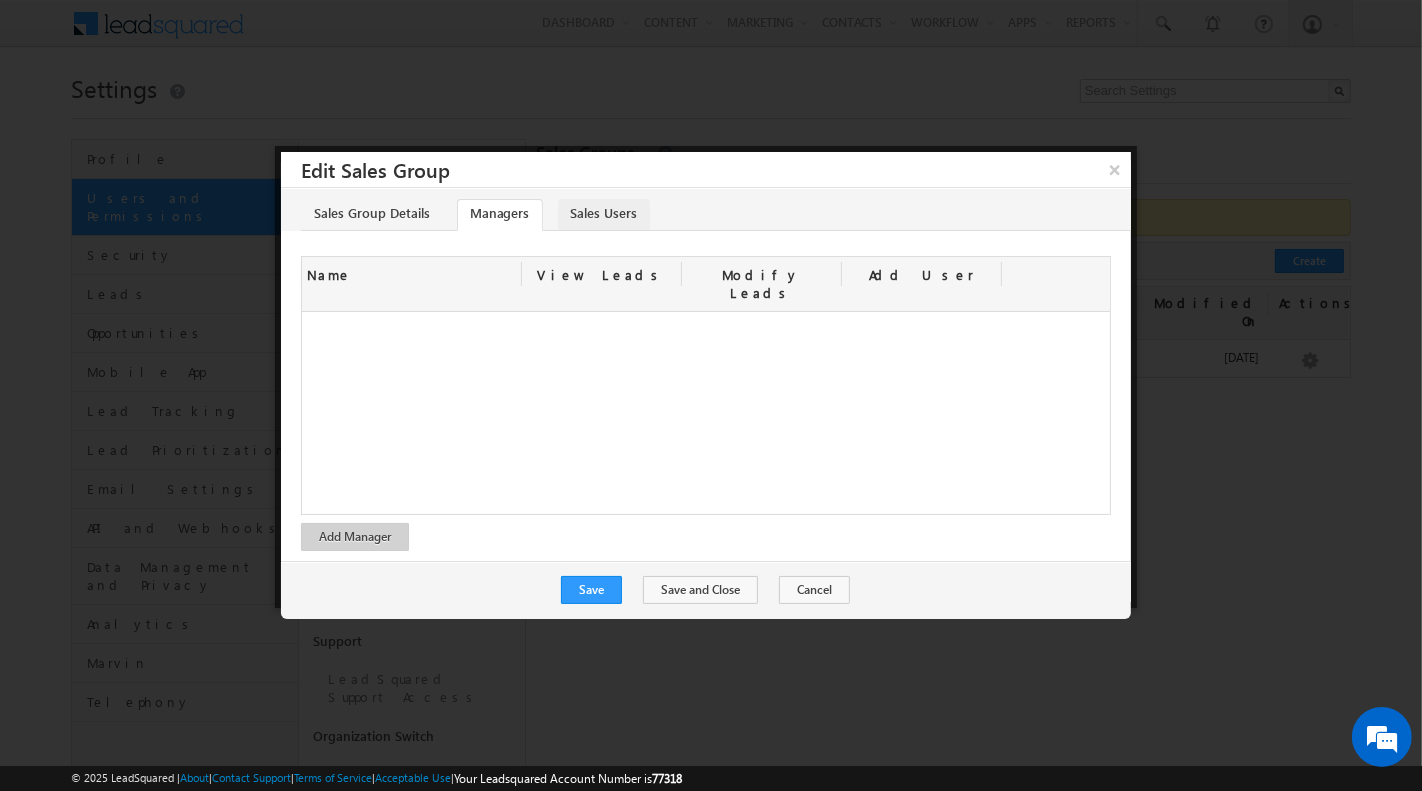 click on "Sales Users" at bounding box center (604, 215) 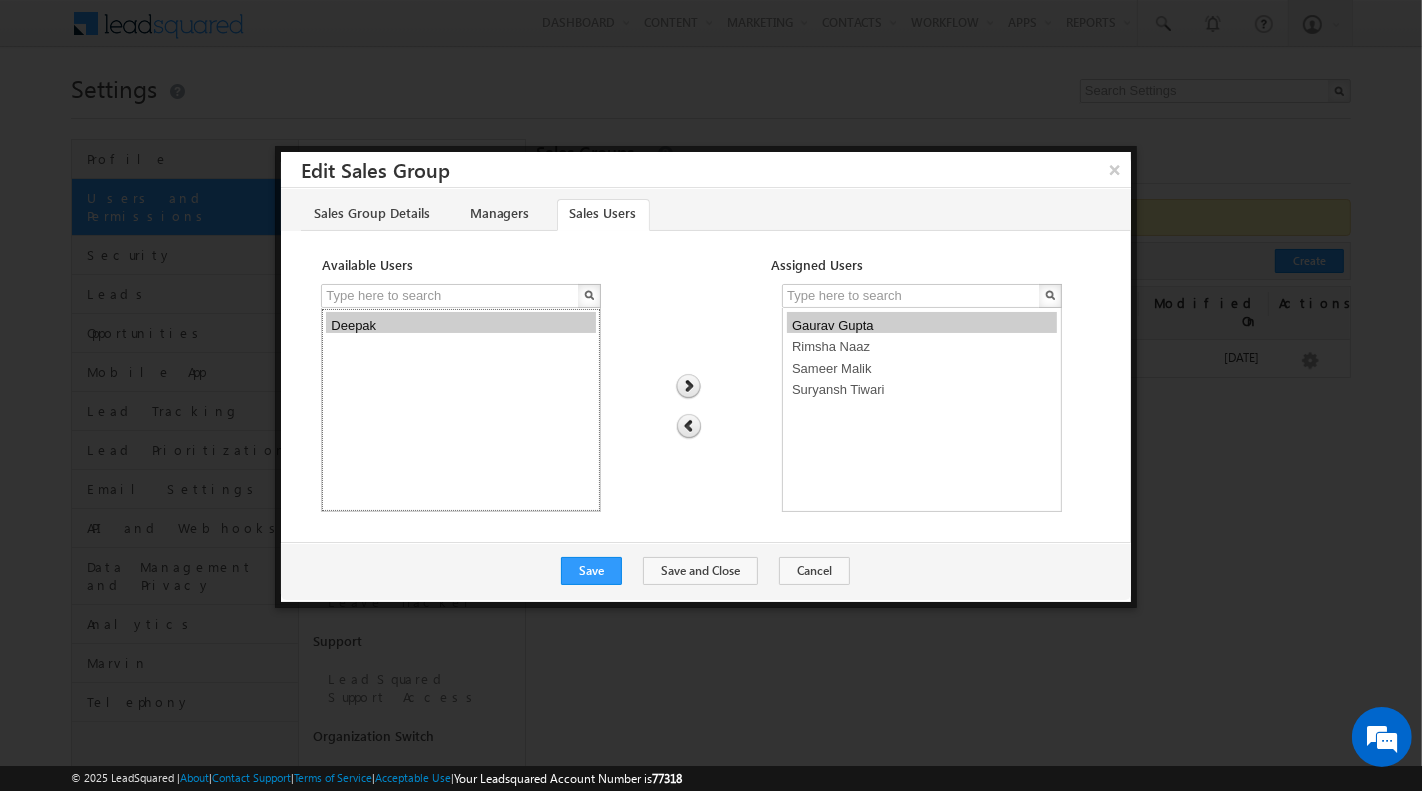 select on "8269112b-4507-11f0-91df-068012126923" 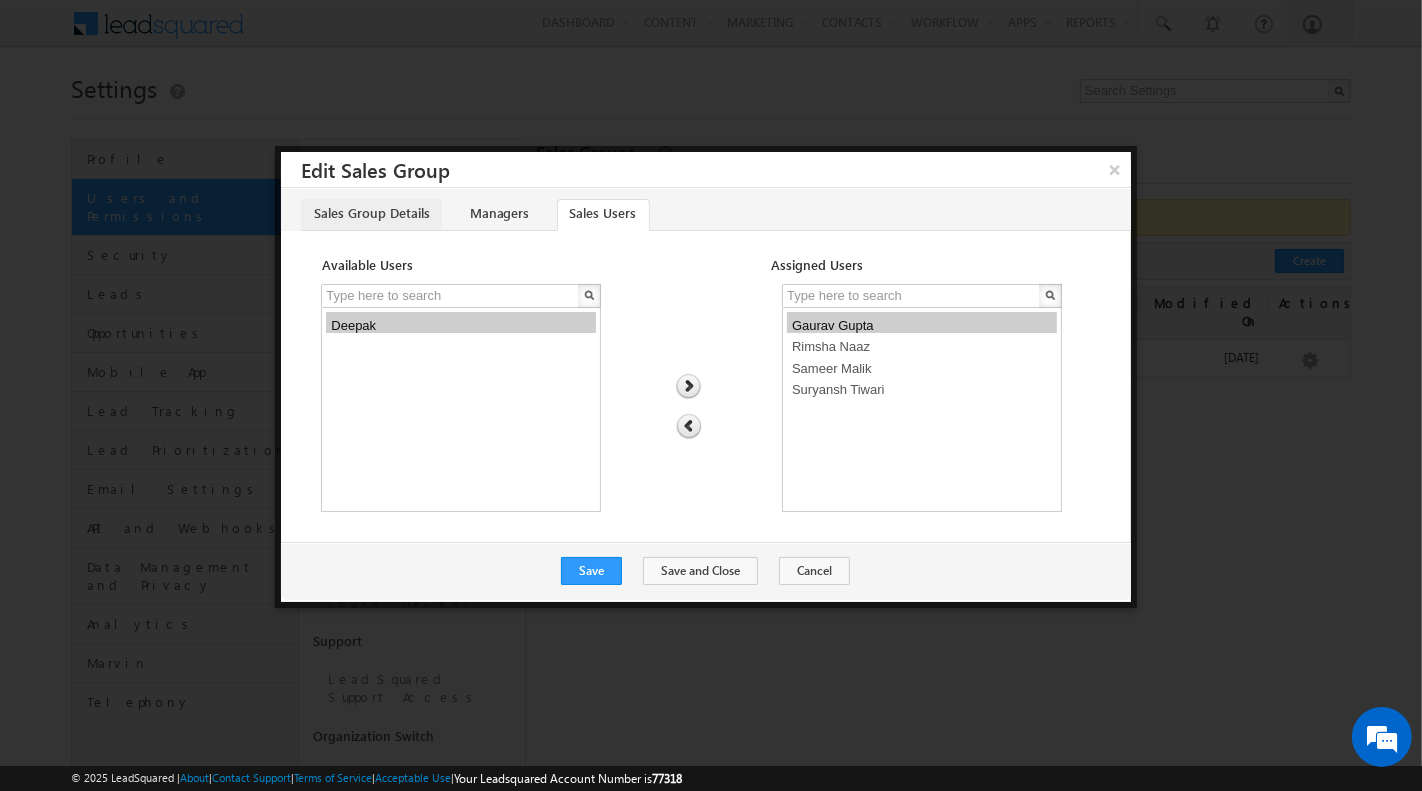 click on "Sales Group Details" at bounding box center (371, 215) 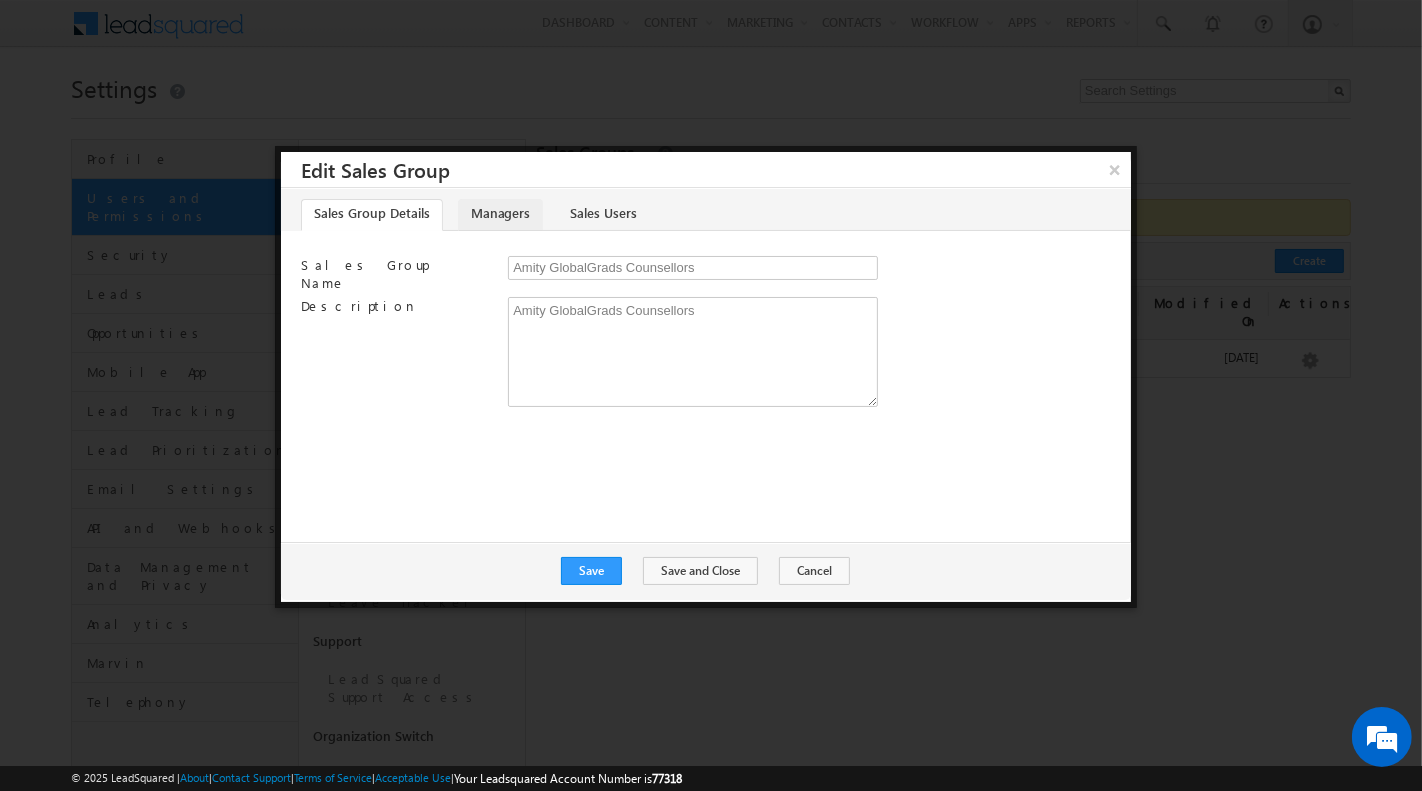 click on "Managers" at bounding box center [500, 215] 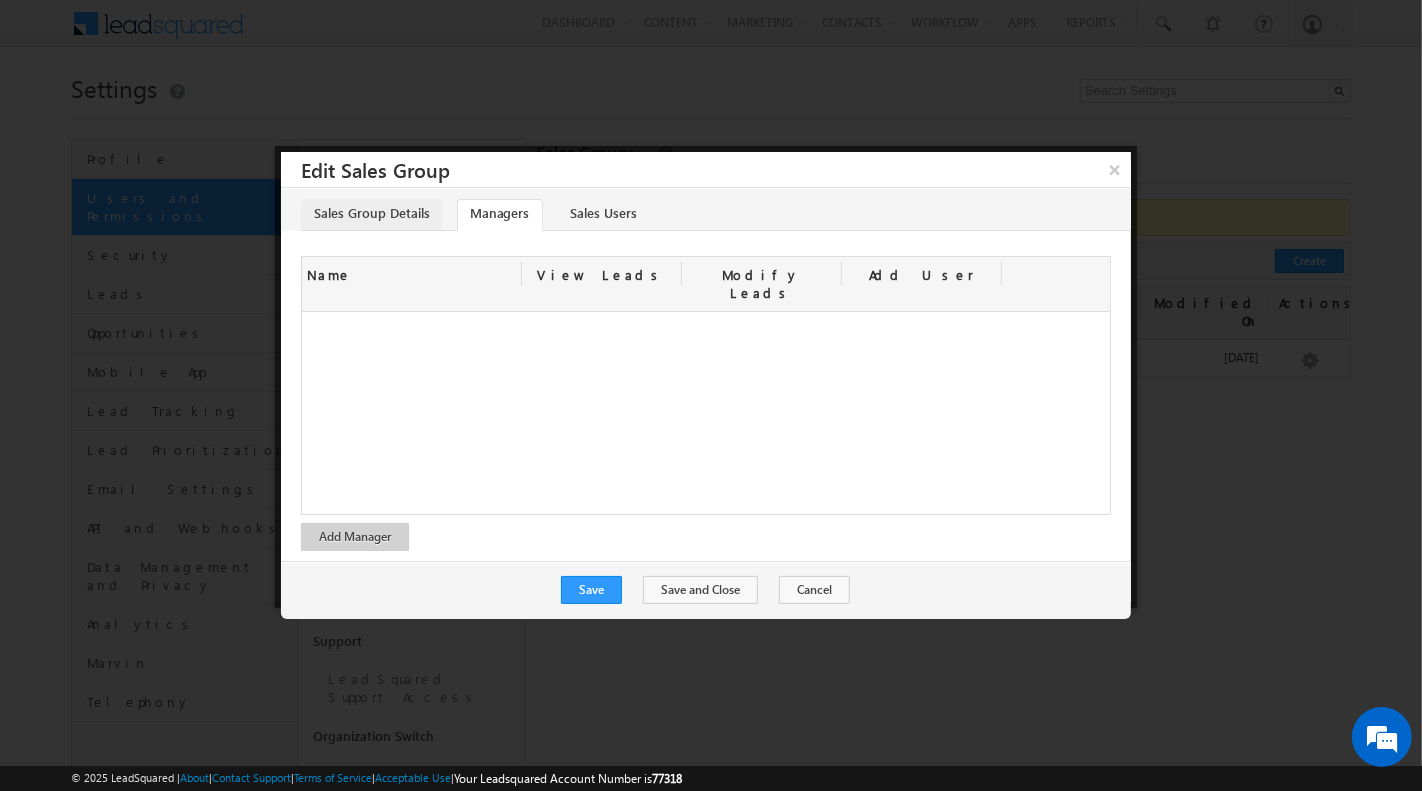 click on "Sales Group Details" at bounding box center [371, 215] 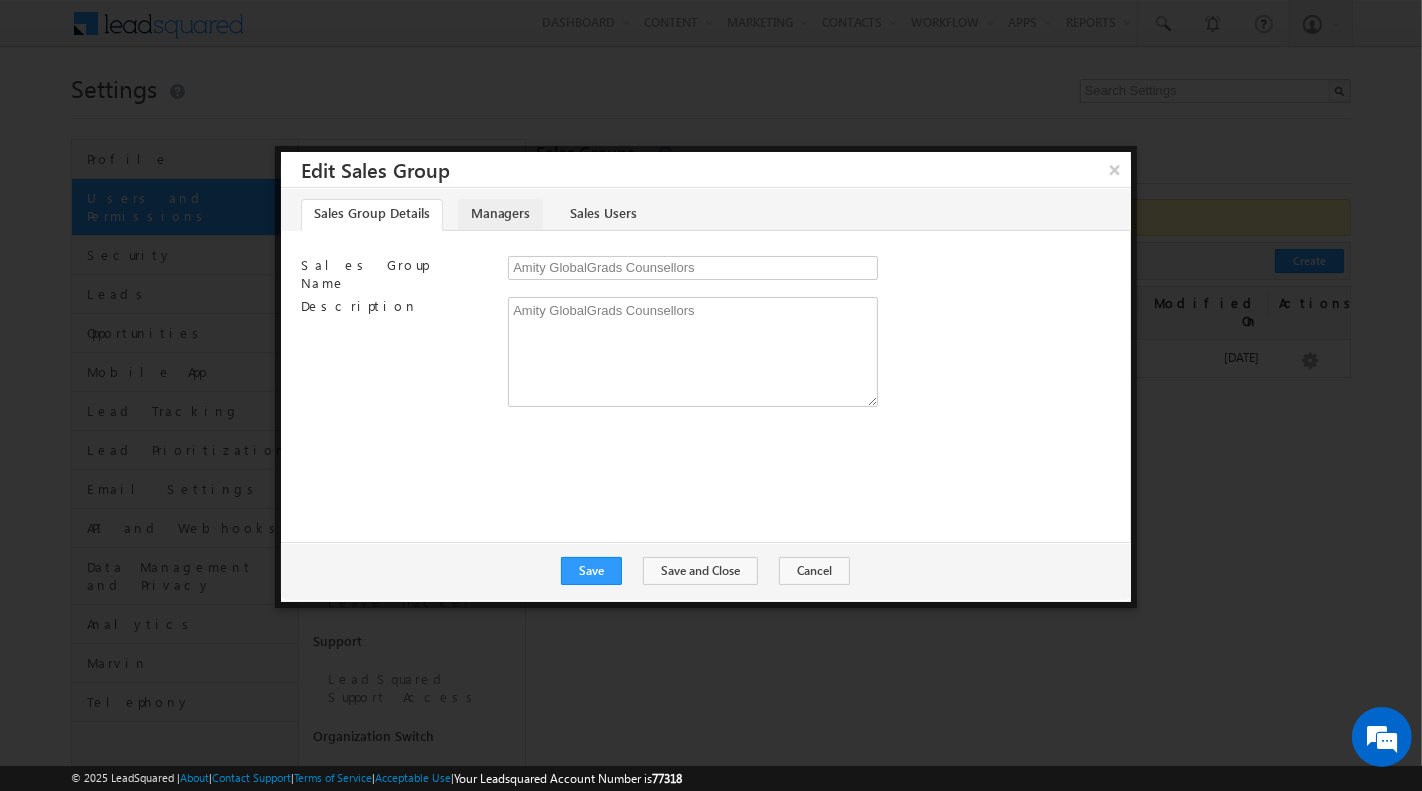 click on "Managers" at bounding box center (500, 215) 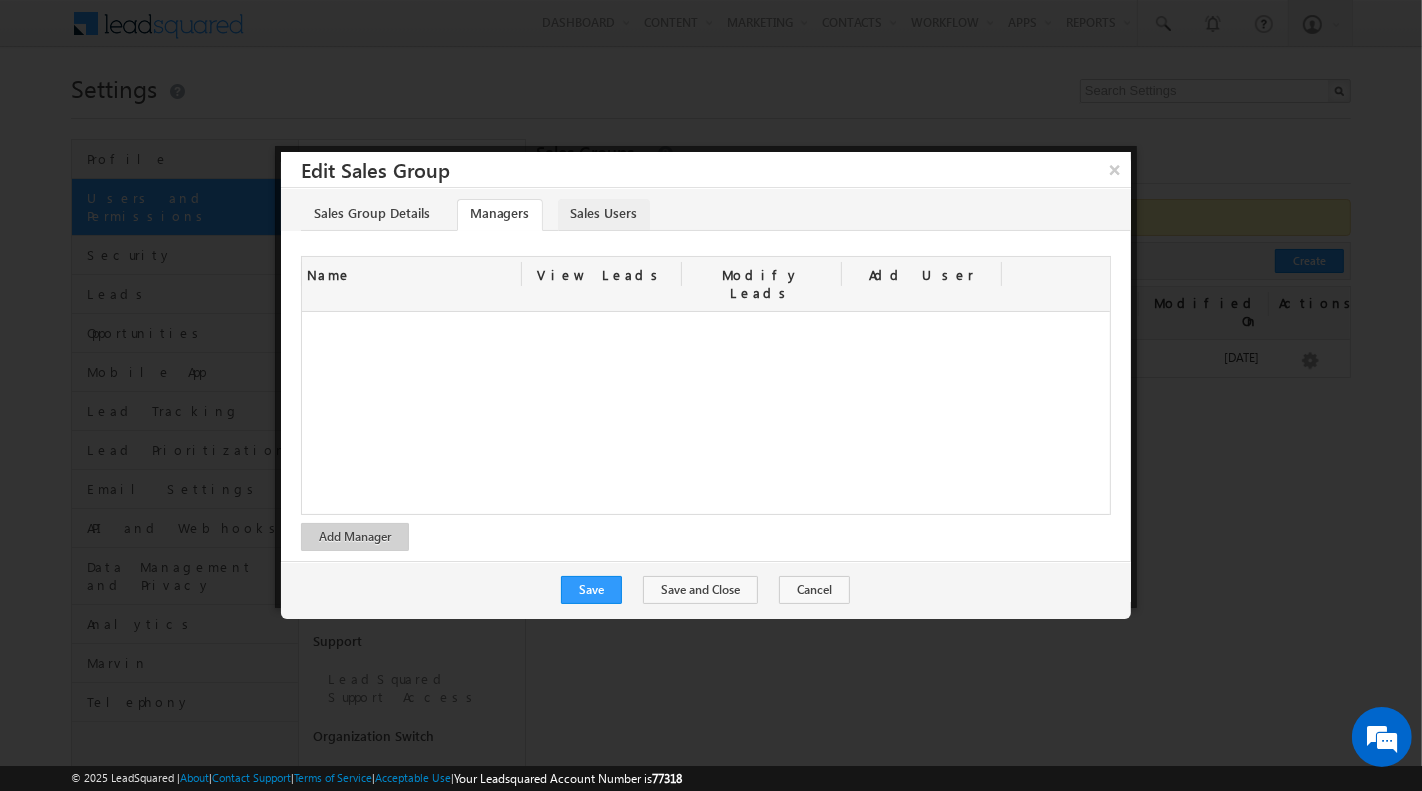 click on "Sales Users" at bounding box center (604, 215) 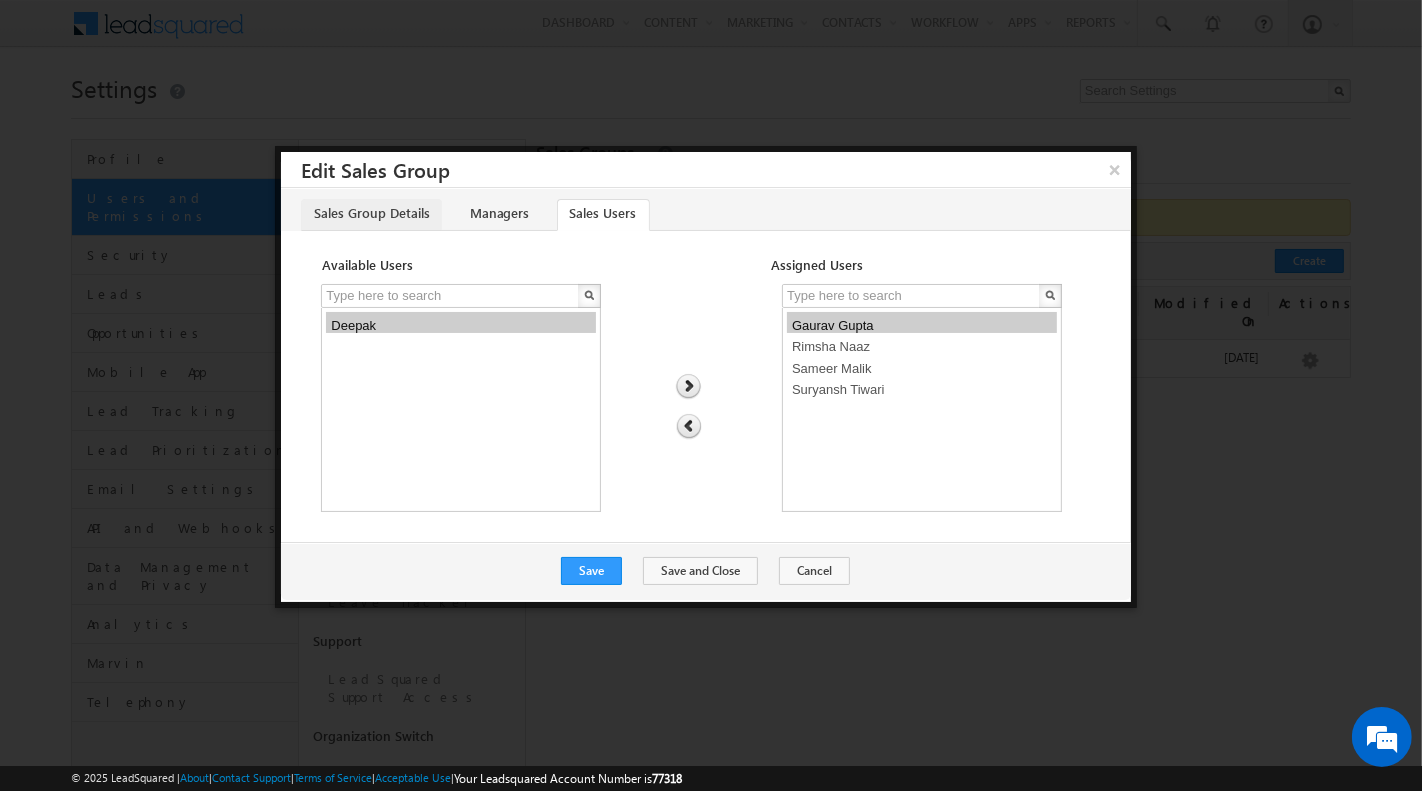 click on "Sales Group Details" at bounding box center [371, 215] 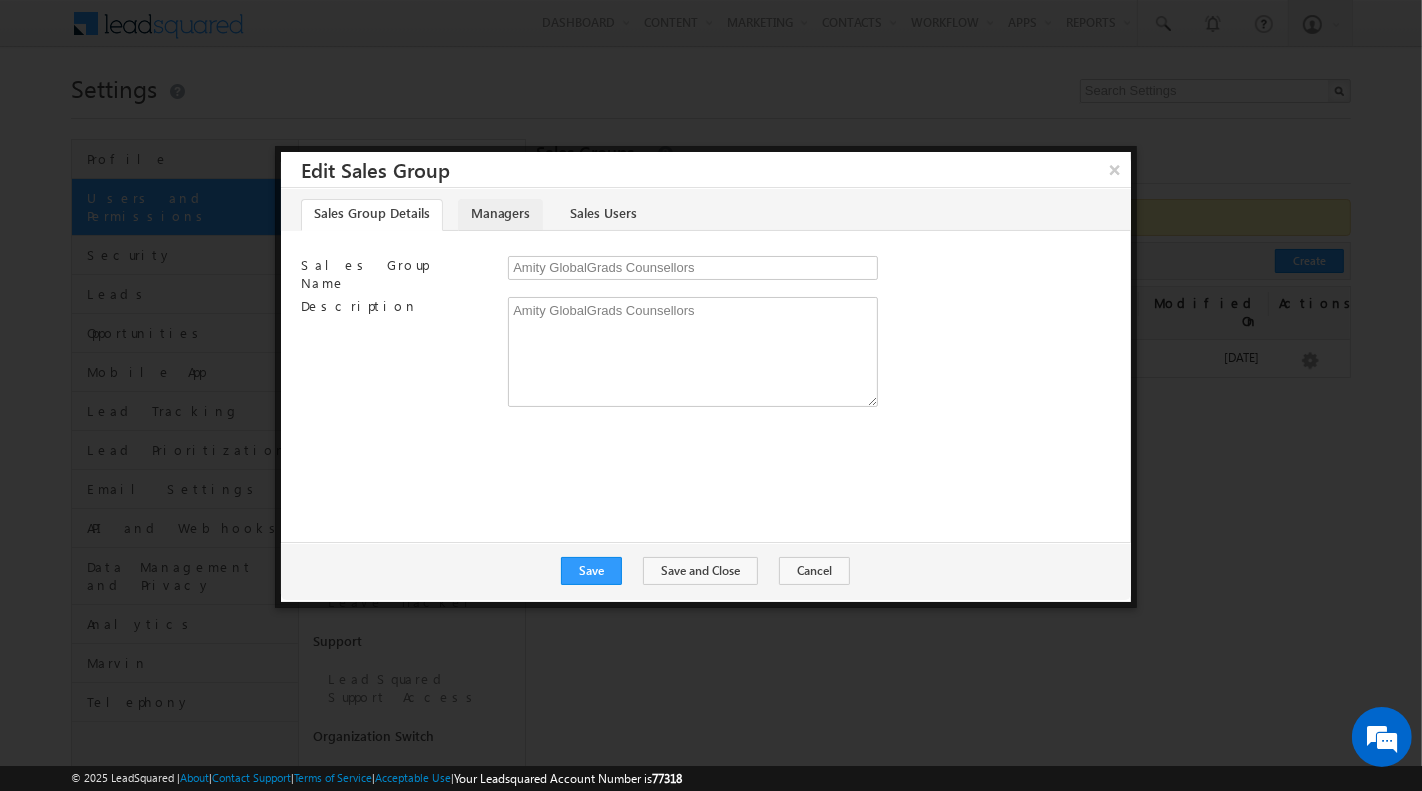 click on "Managers" at bounding box center [500, 215] 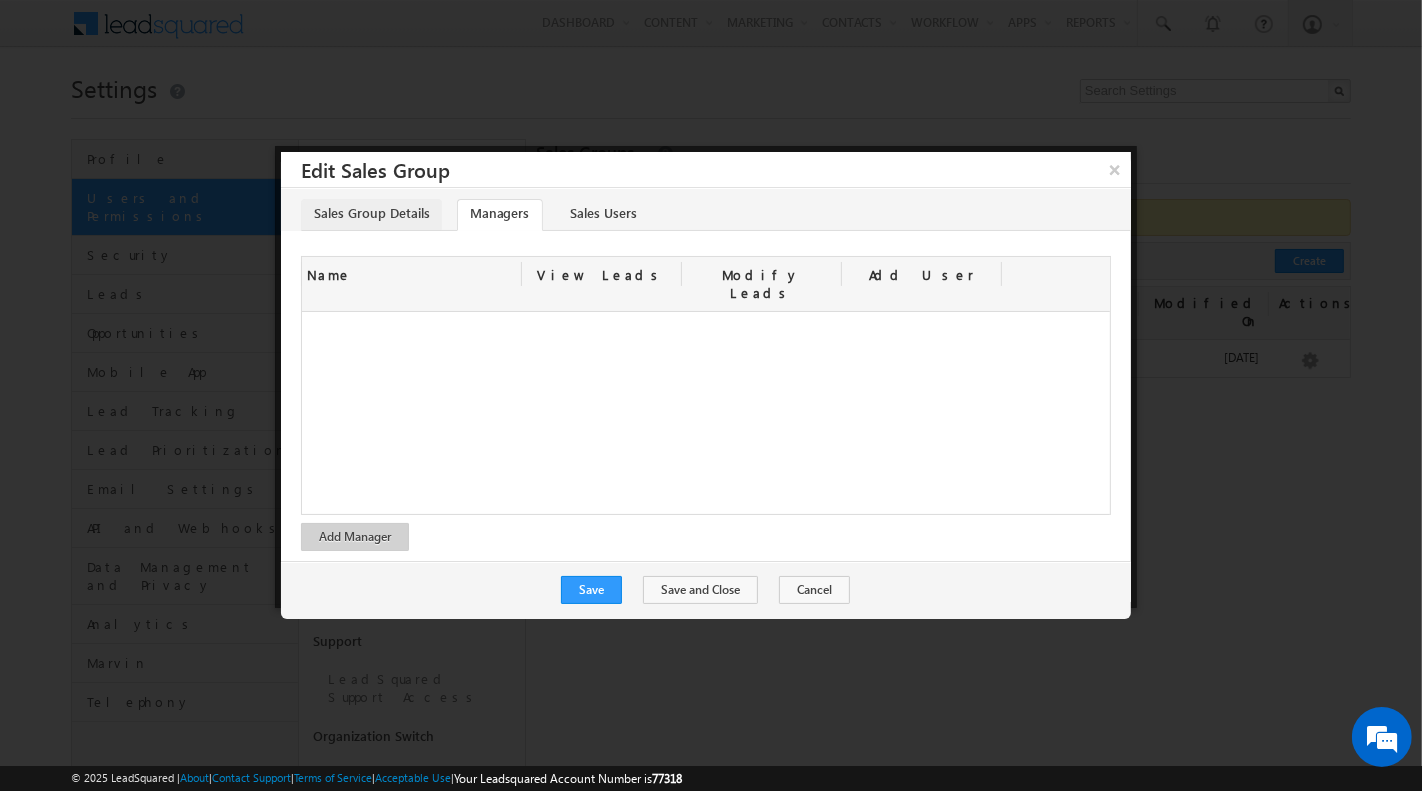 click on "Sales Group Details" at bounding box center (371, 215) 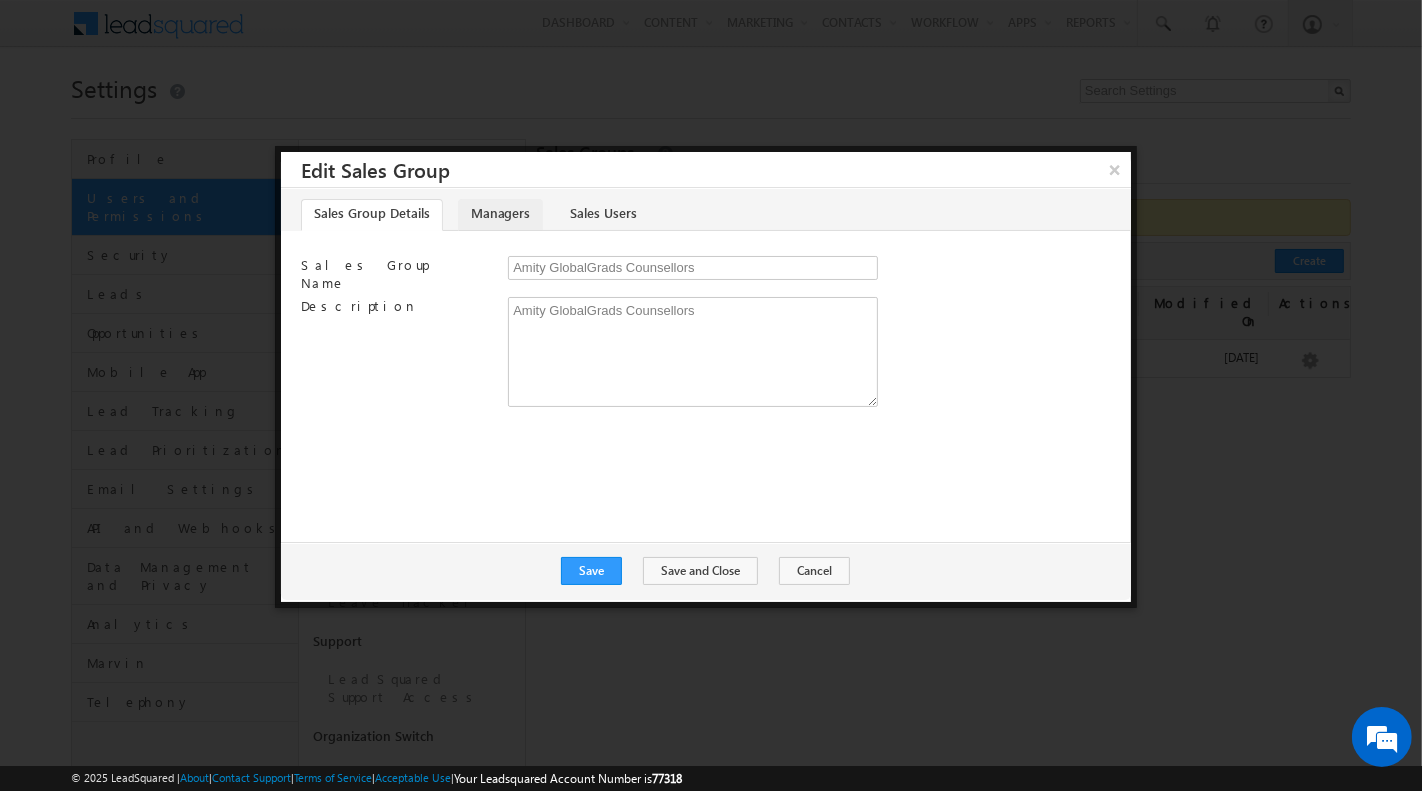 click on "Managers" at bounding box center (500, 215) 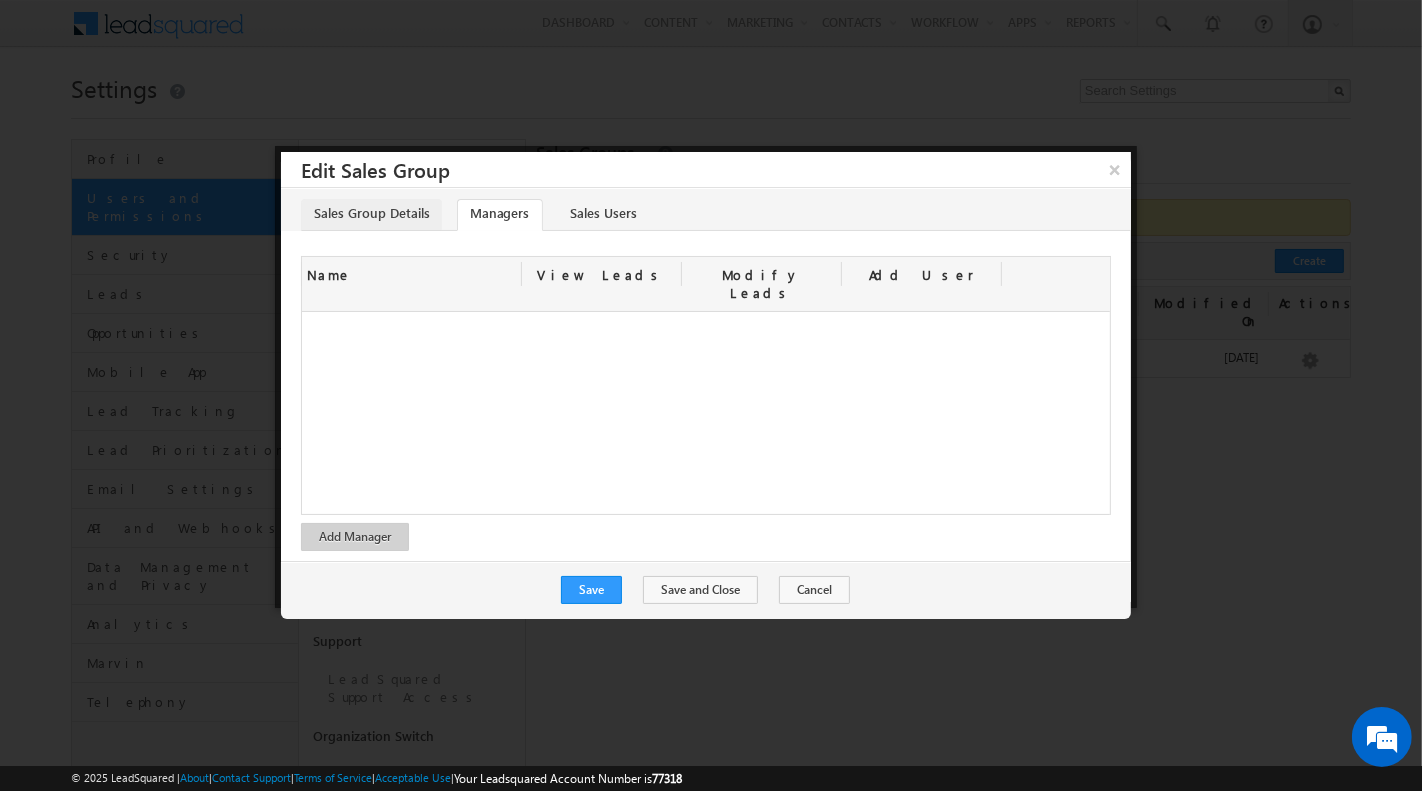 click on "Sales Group Details" at bounding box center (371, 215) 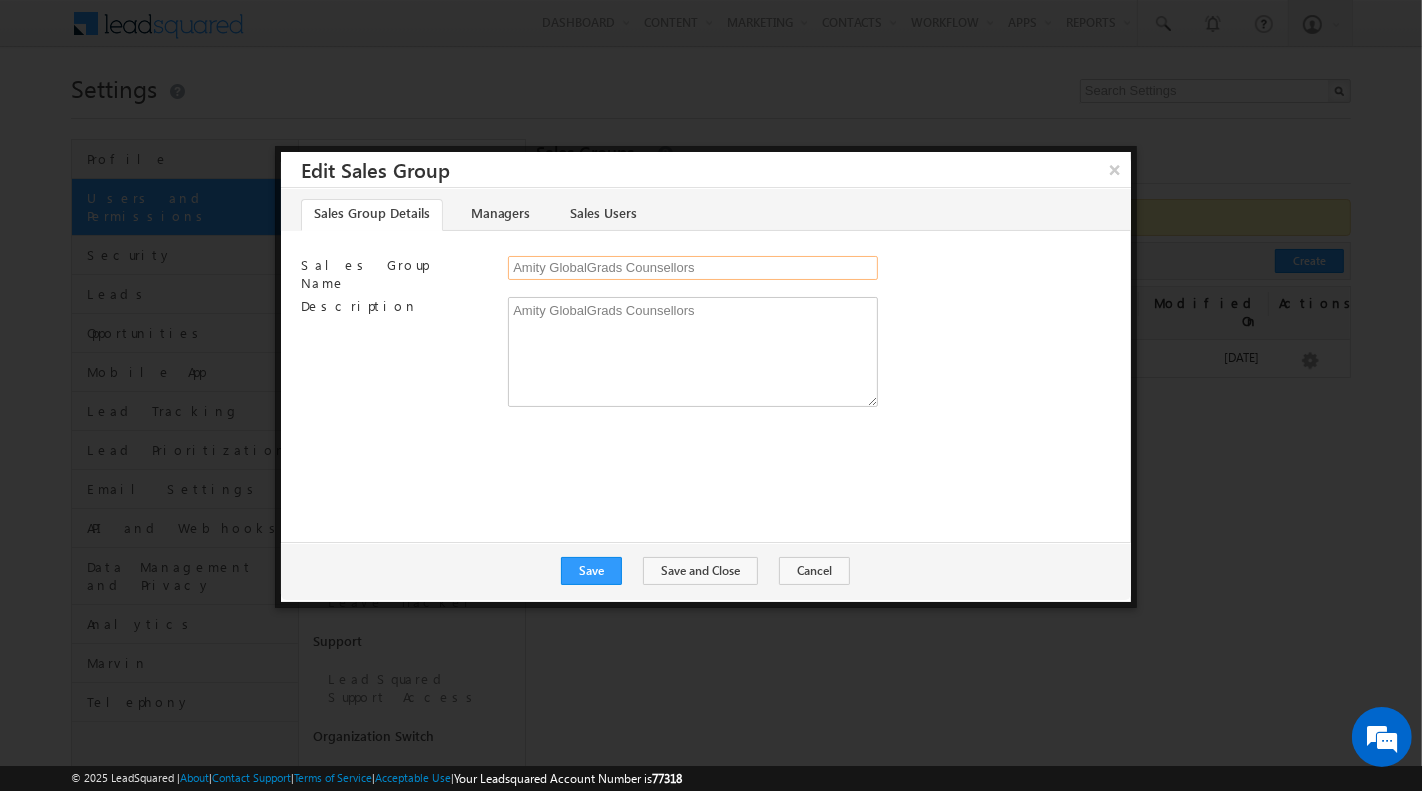 click on "Amity GlobalGrads Counsellors" at bounding box center (693, 268) 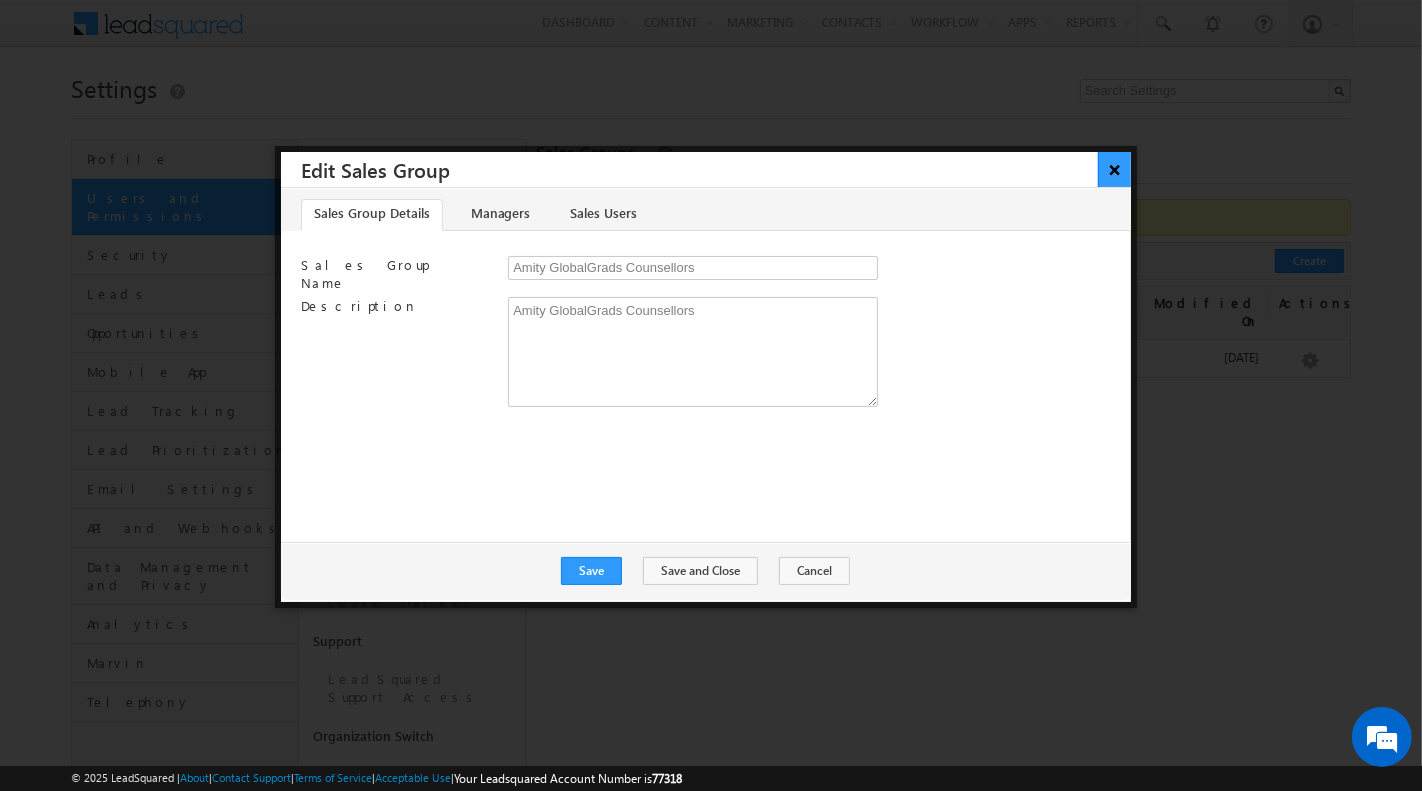 click on "×" at bounding box center [1114, 169] 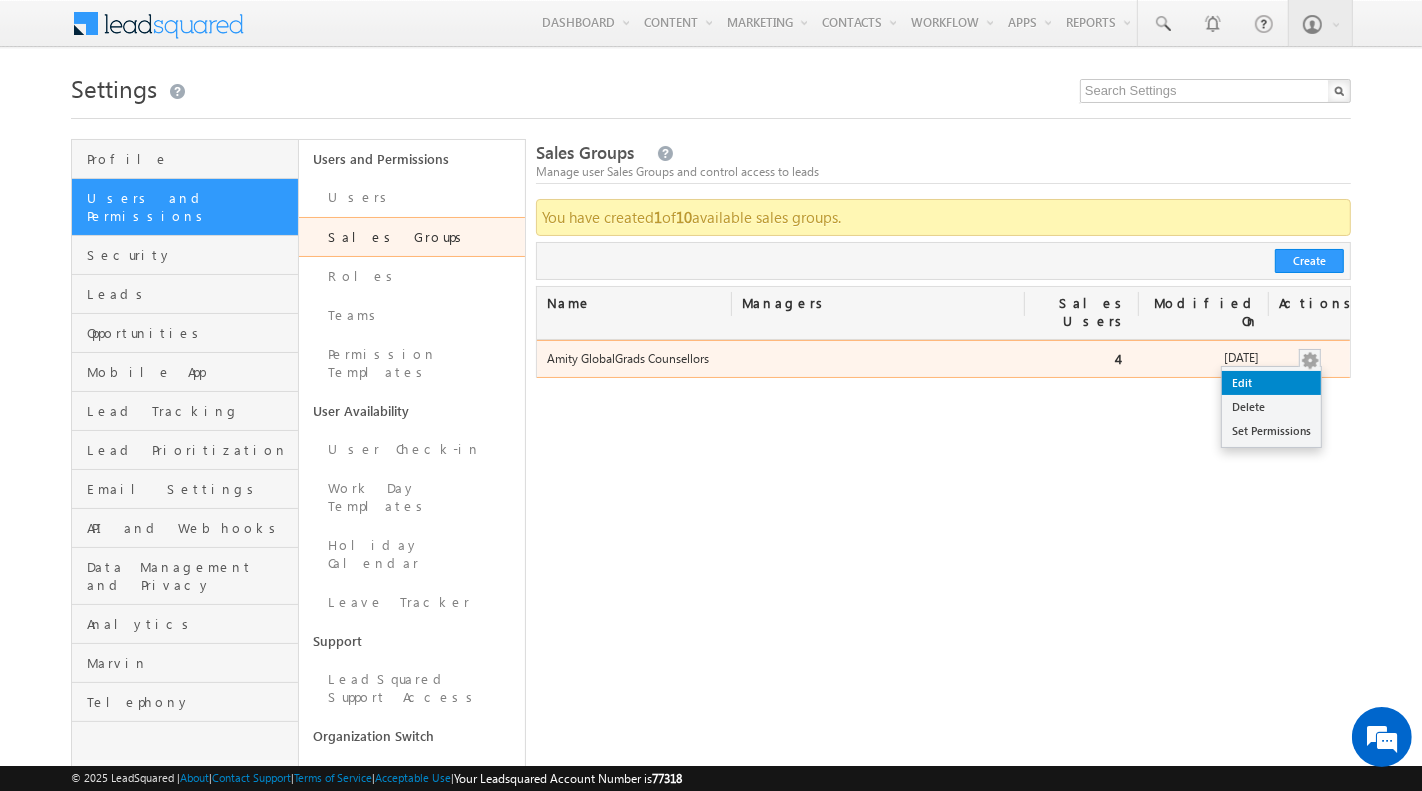 click on "Edit" at bounding box center [1271, 383] 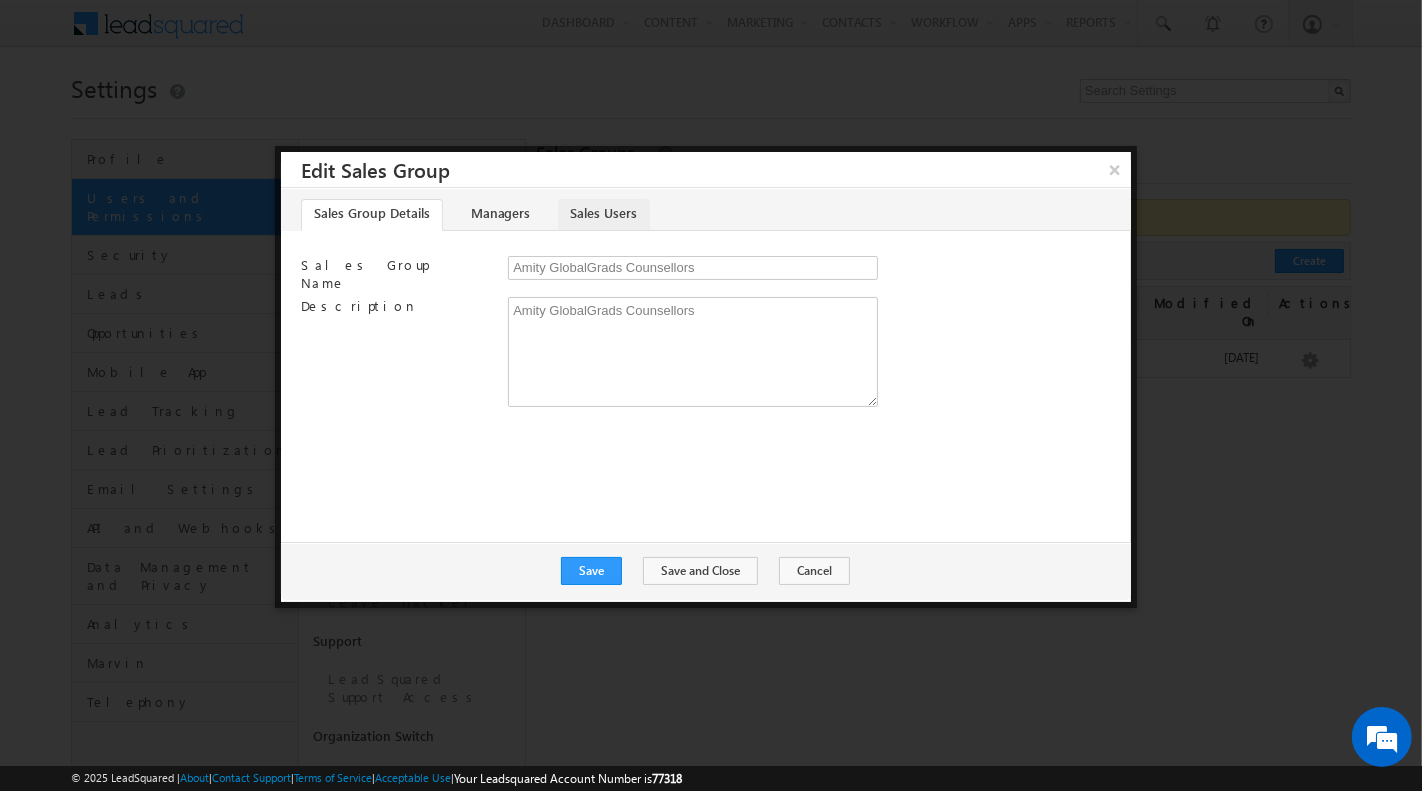 click on "Sales Users" at bounding box center (604, 215) 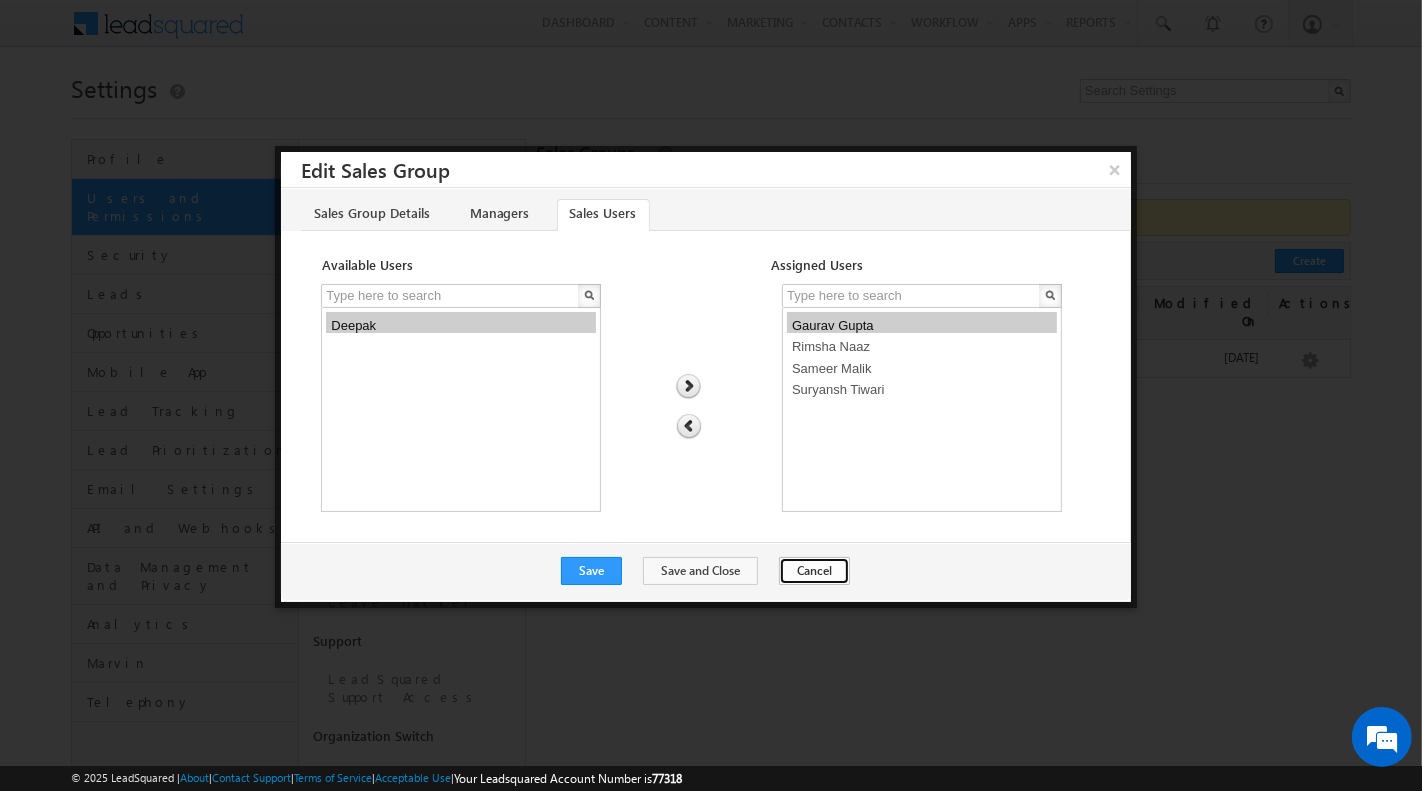 click on "Cancel" at bounding box center (814, 571) 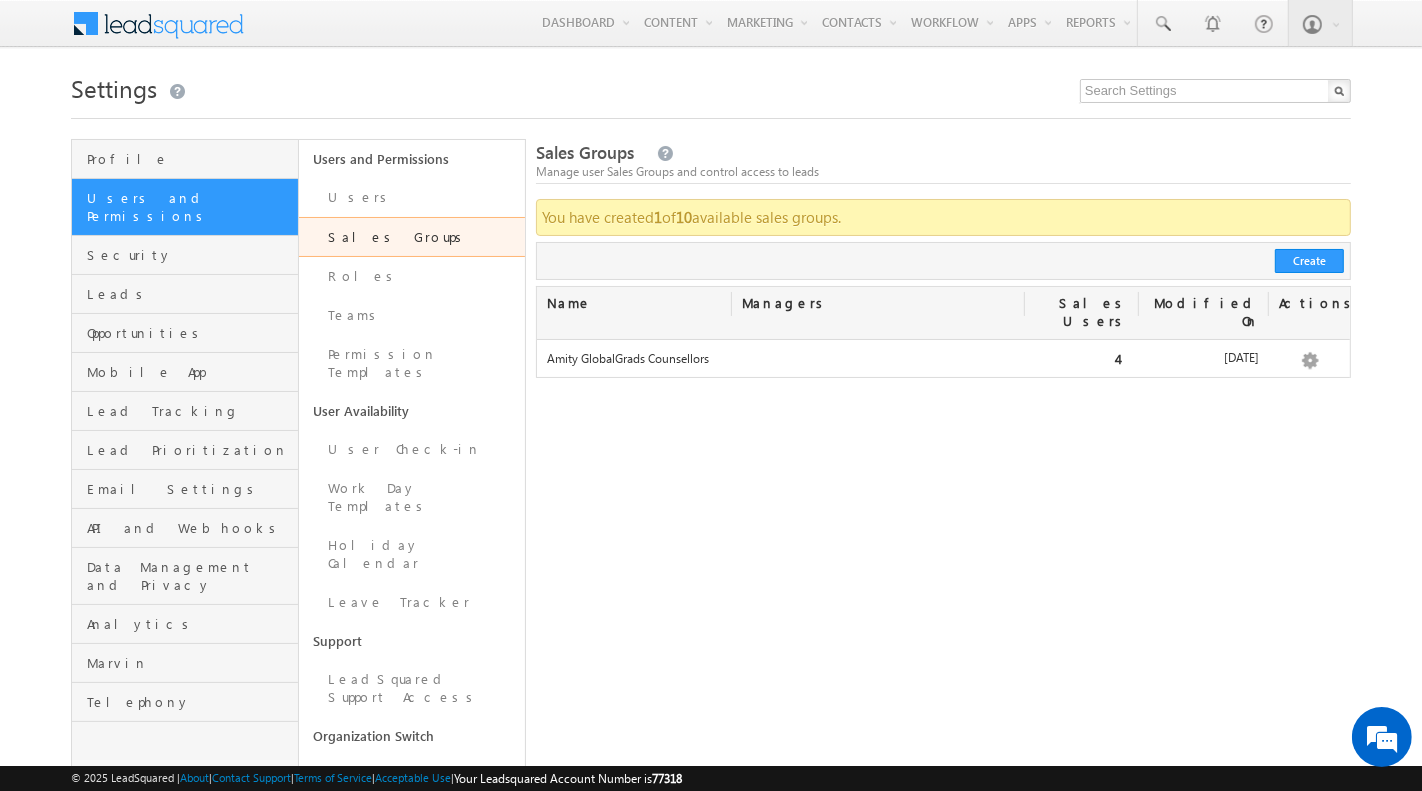 click on "Sales Groups" at bounding box center [412, 237] 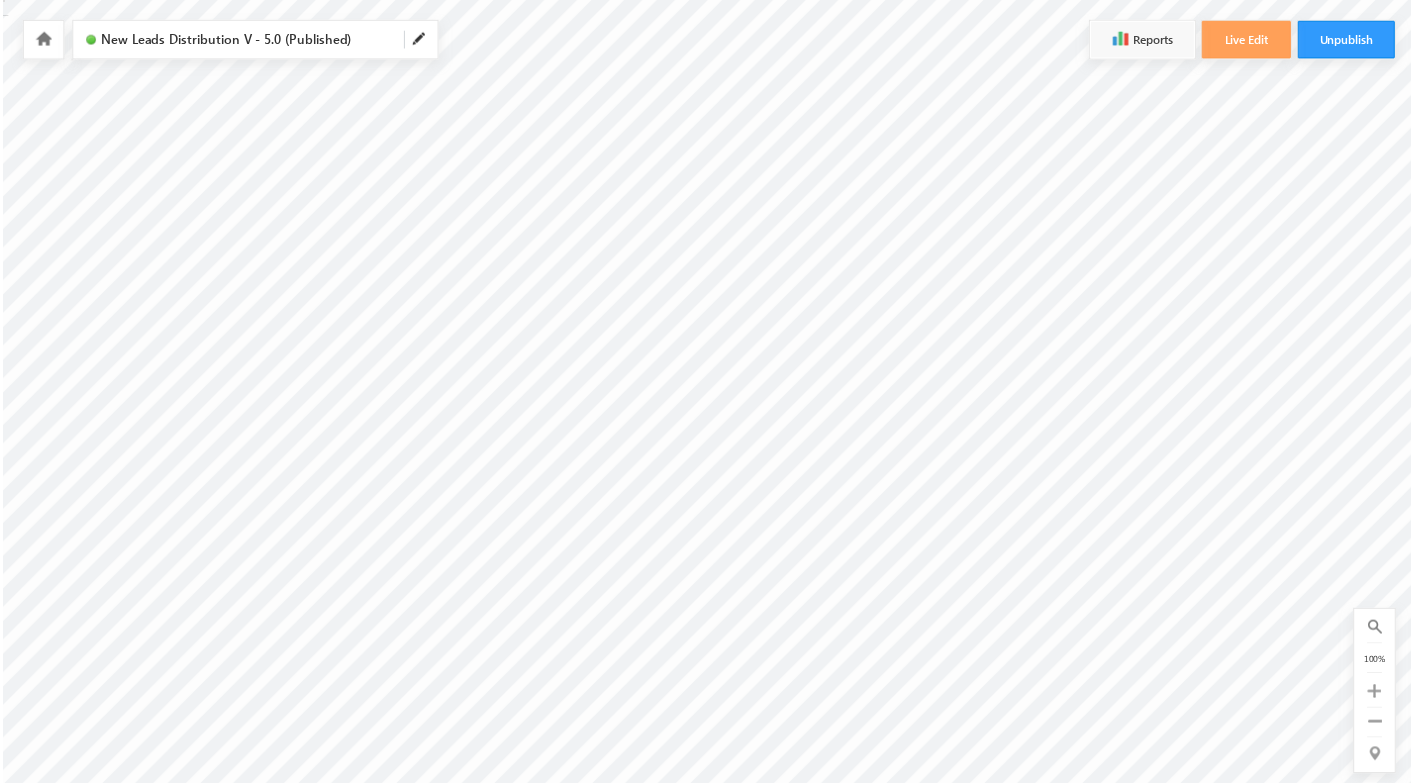 scroll, scrollTop: 0, scrollLeft: 0, axis: both 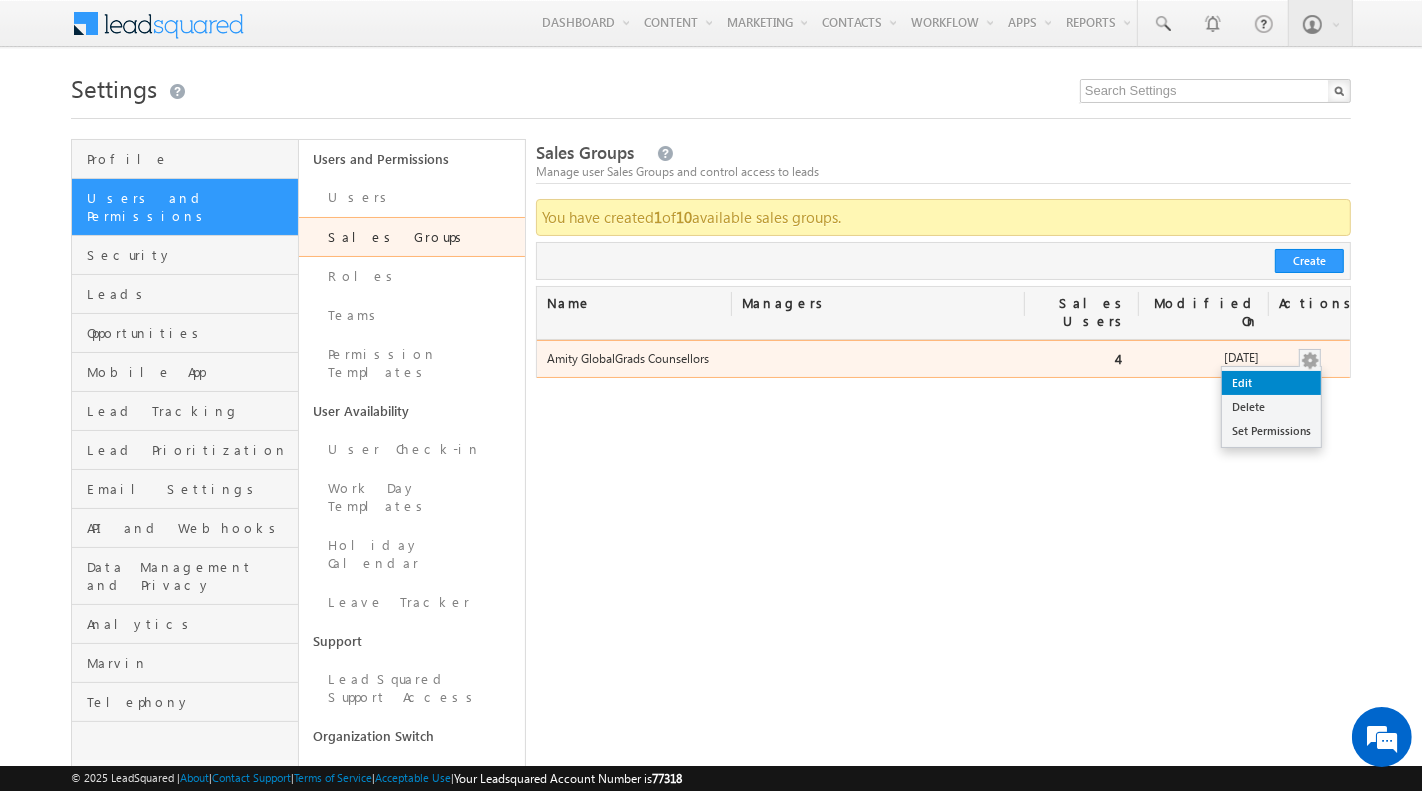 click on "Edit" at bounding box center [1271, 383] 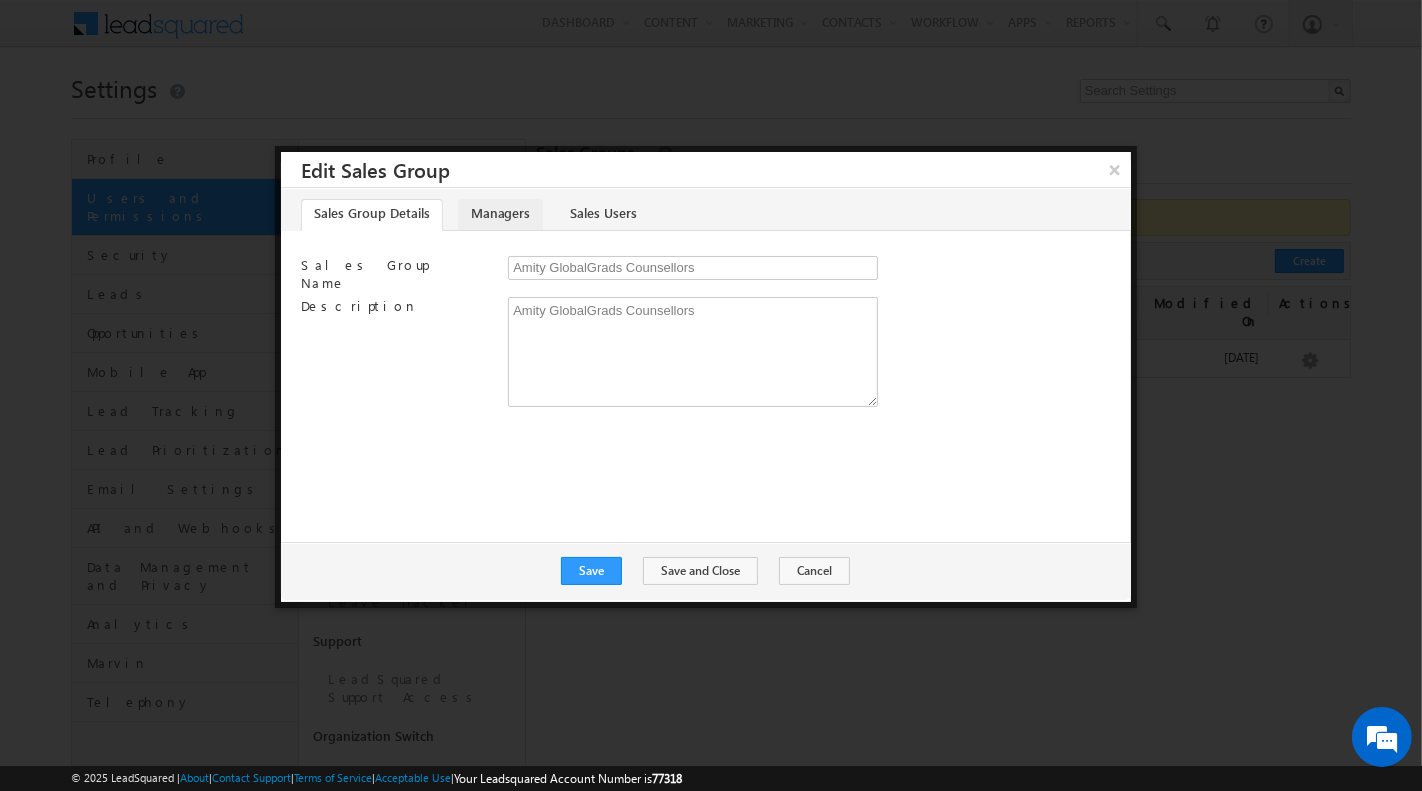click on "Managers" at bounding box center [500, 215] 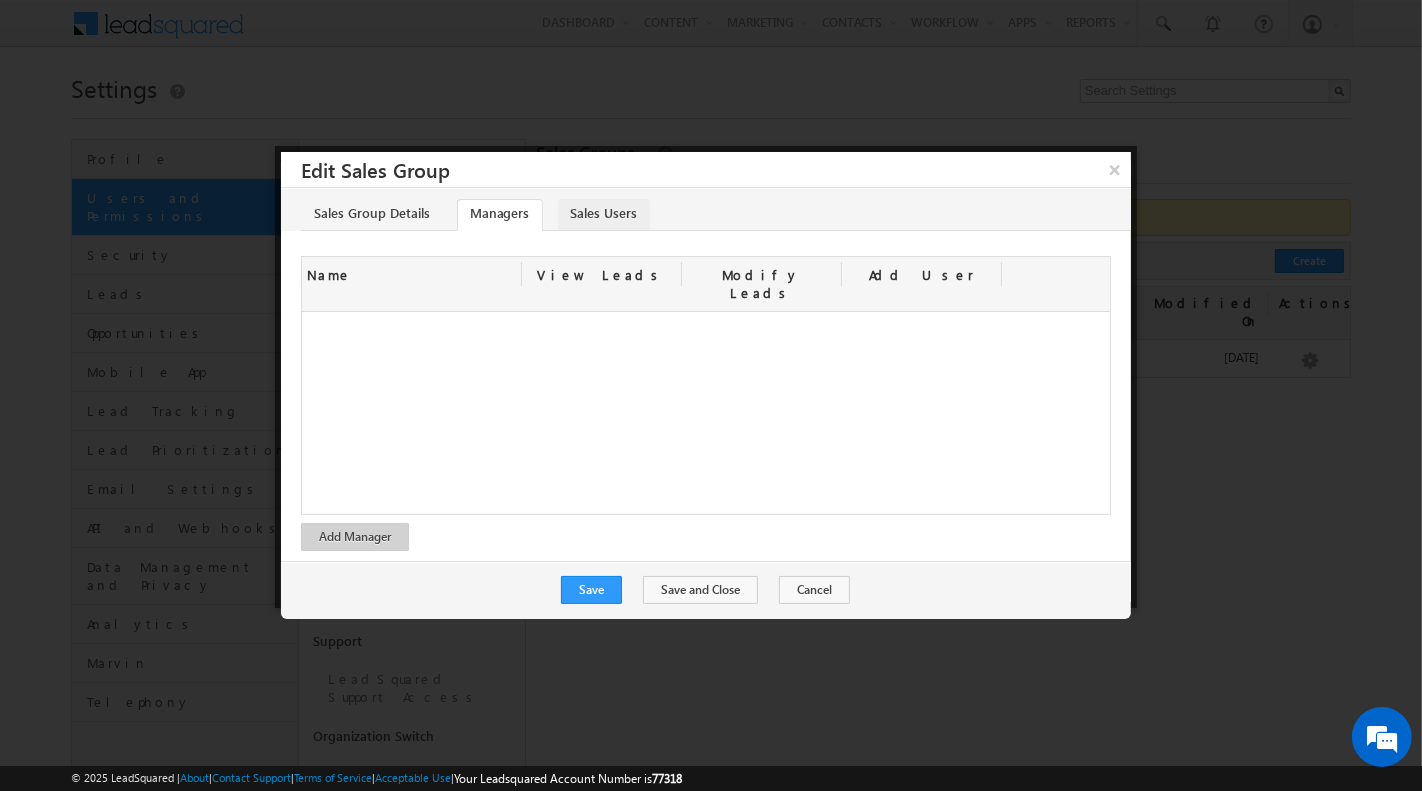 click on "Sales Users" at bounding box center (604, 215) 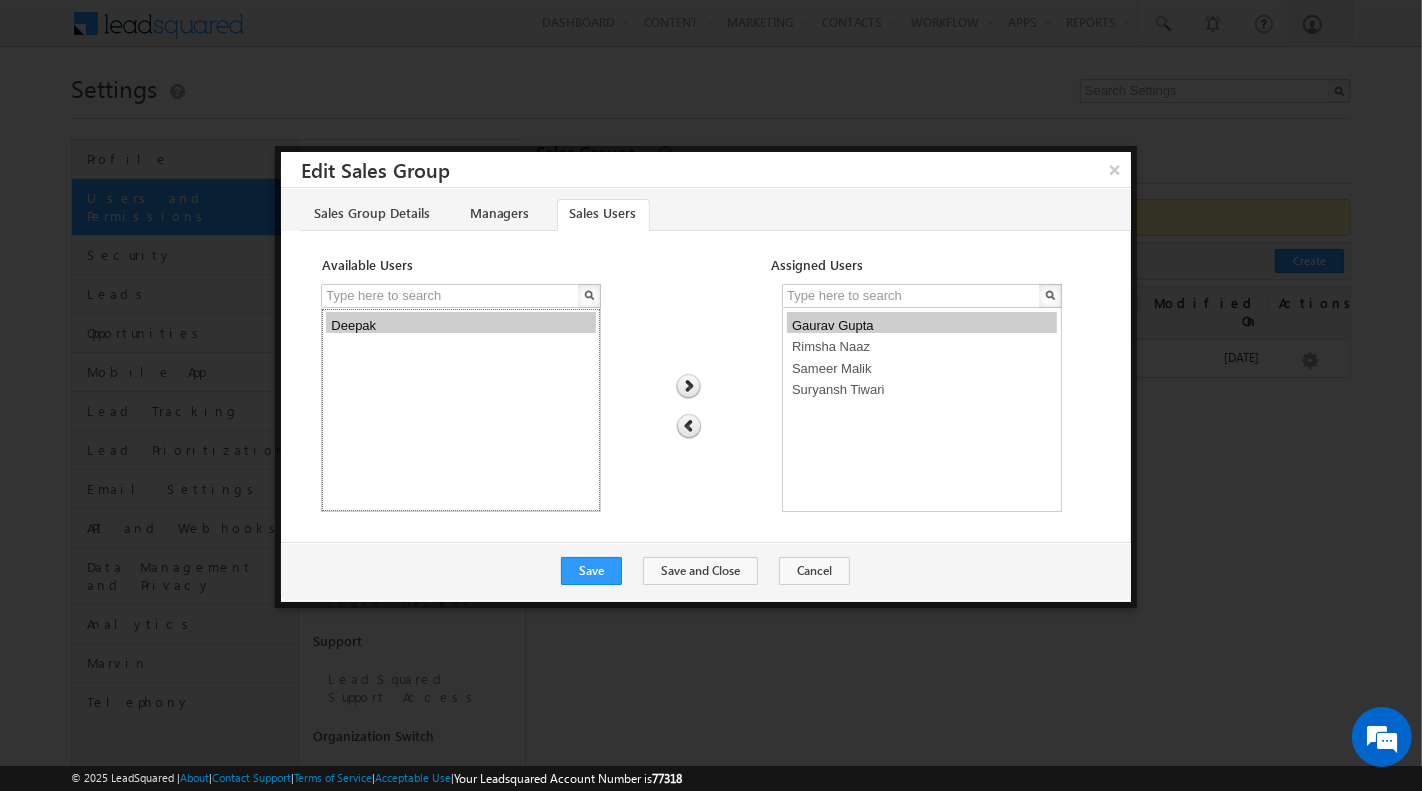 select on "8269112b-4507-11f0-91df-068012126923" 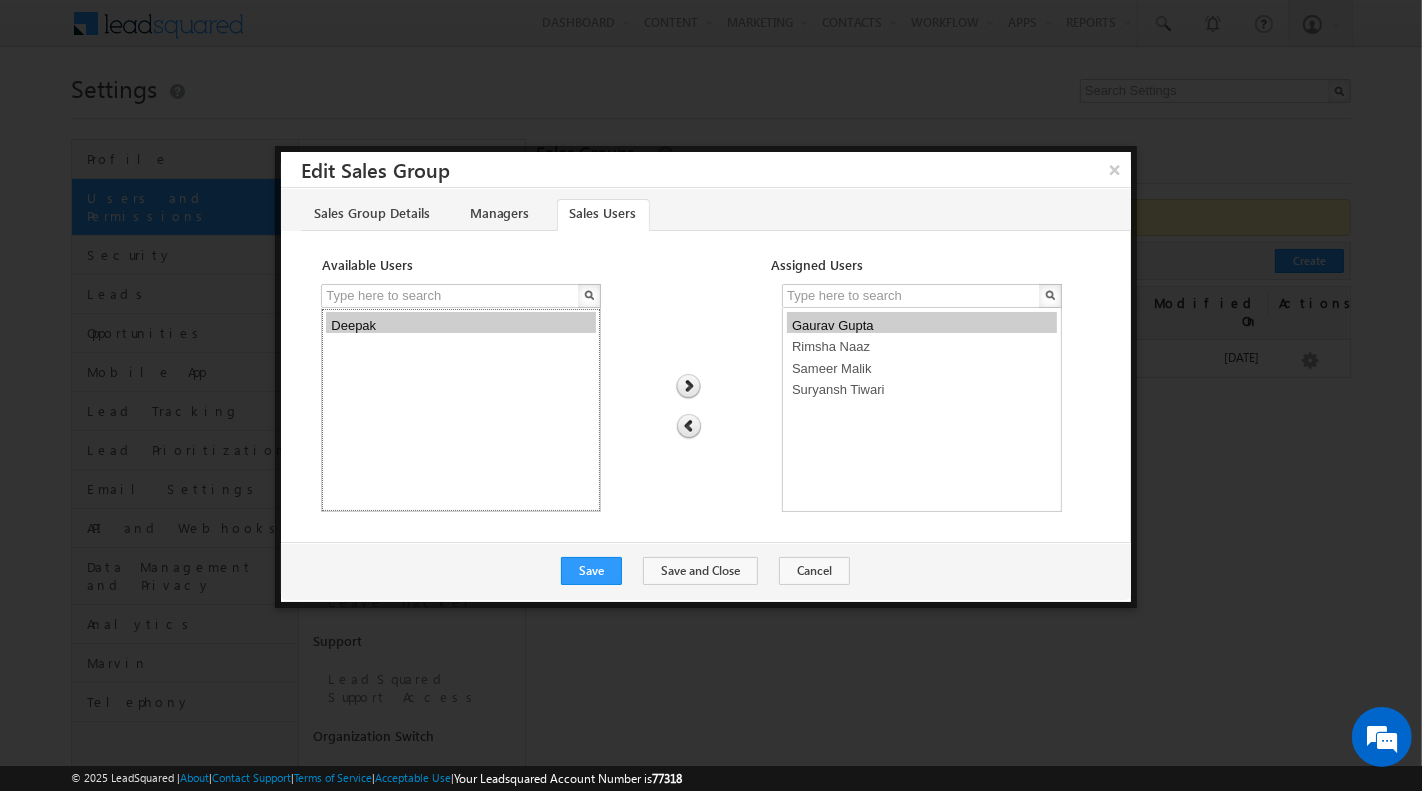 scroll, scrollTop: 0, scrollLeft: 0, axis: both 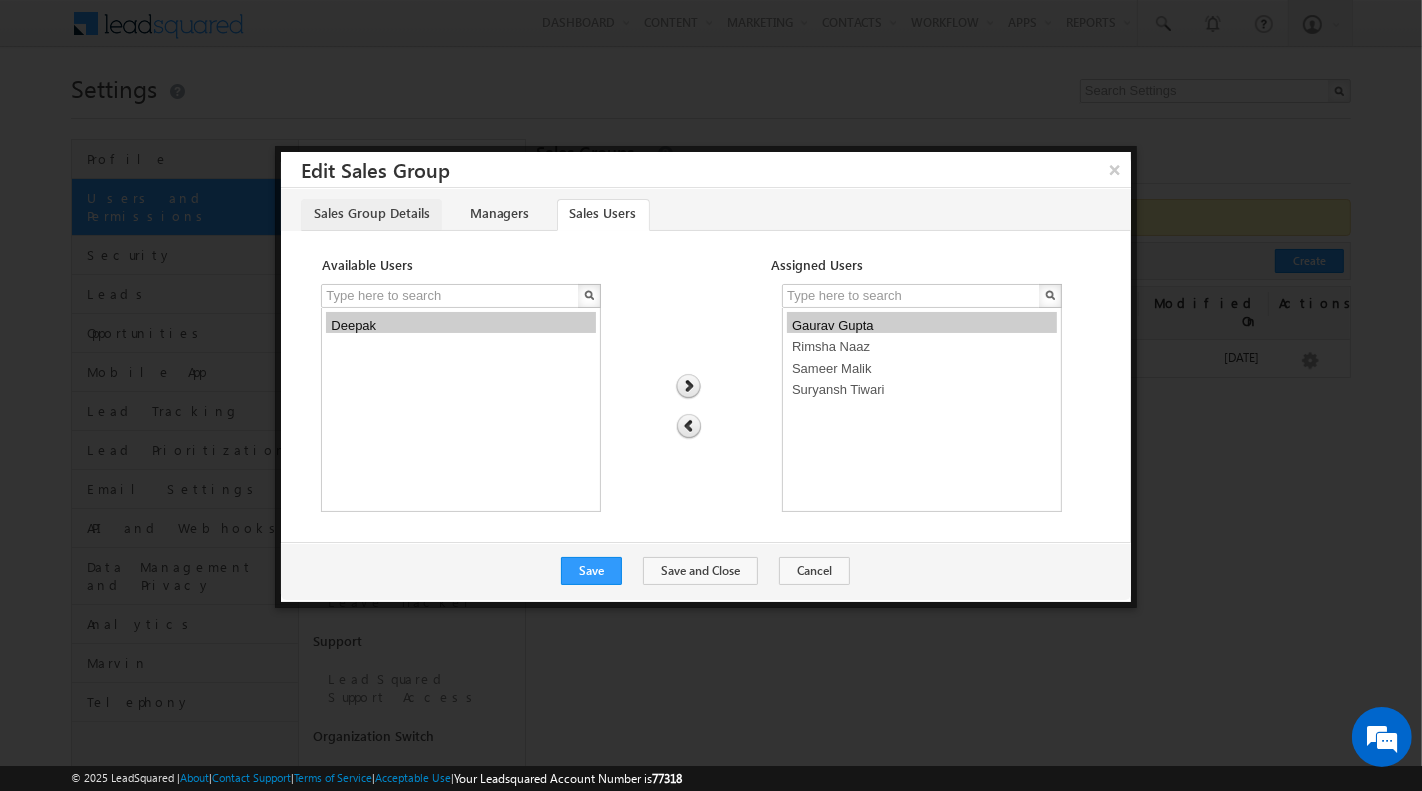 click on "Sales Group Details" at bounding box center [371, 215] 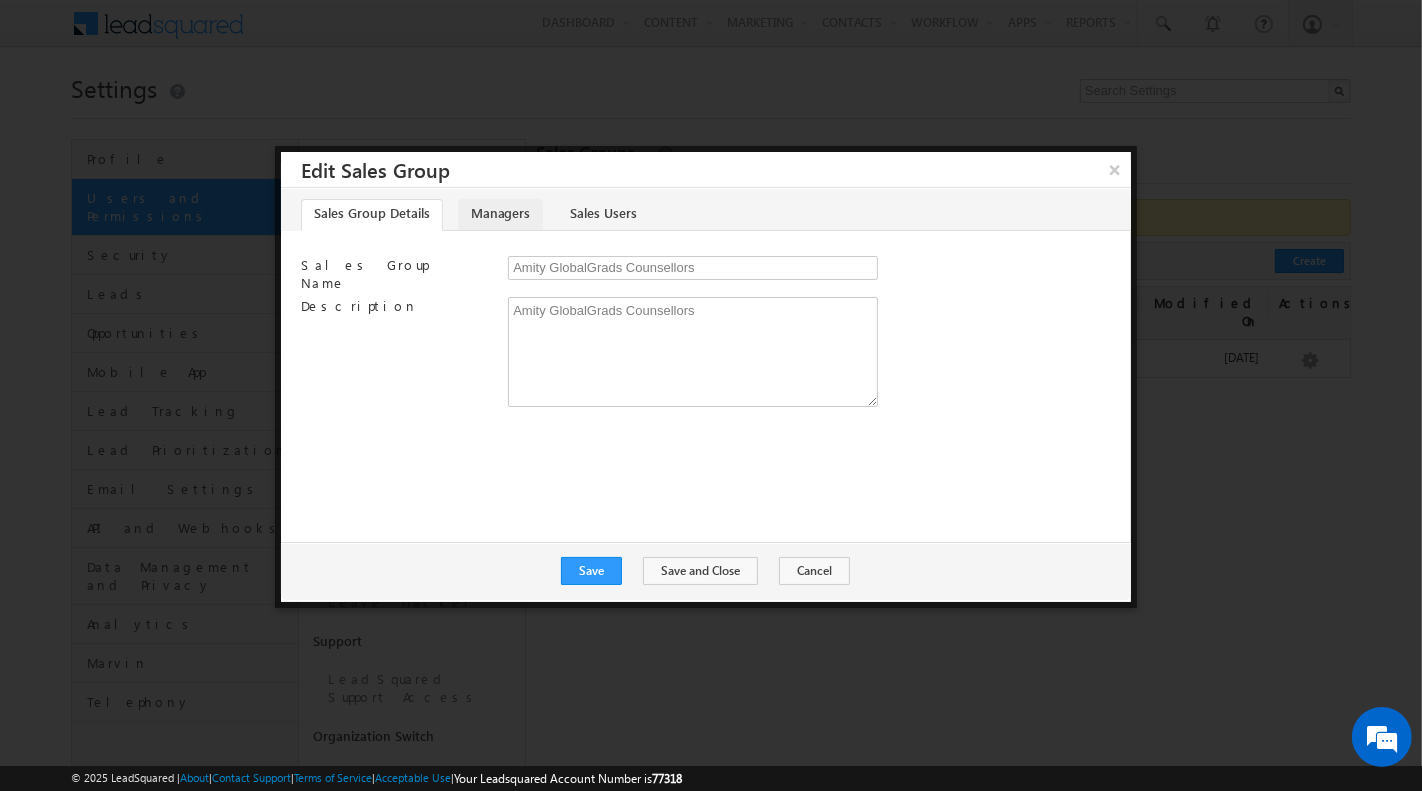click on "Managers" at bounding box center (500, 215) 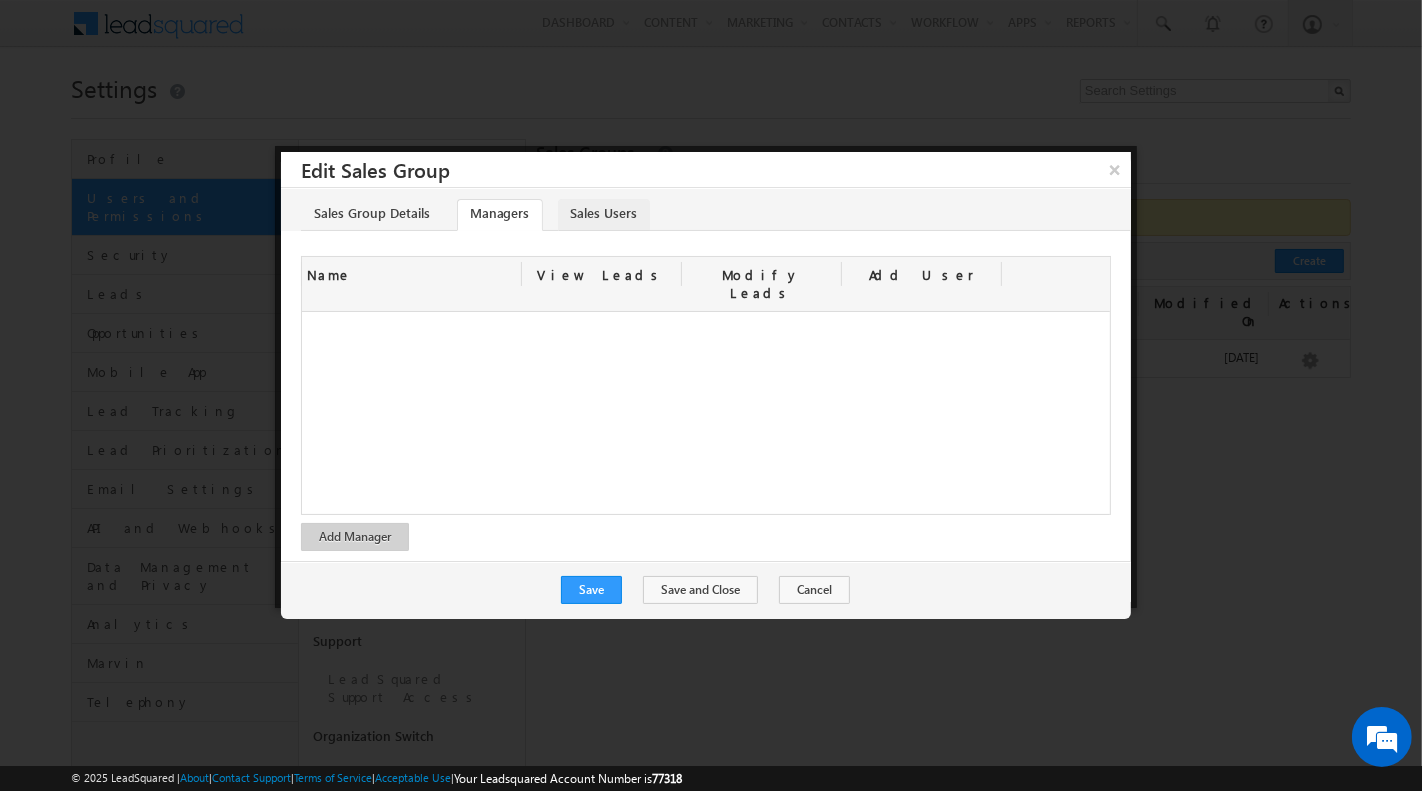 click on "Sales Users" at bounding box center [604, 215] 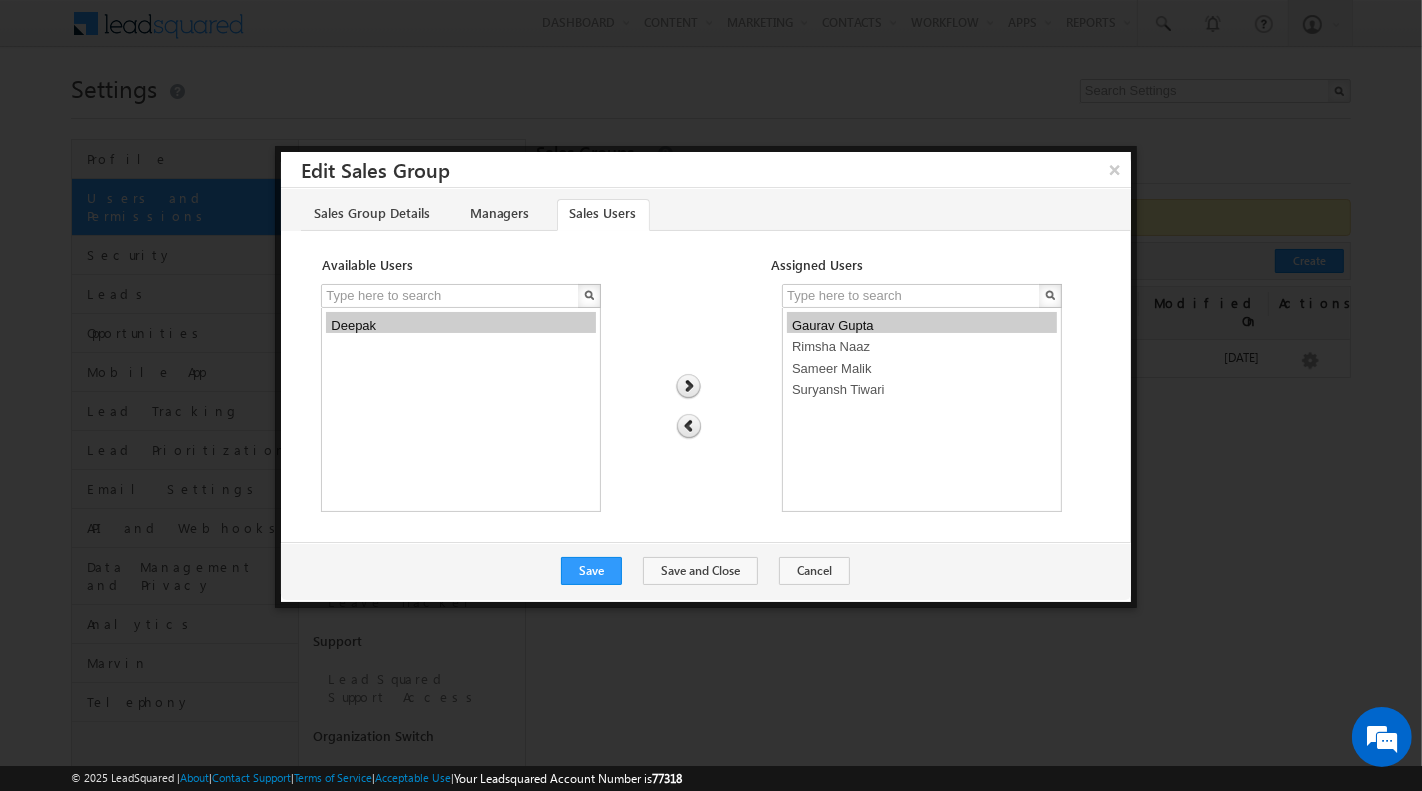 click at bounding box center (691, 344) 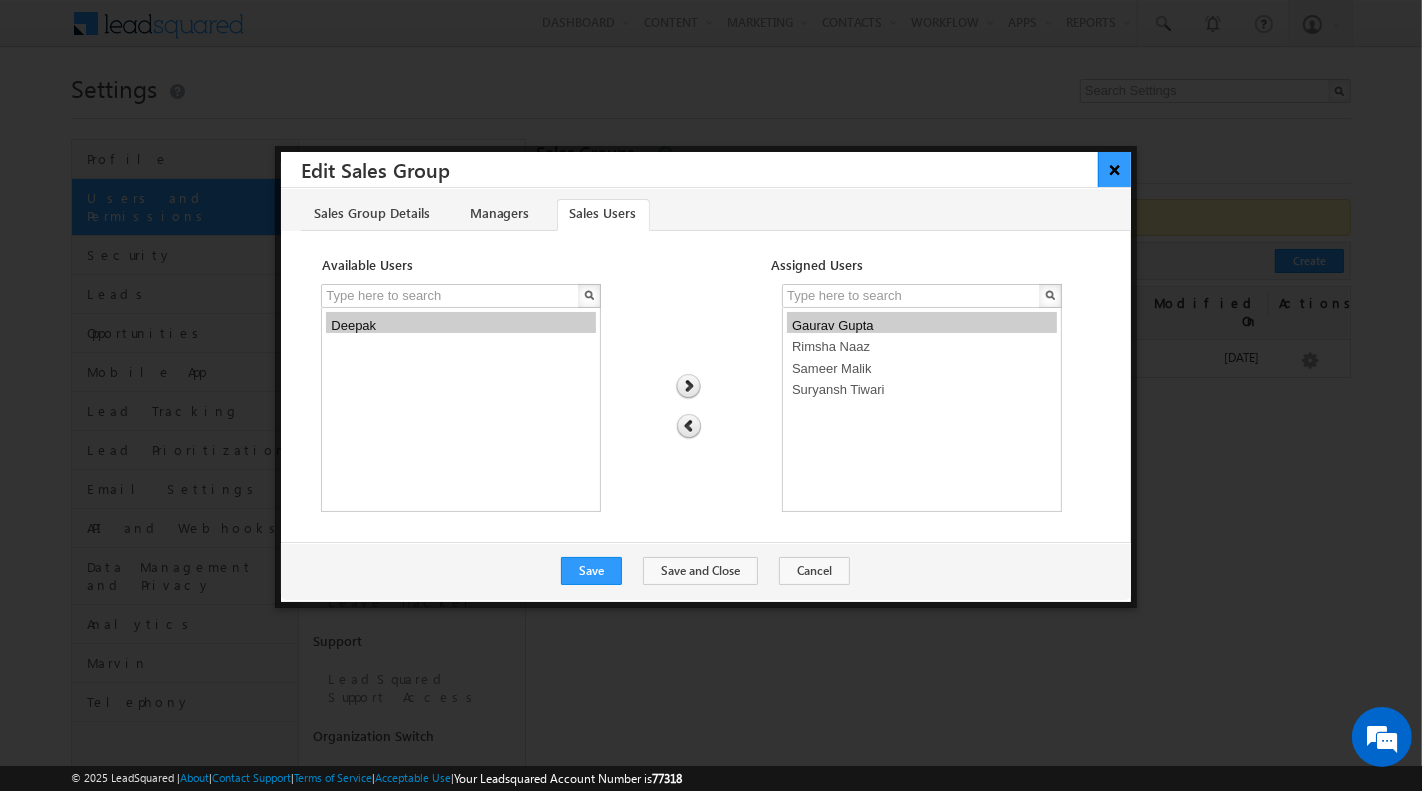 click on "×" at bounding box center (1114, 169) 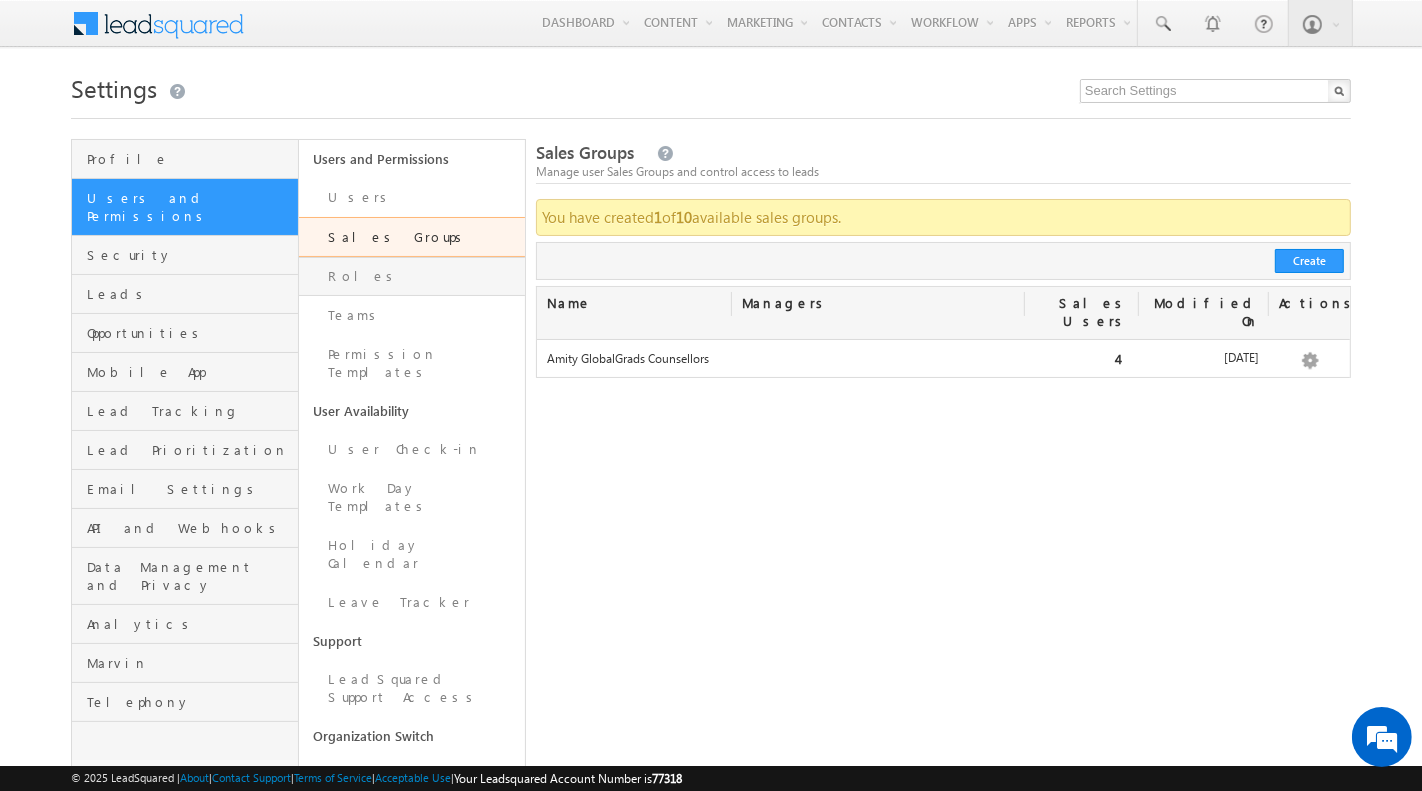click on "Roles" at bounding box center [412, 276] 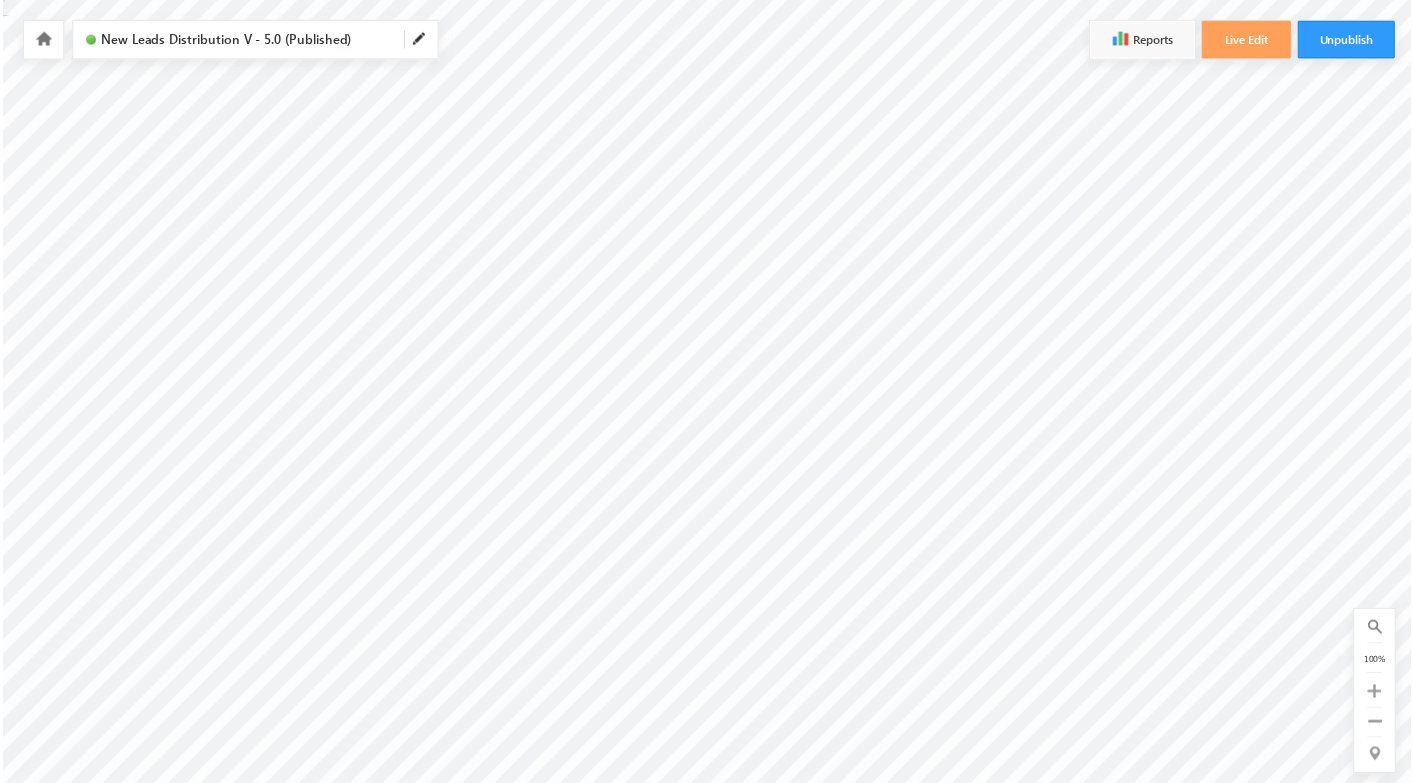scroll, scrollTop: 0, scrollLeft: 0, axis: both 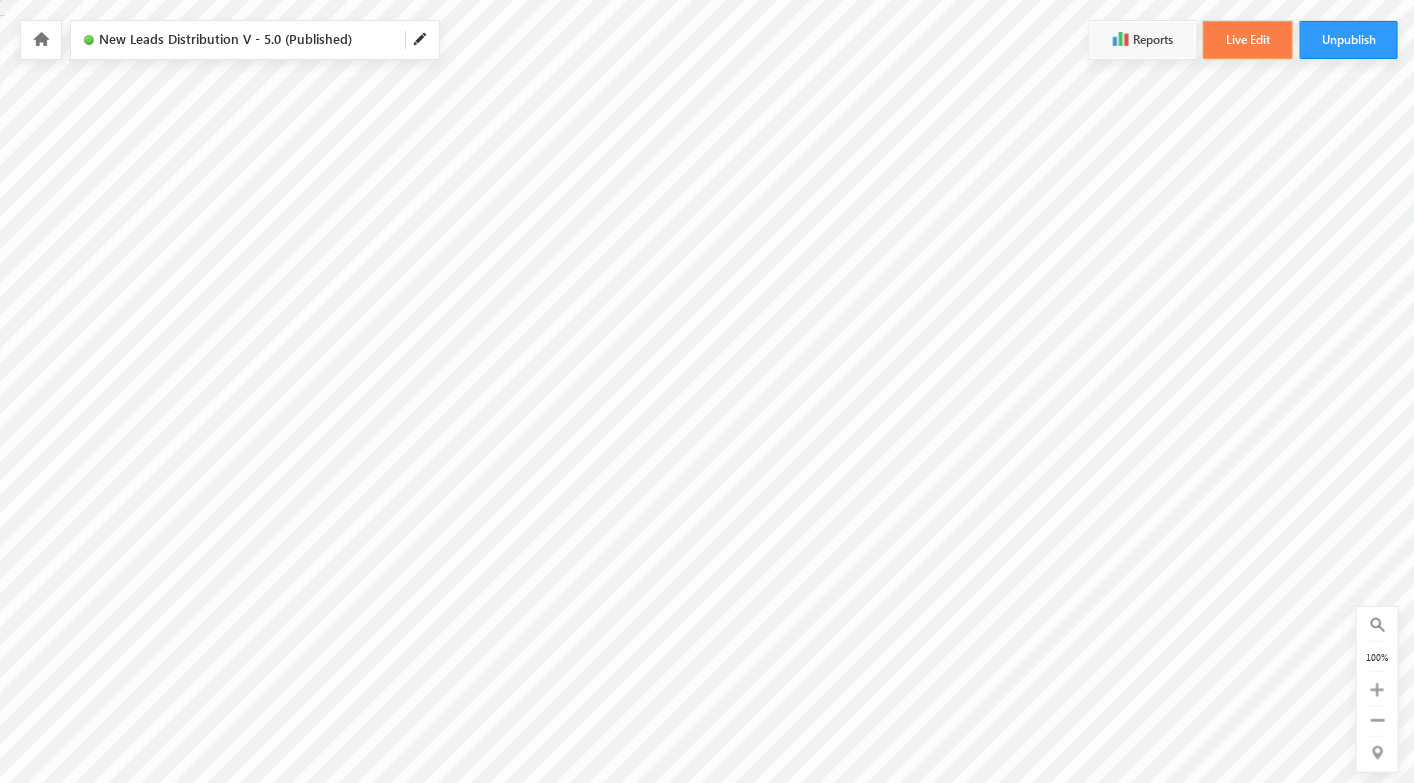 click on "Live Edit" at bounding box center (1248, 40) 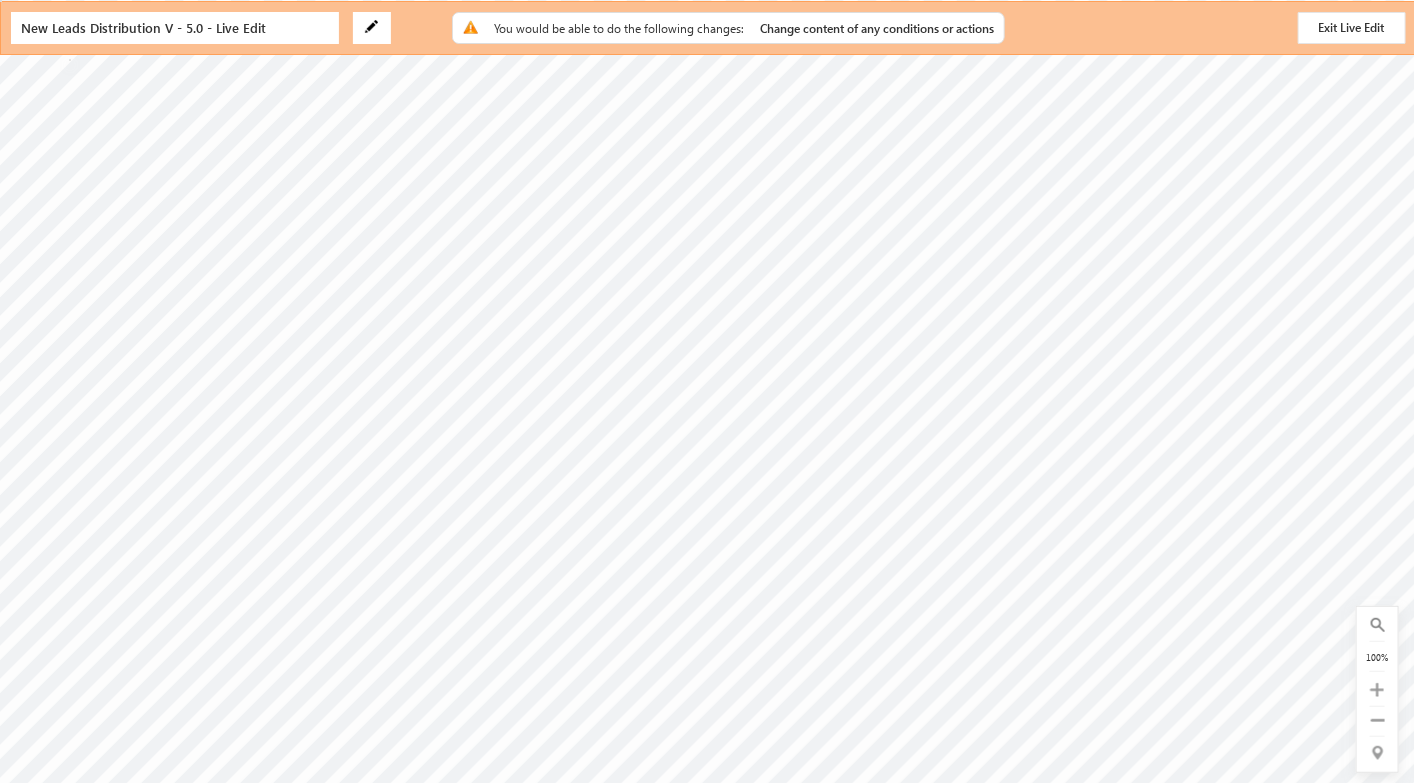checkbox on "true" 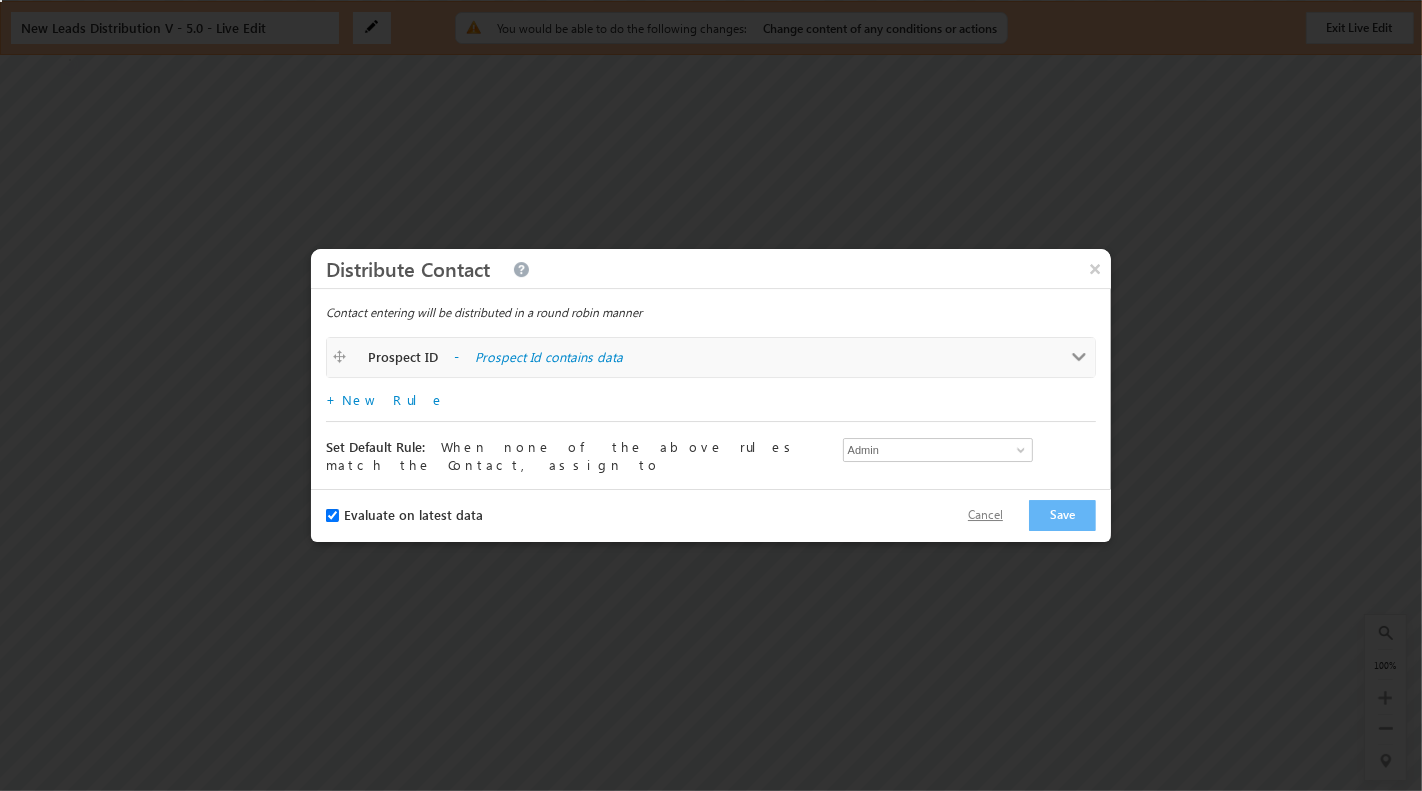click on "Cancel" at bounding box center (985, 515) 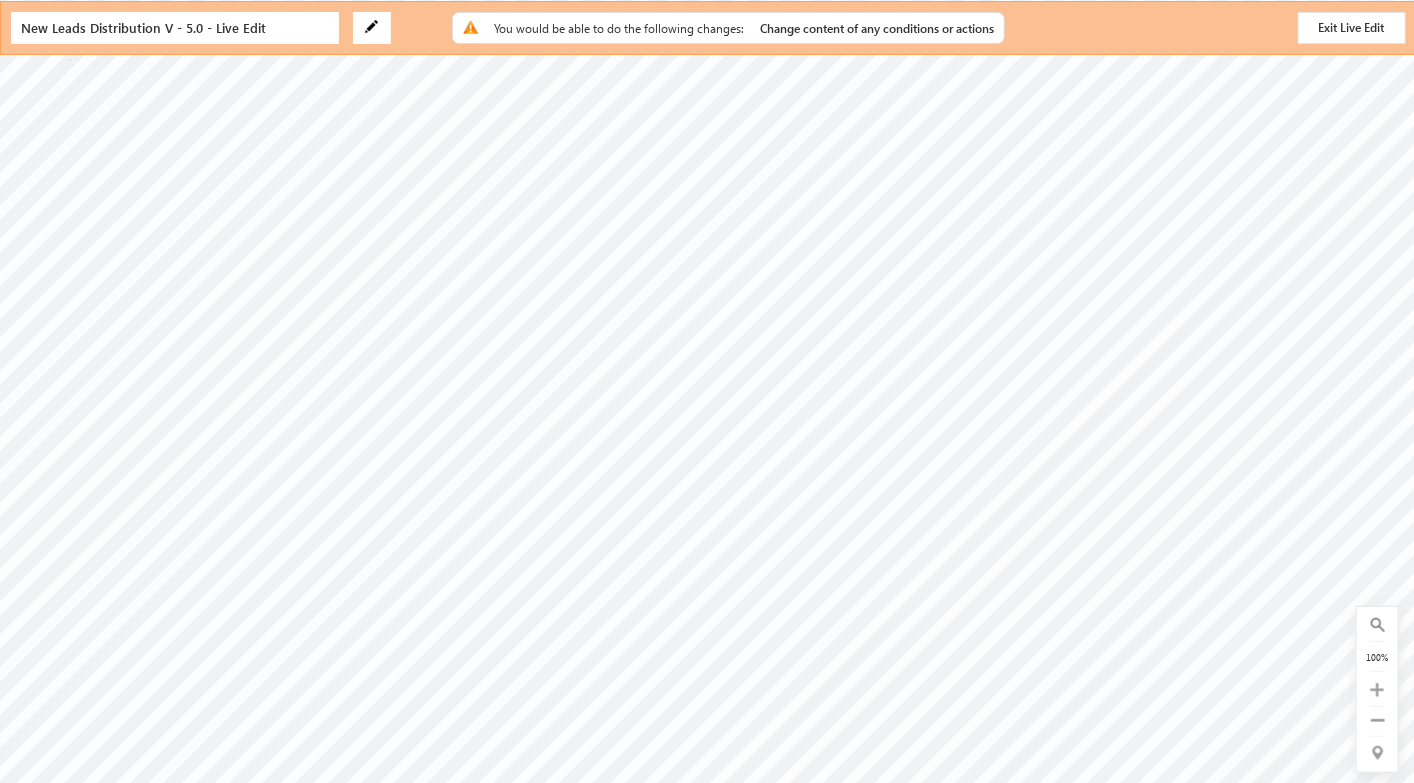 scroll, scrollTop: 0, scrollLeft: 0, axis: both 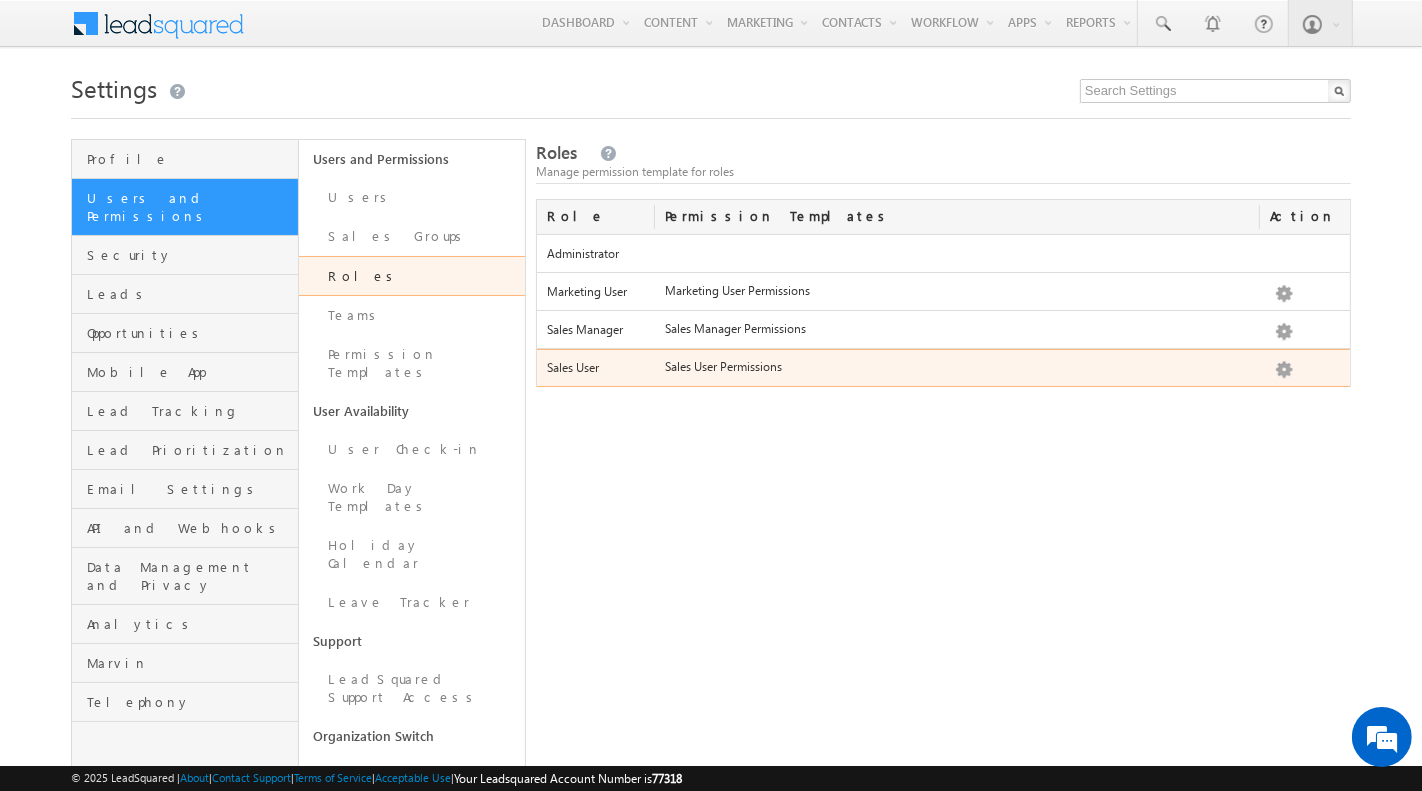 click on "Sales User
Sales User Permissions
Set Permissions" at bounding box center (943, 368) 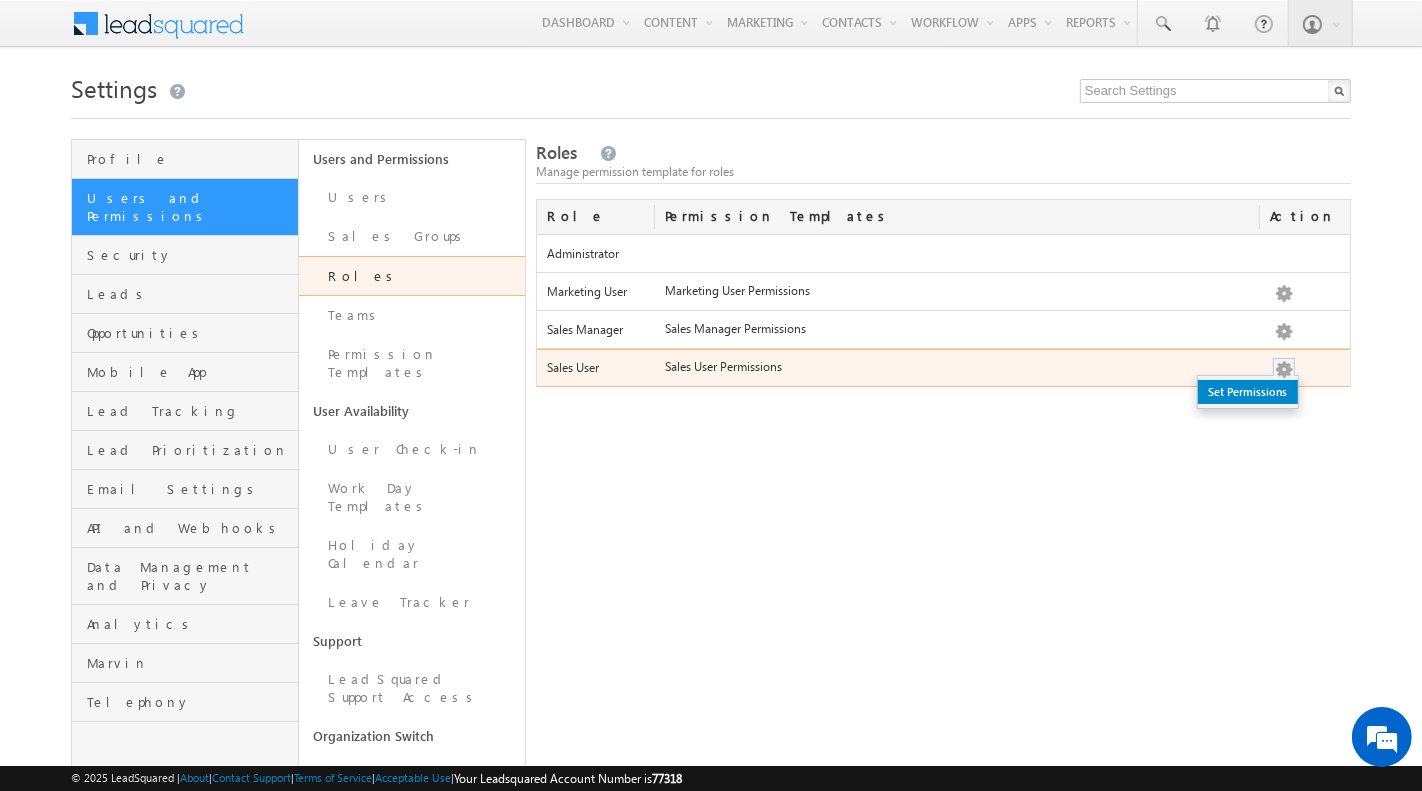 click on "Set Permissions" at bounding box center (1248, 392) 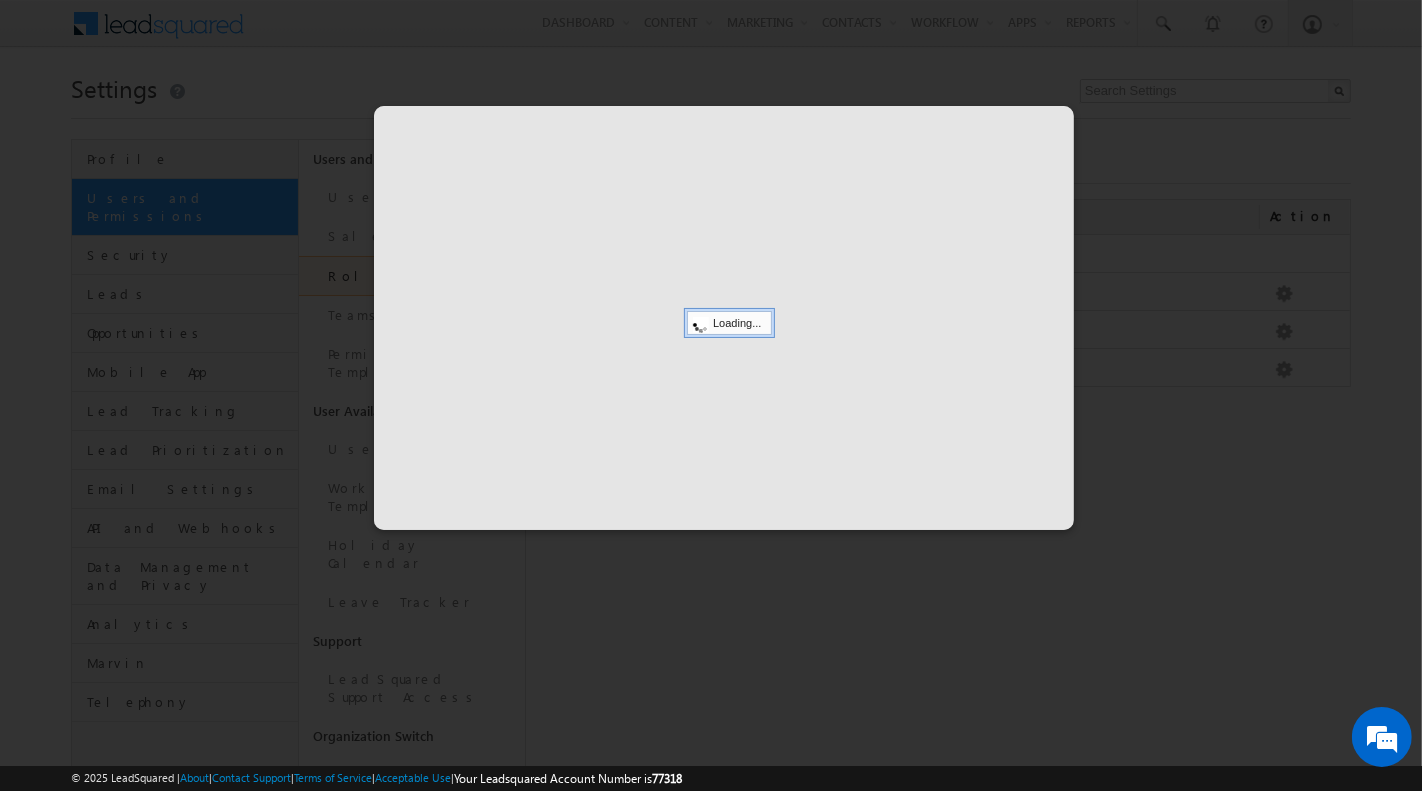 click at bounding box center [724, 318] 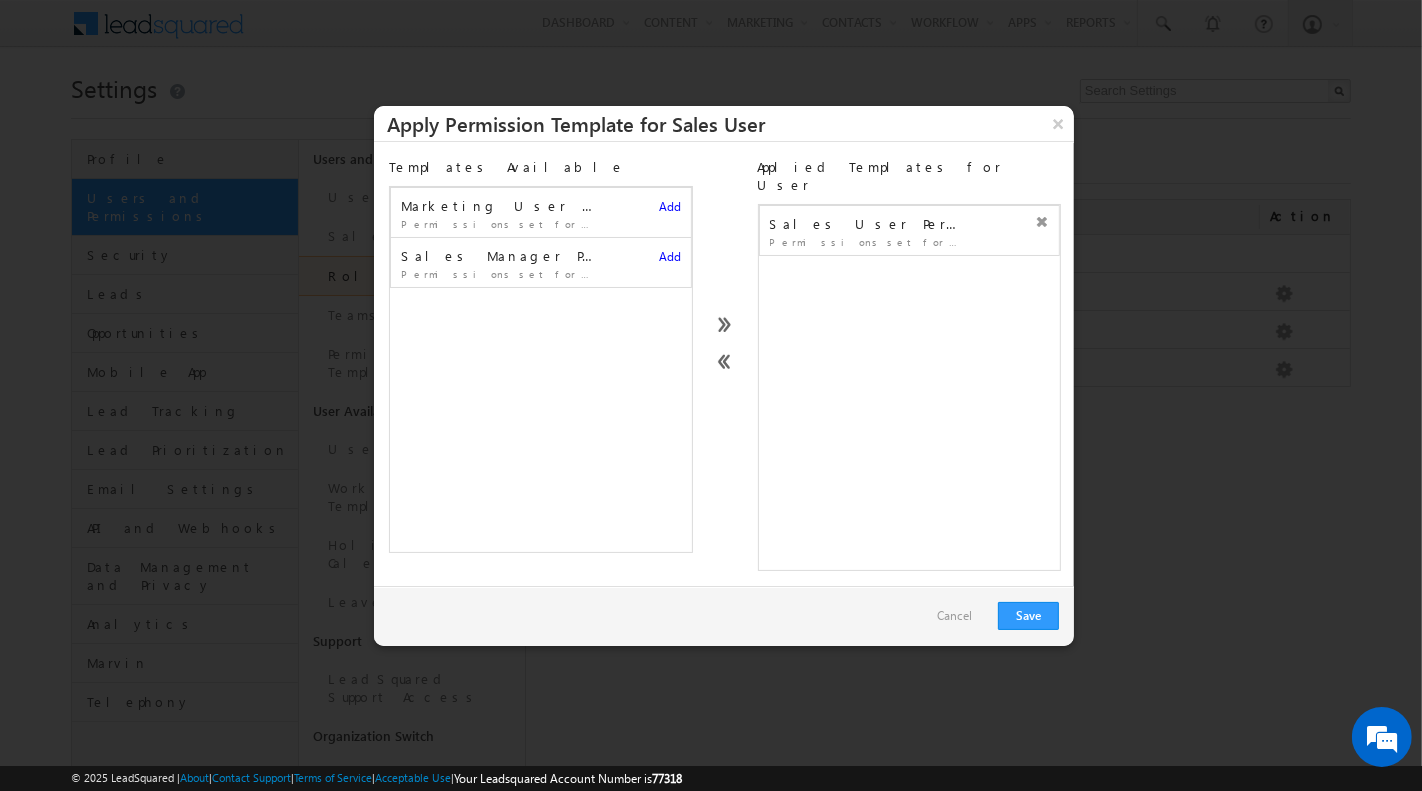 click on "Sales User Permissions" at bounding box center (868, 224) 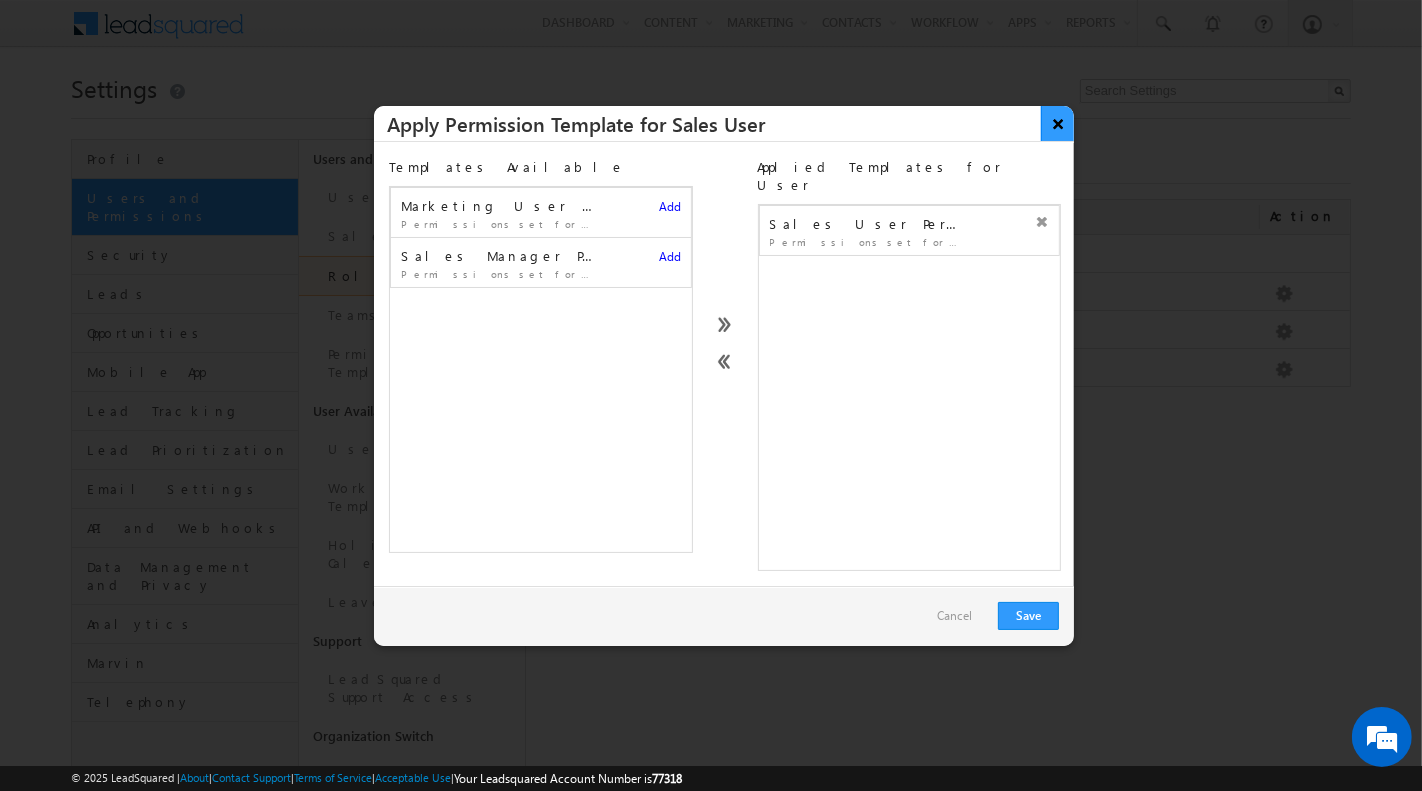 scroll, scrollTop: 0, scrollLeft: 0, axis: both 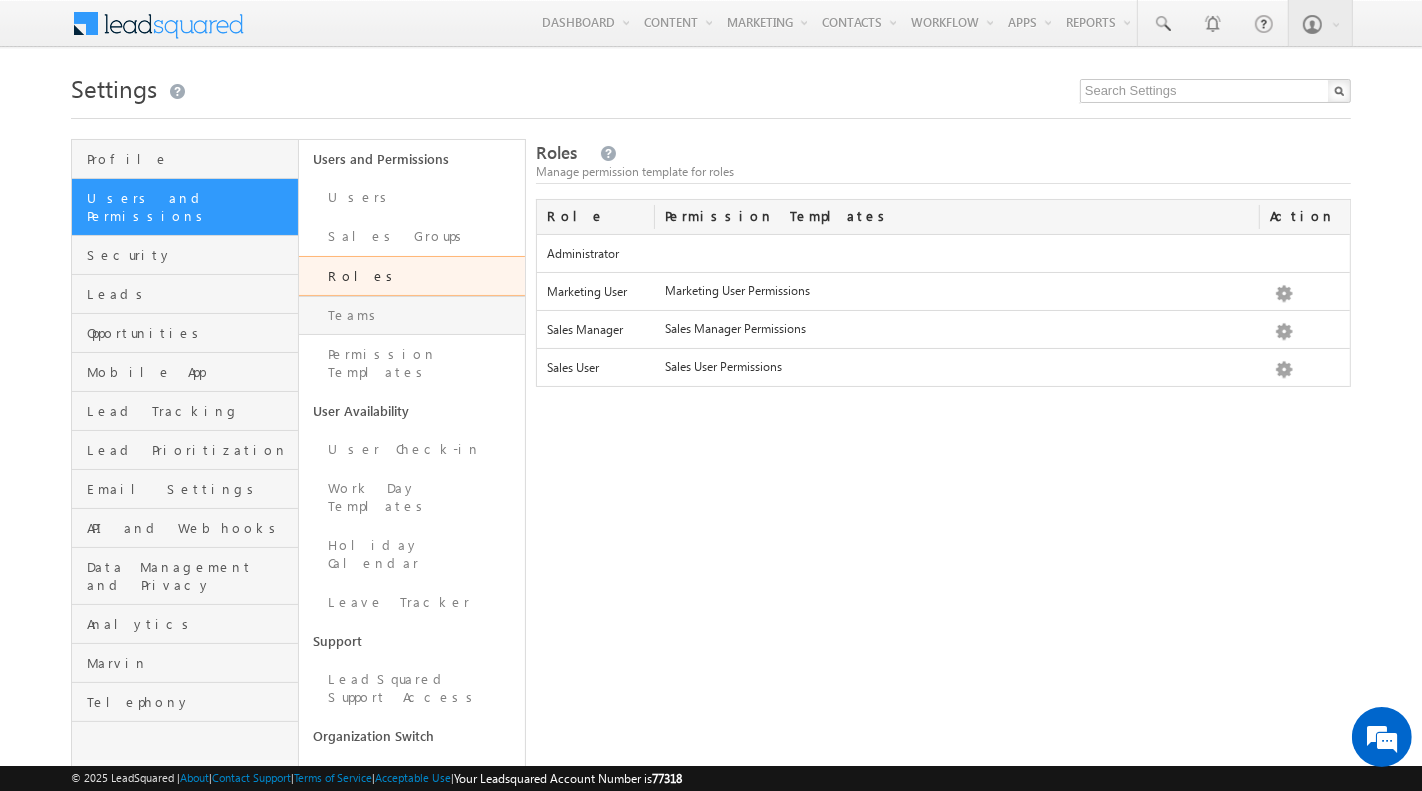 click on "Teams" at bounding box center [412, 315] 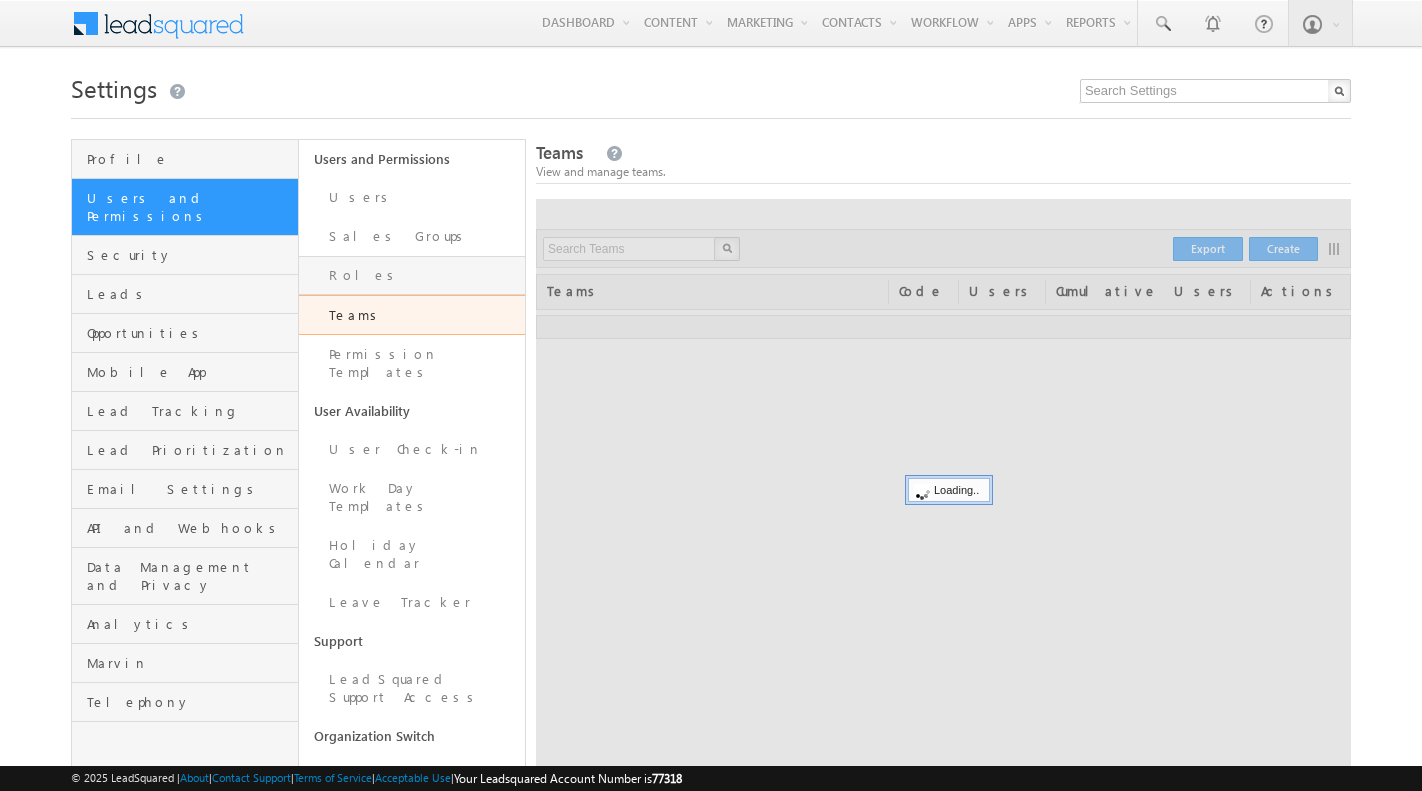 scroll, scrollTop: 0, scrollLeft: 0, axis: both 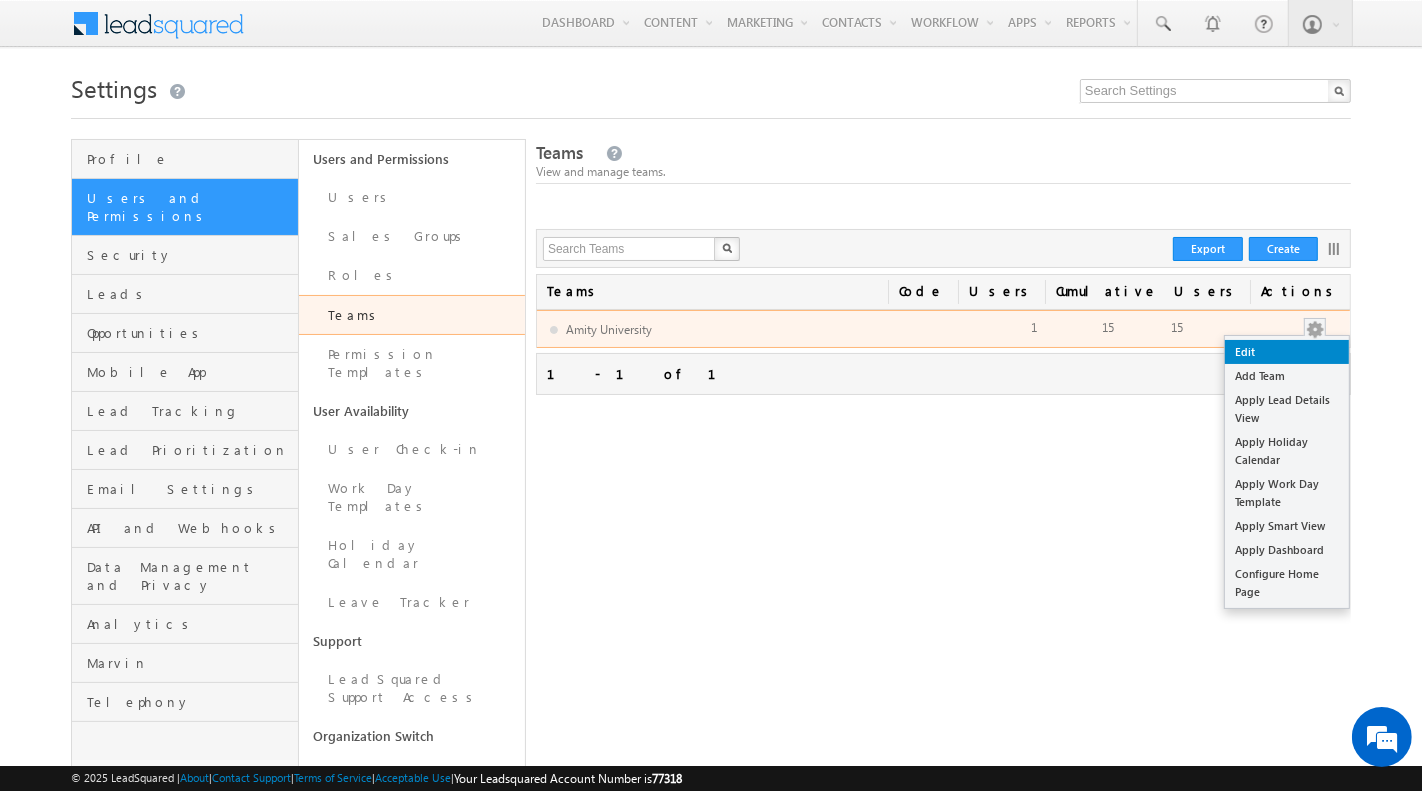 click on "Edit" at bounding box center [1287, 352] 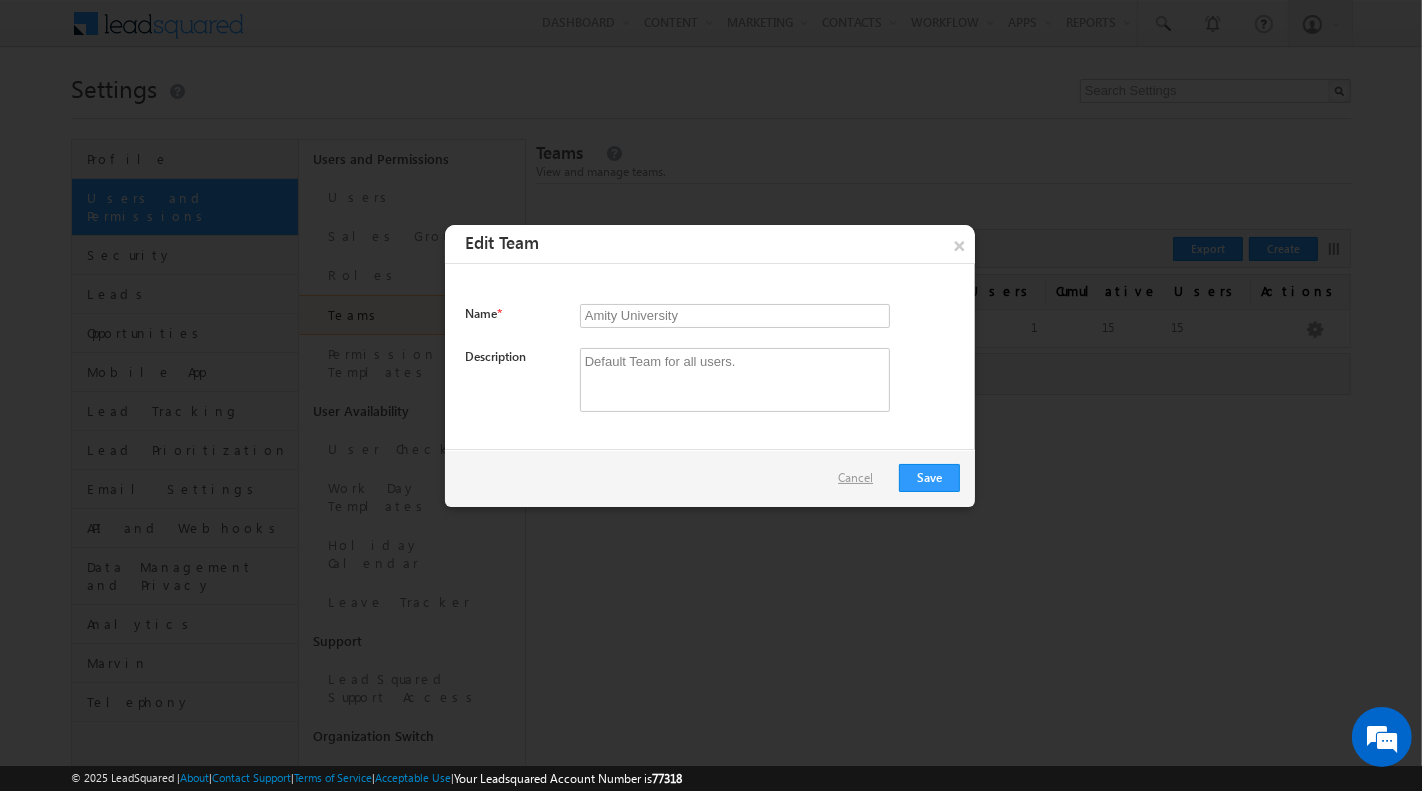 click on "Cancel" at bounding box center (860, 478) 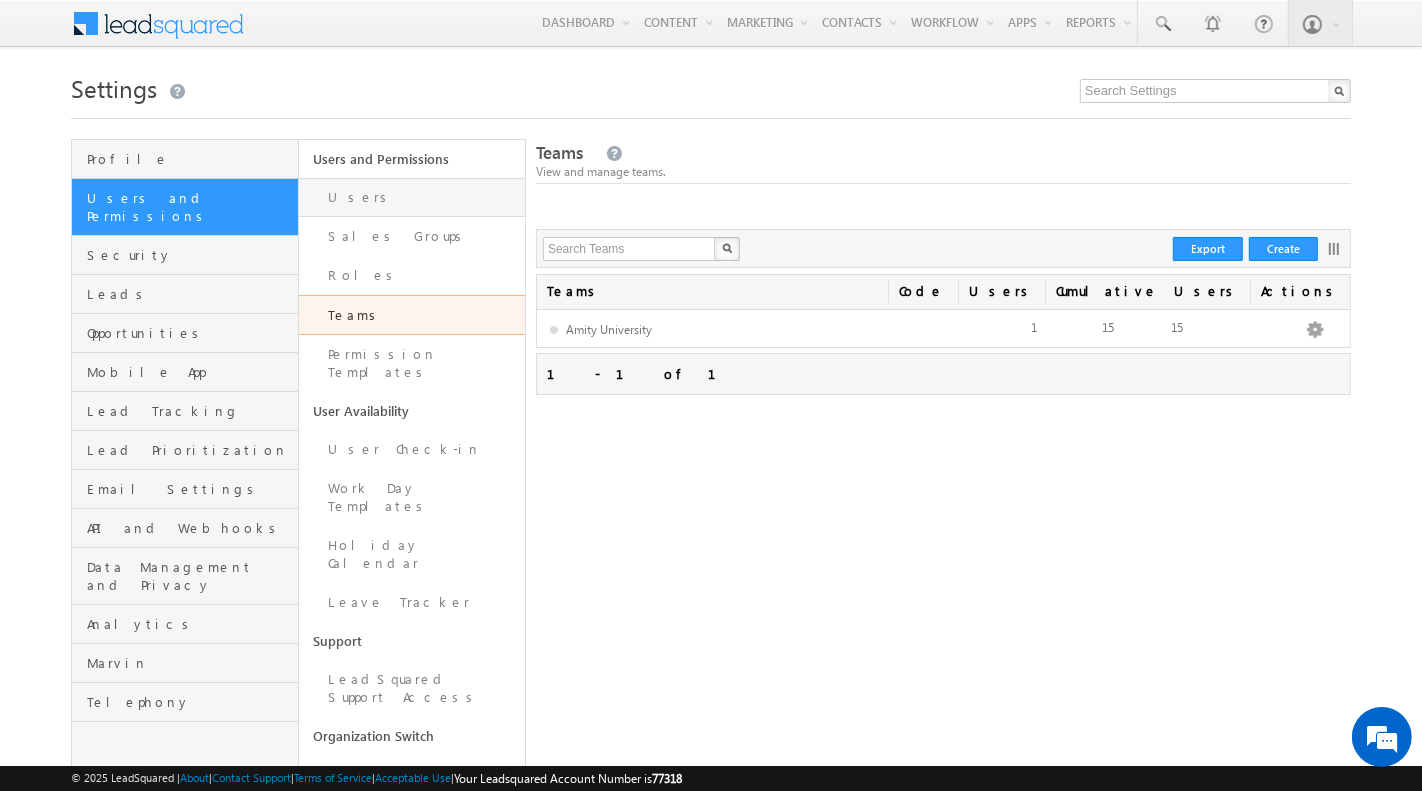 click on "Users" at bounding box center [412, 197] 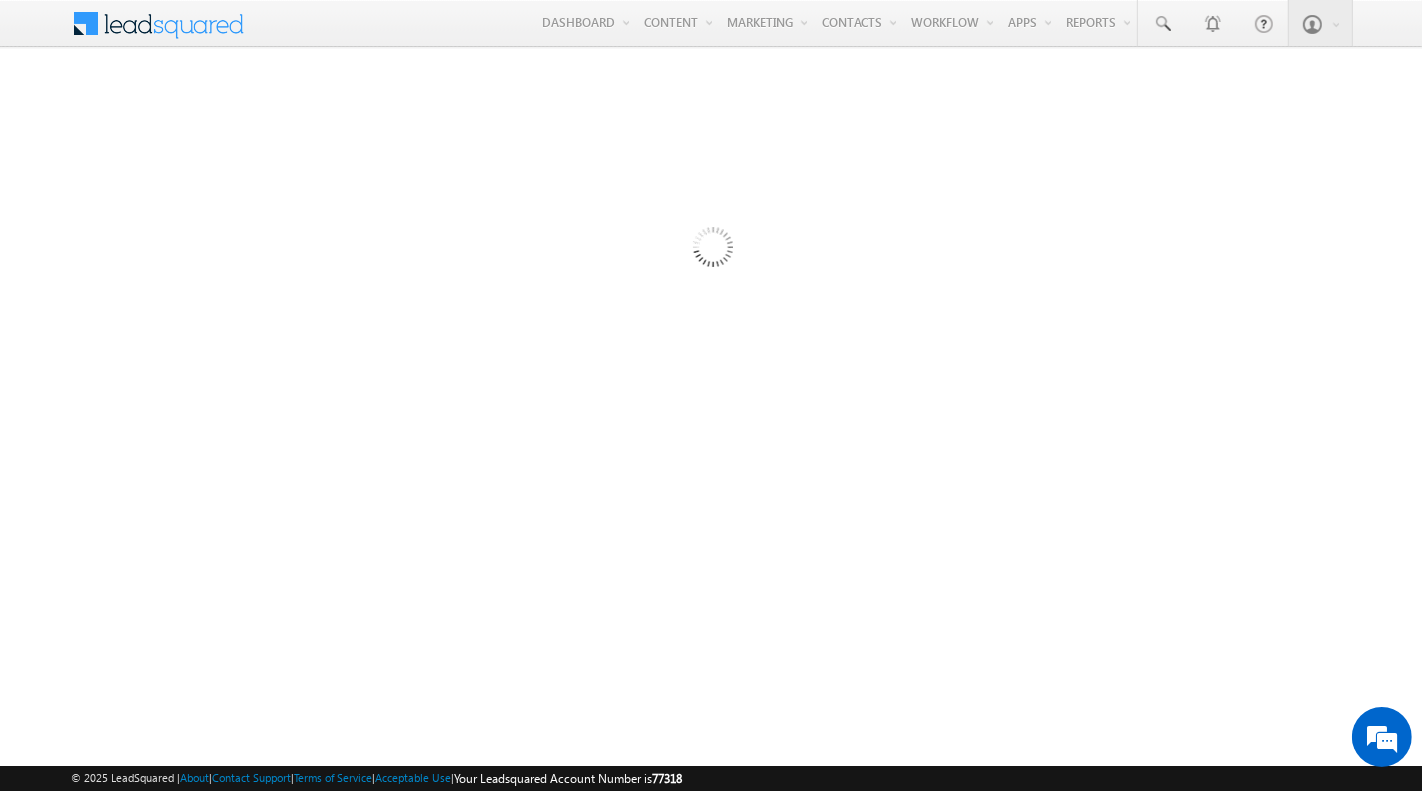 scroll, scrollTop: 0, scrollLeft: 0, axis: both 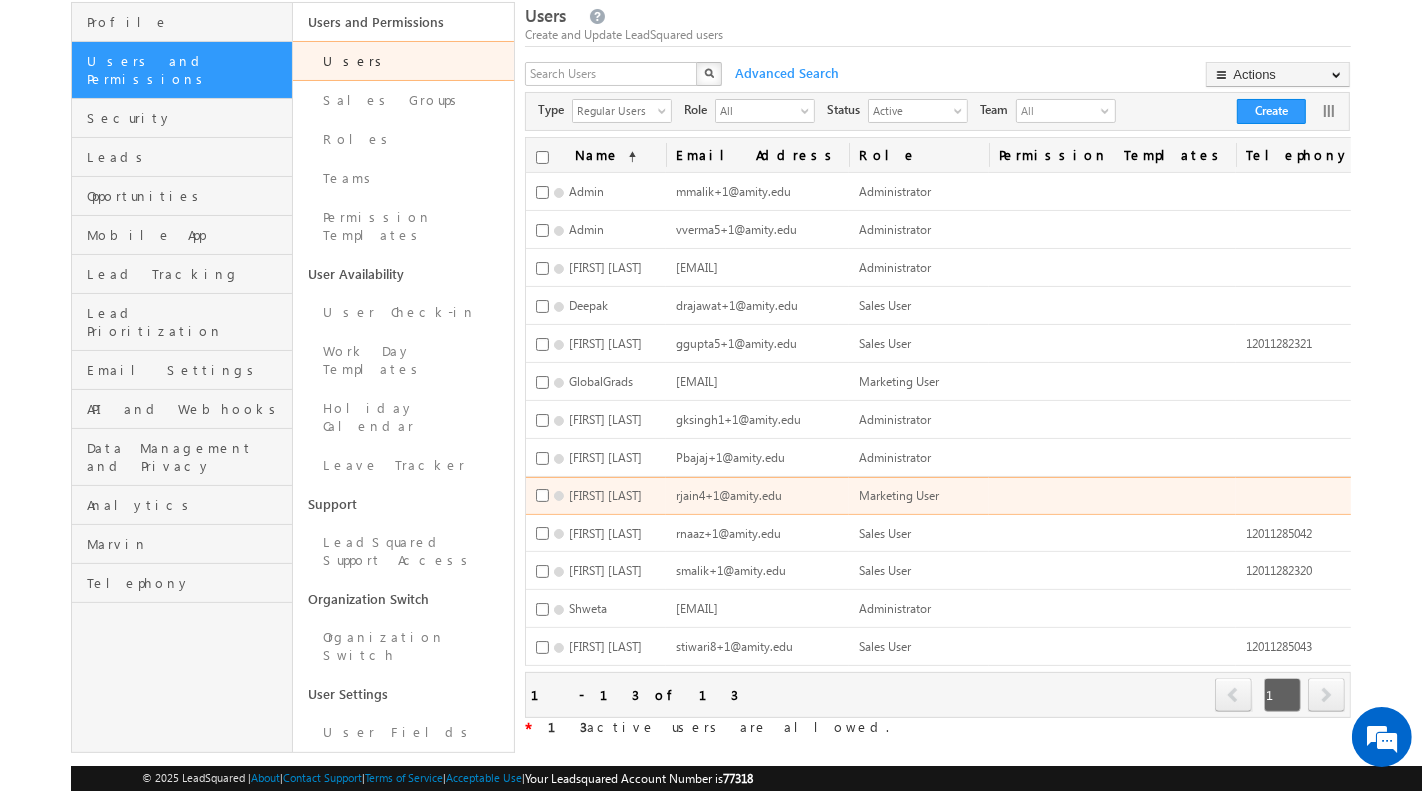 click on "Deactivate" at bounding box center (1477, 542) 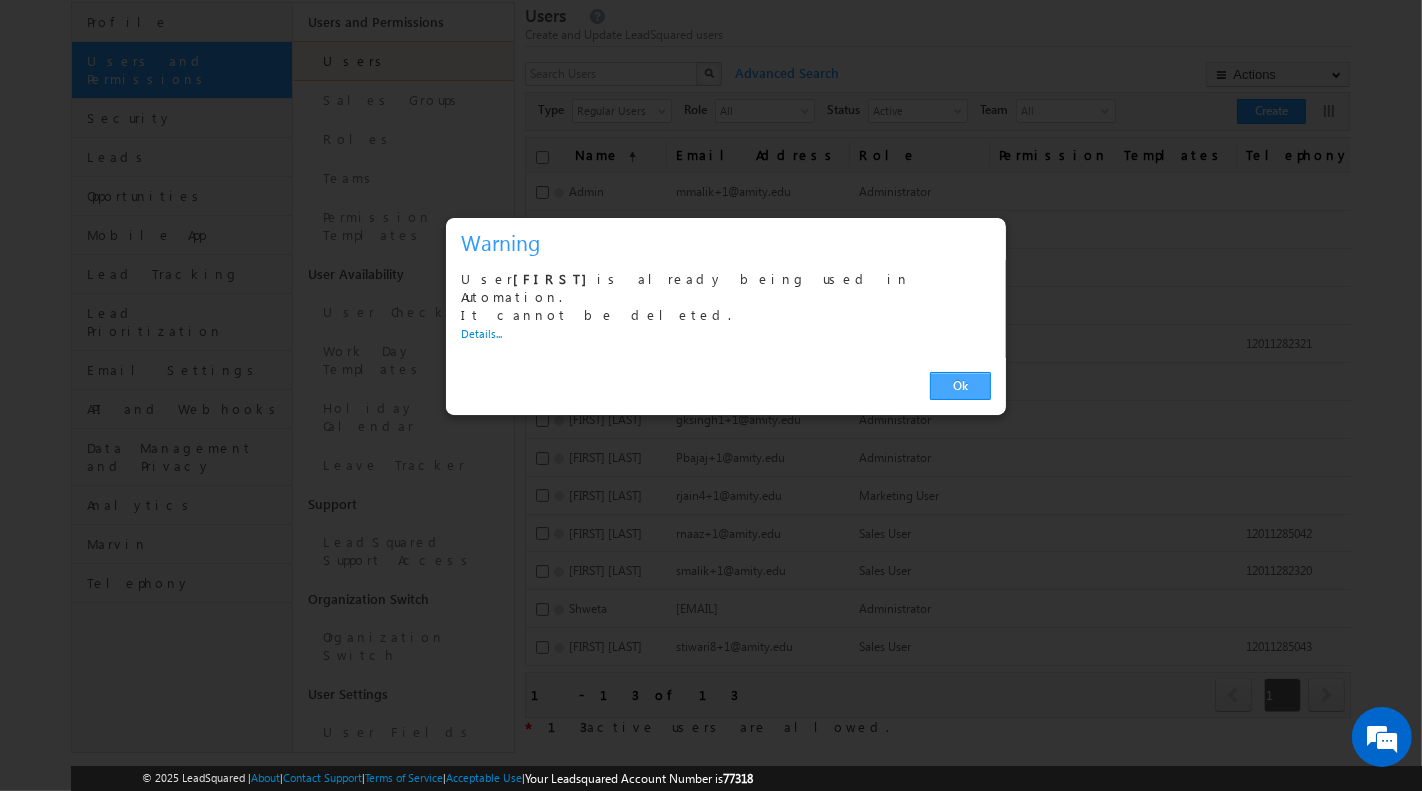 click on "Ok" at bounding box center (960, 386) 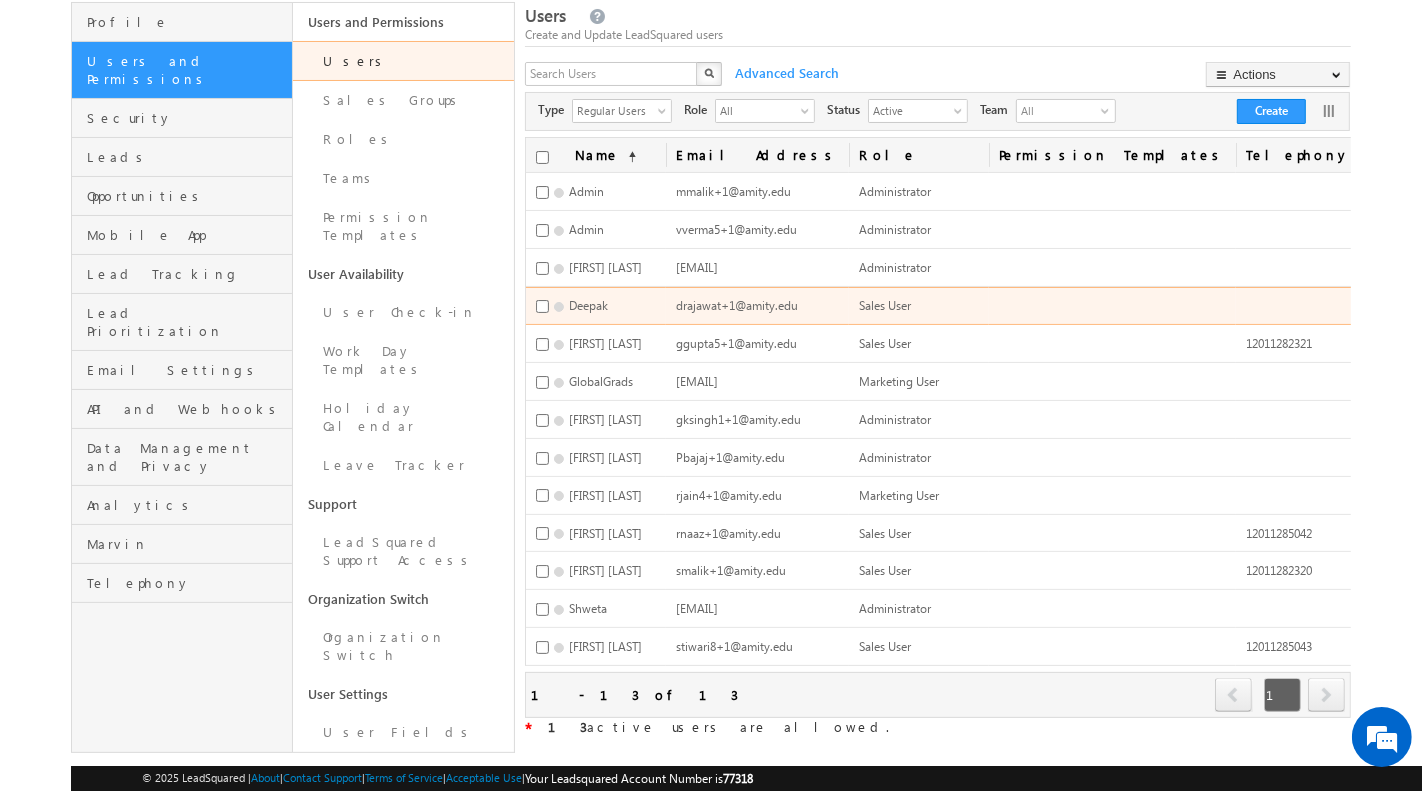 click on "Deactivate" at bounding box center (1477, 352) 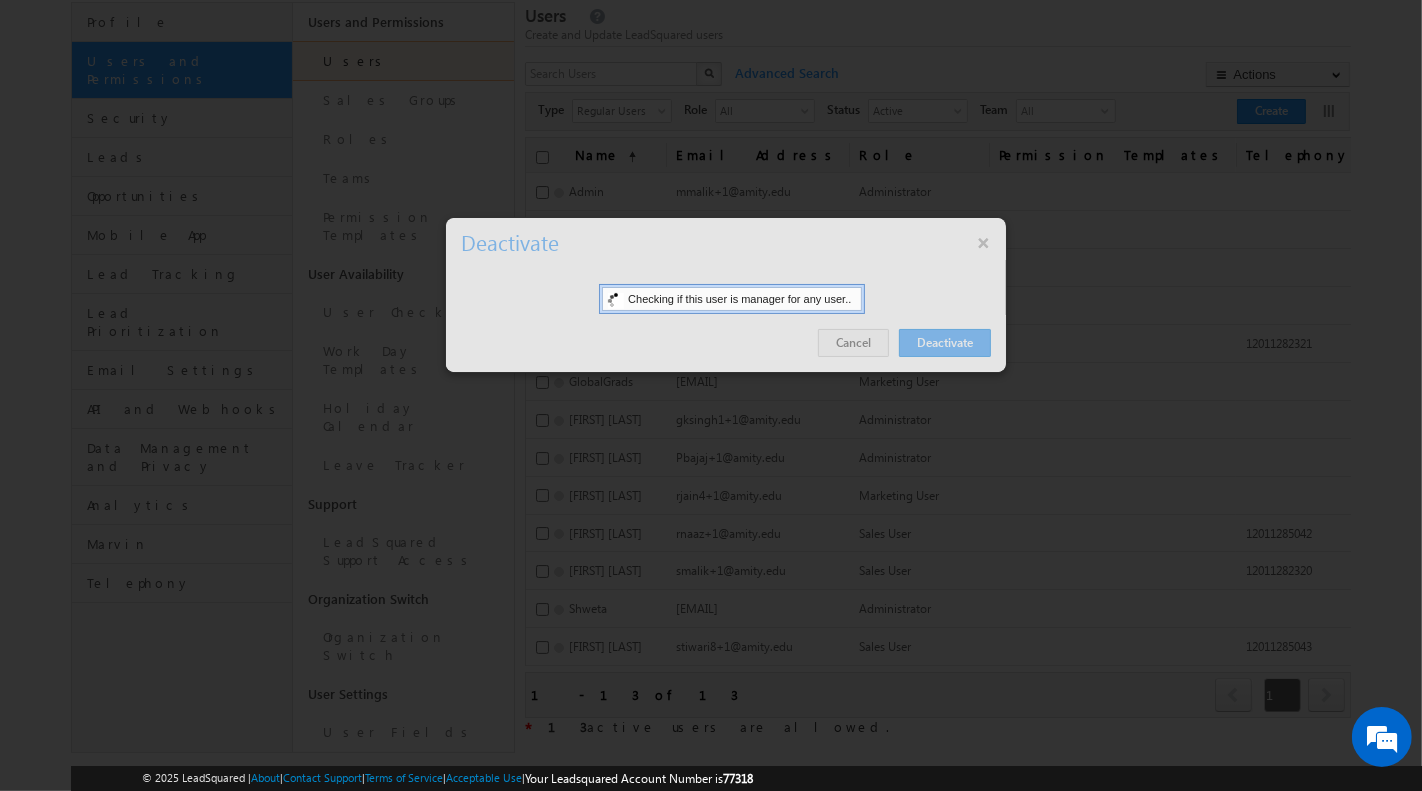 scroll, scrollTop: 0, scrollLeft: 0, axis: both 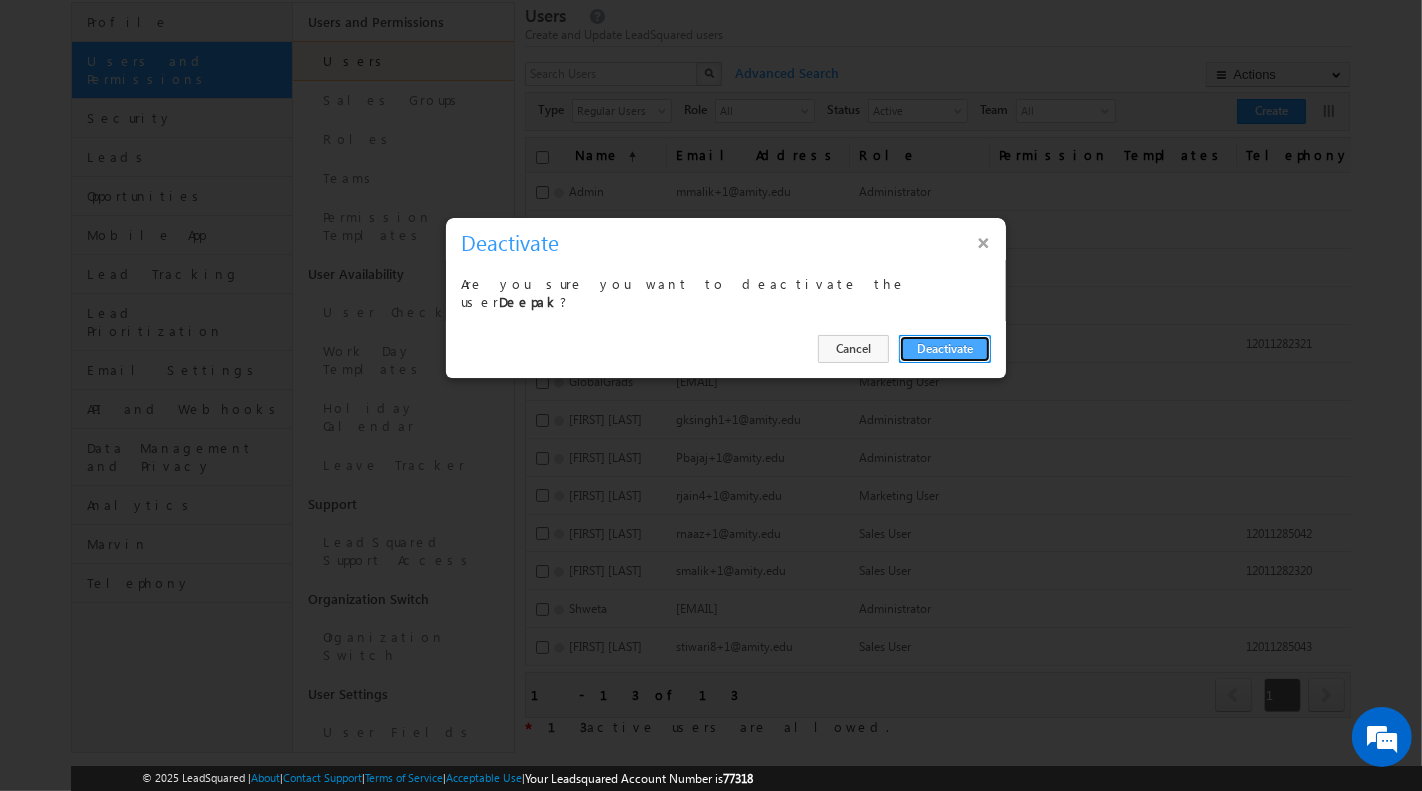 click on "Deactivate" at bounding box center [945, 349] 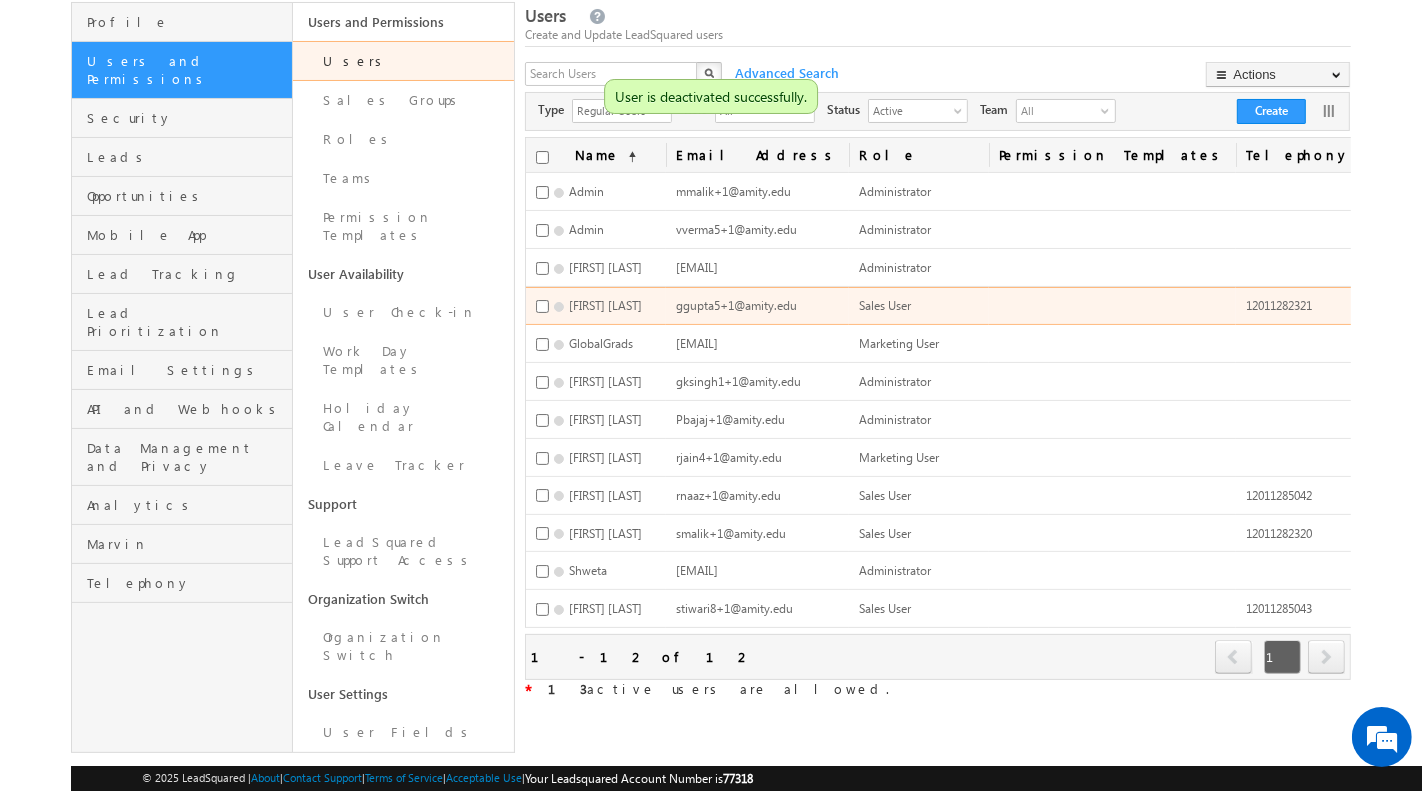 scroll, scrollTop: 101, scrollLeft: 0, axis: vertical 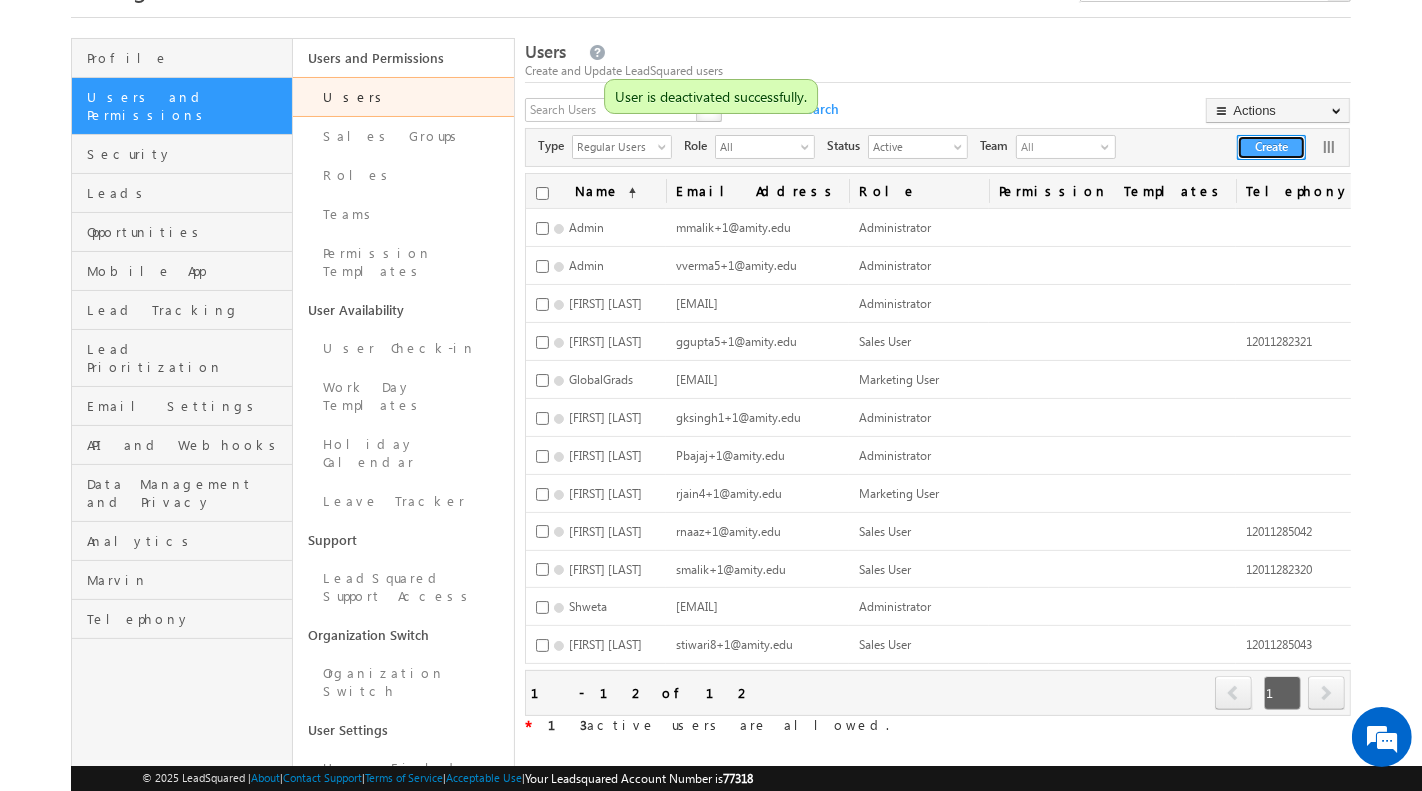 click on "Create" at bounding box center [1271, 147] 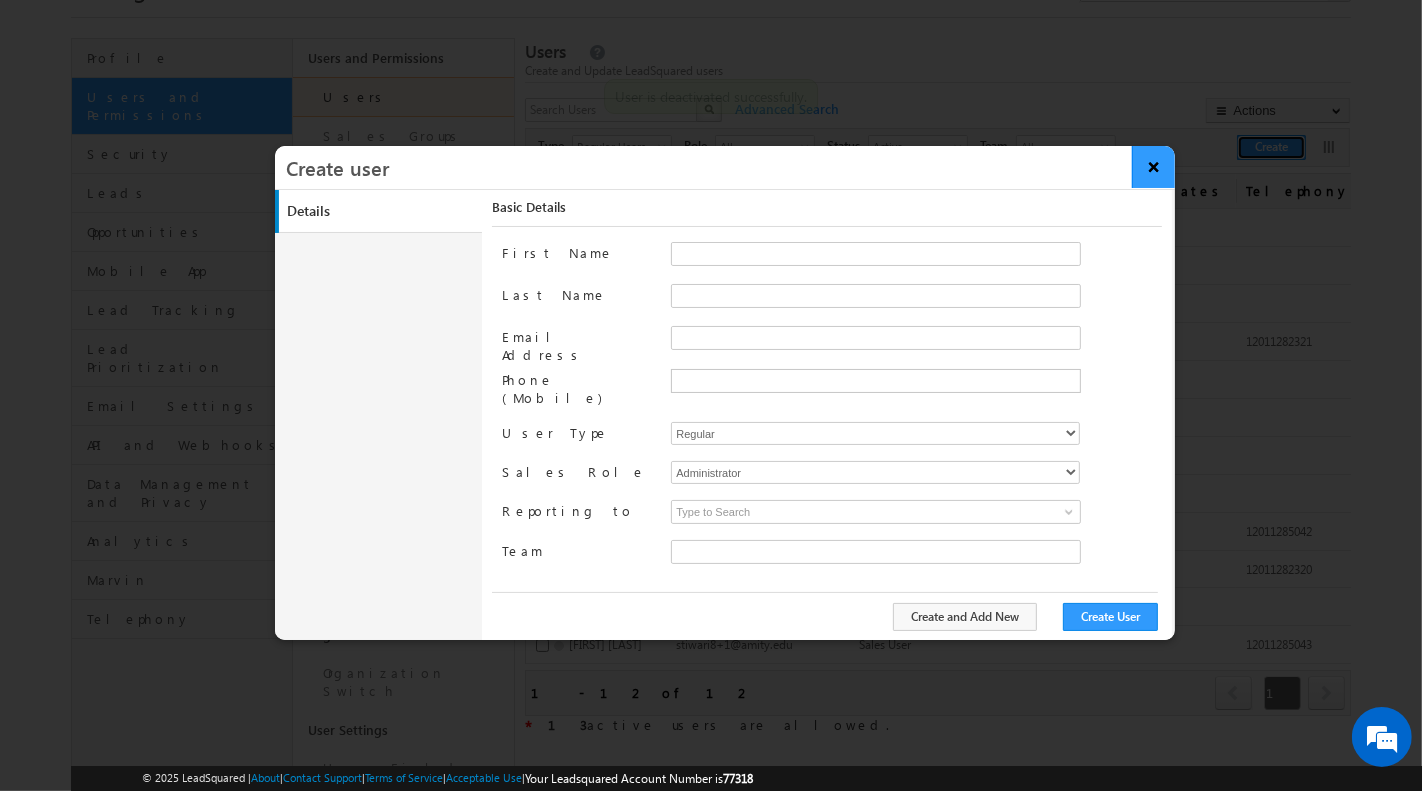 type on "3a20e022-0484-11f0-b09f-06552295b277" 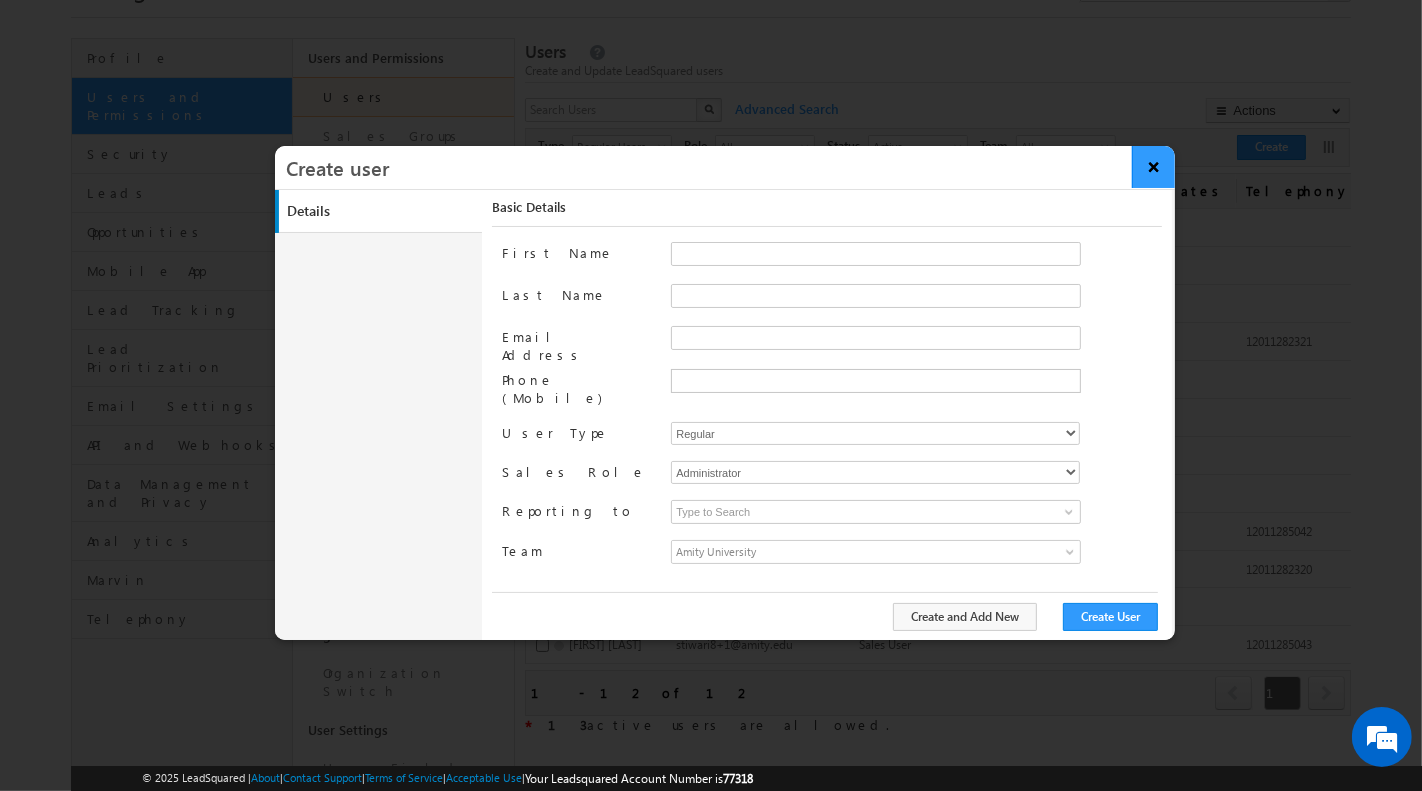 click on "×" at bounding box center (1153, 167) 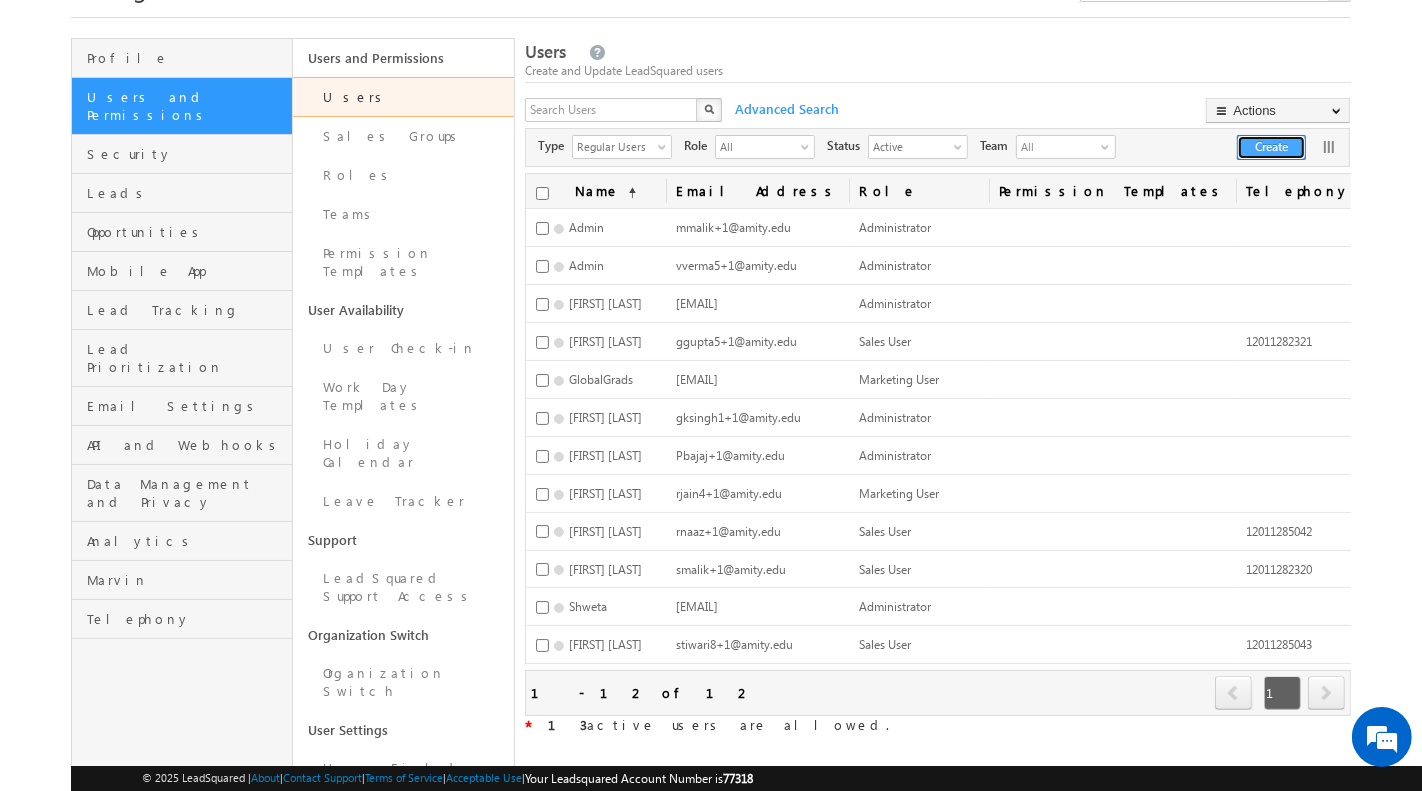 click on "Create" at bounding box center (1271, 147) 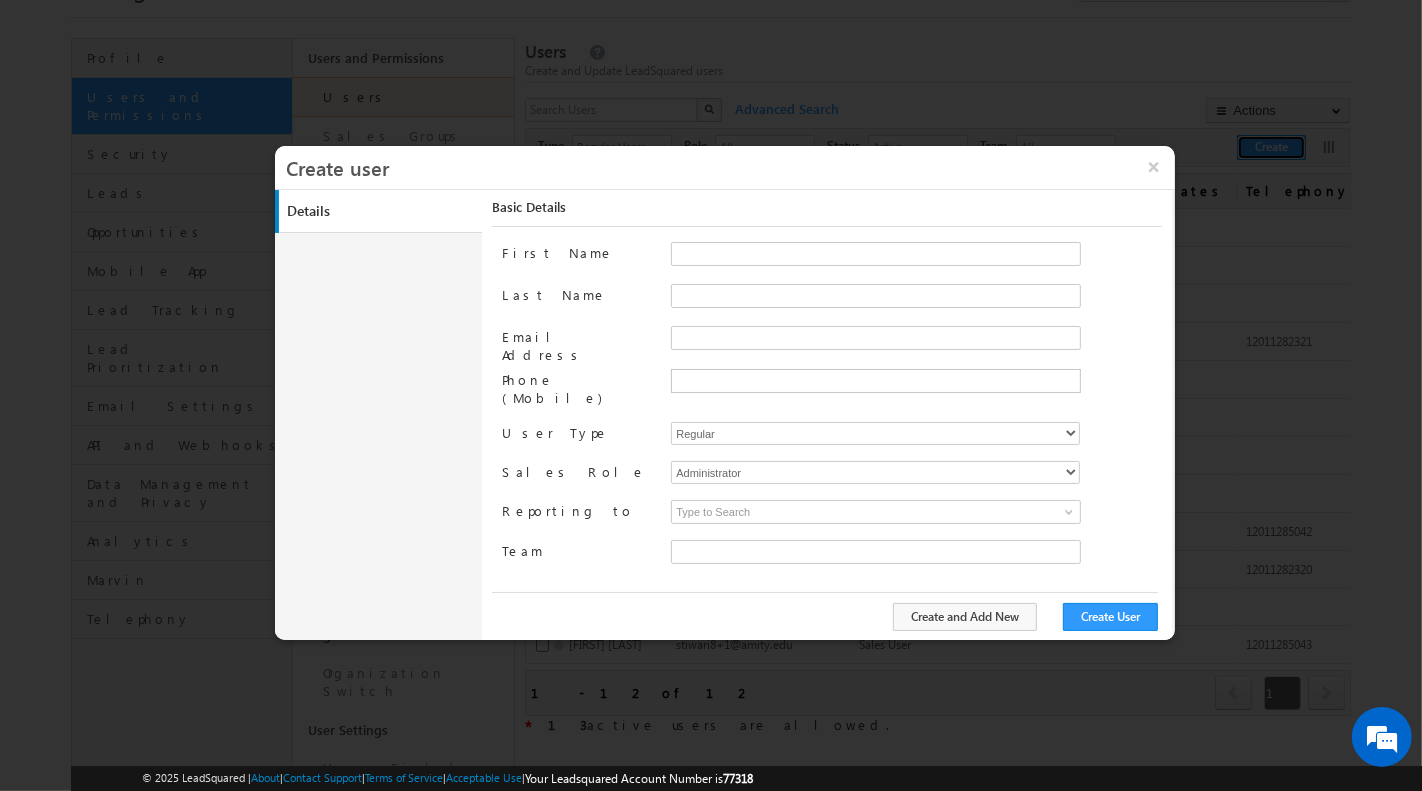 type on "3a20e022-0484-11f0-b09f-06552295b277" 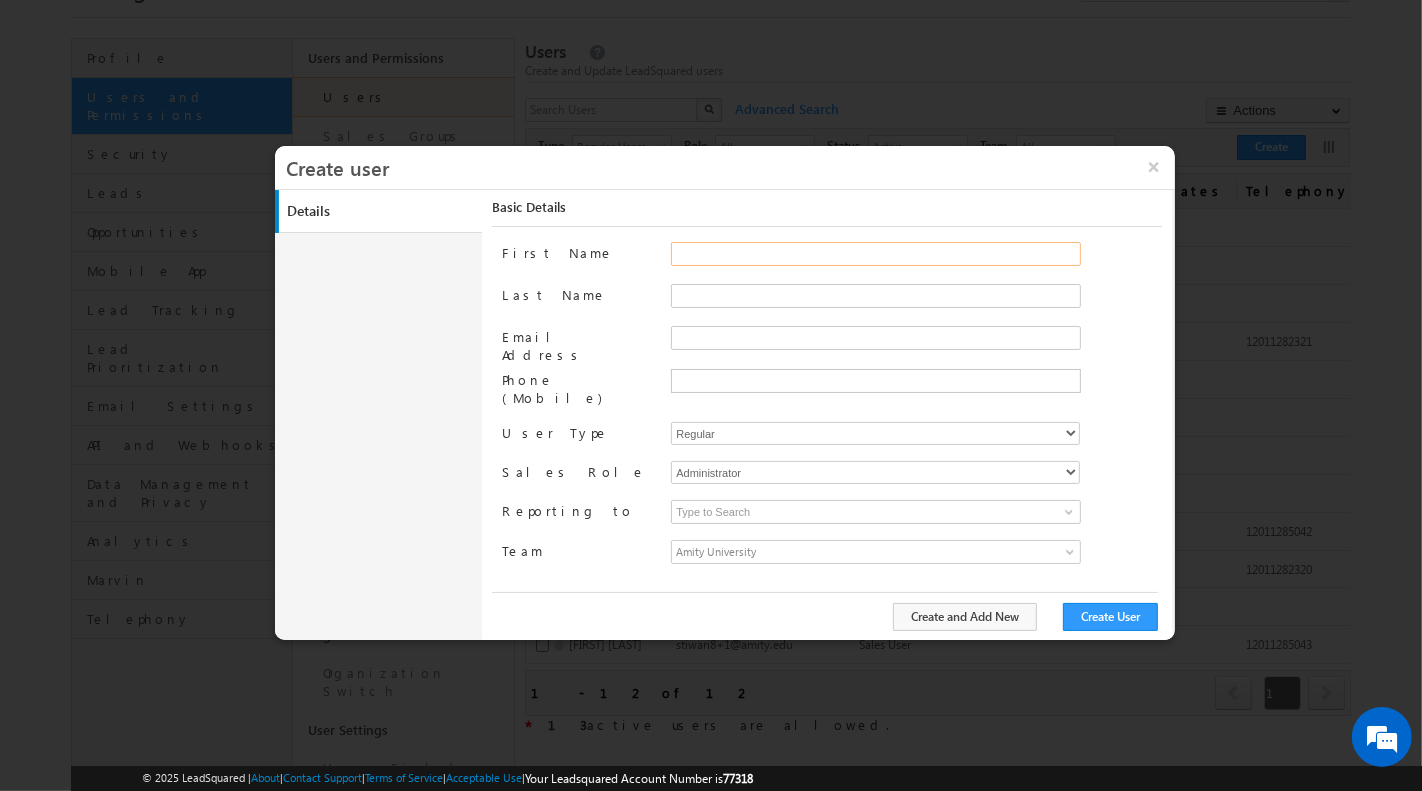 click on "First Name" at bounding box center [876, 254] 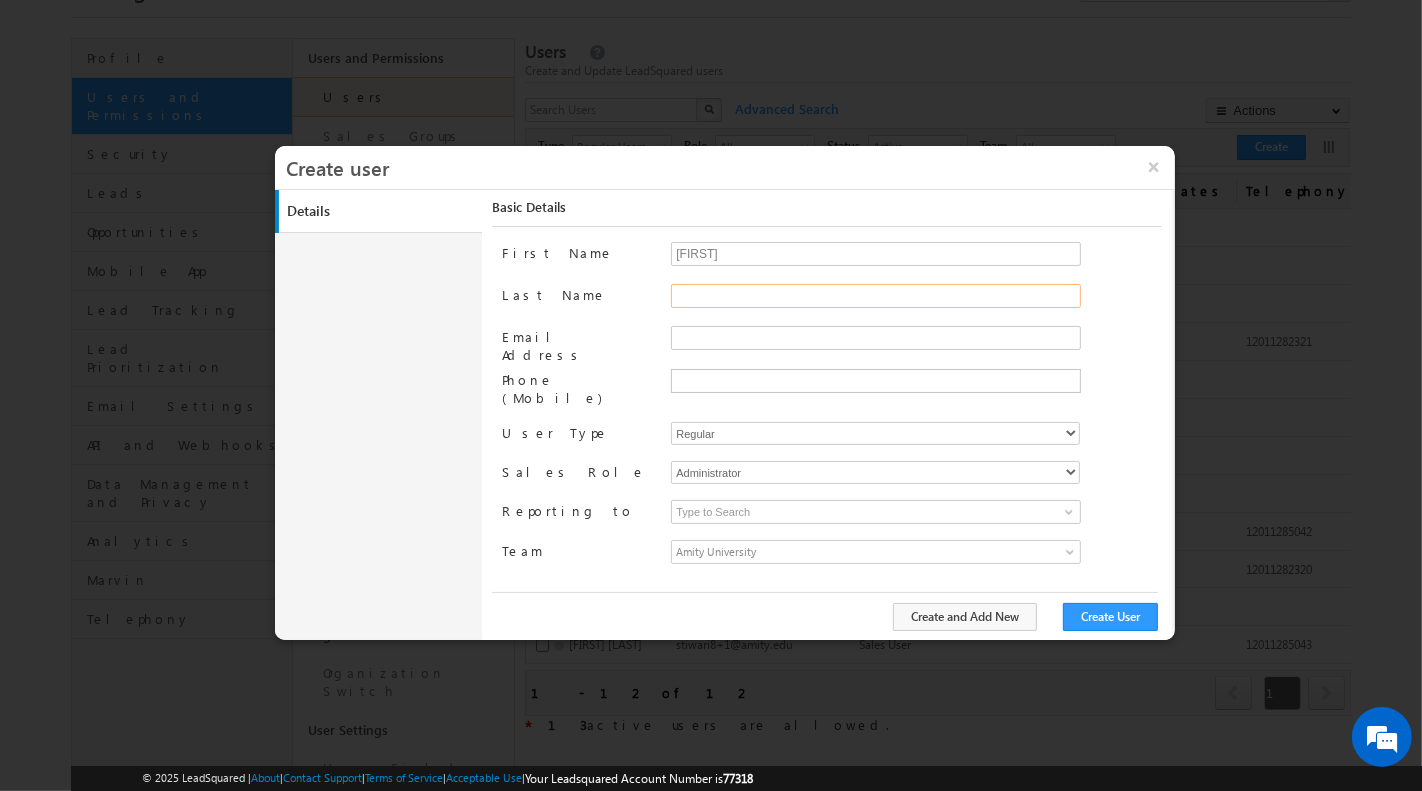 type on "Mohd" 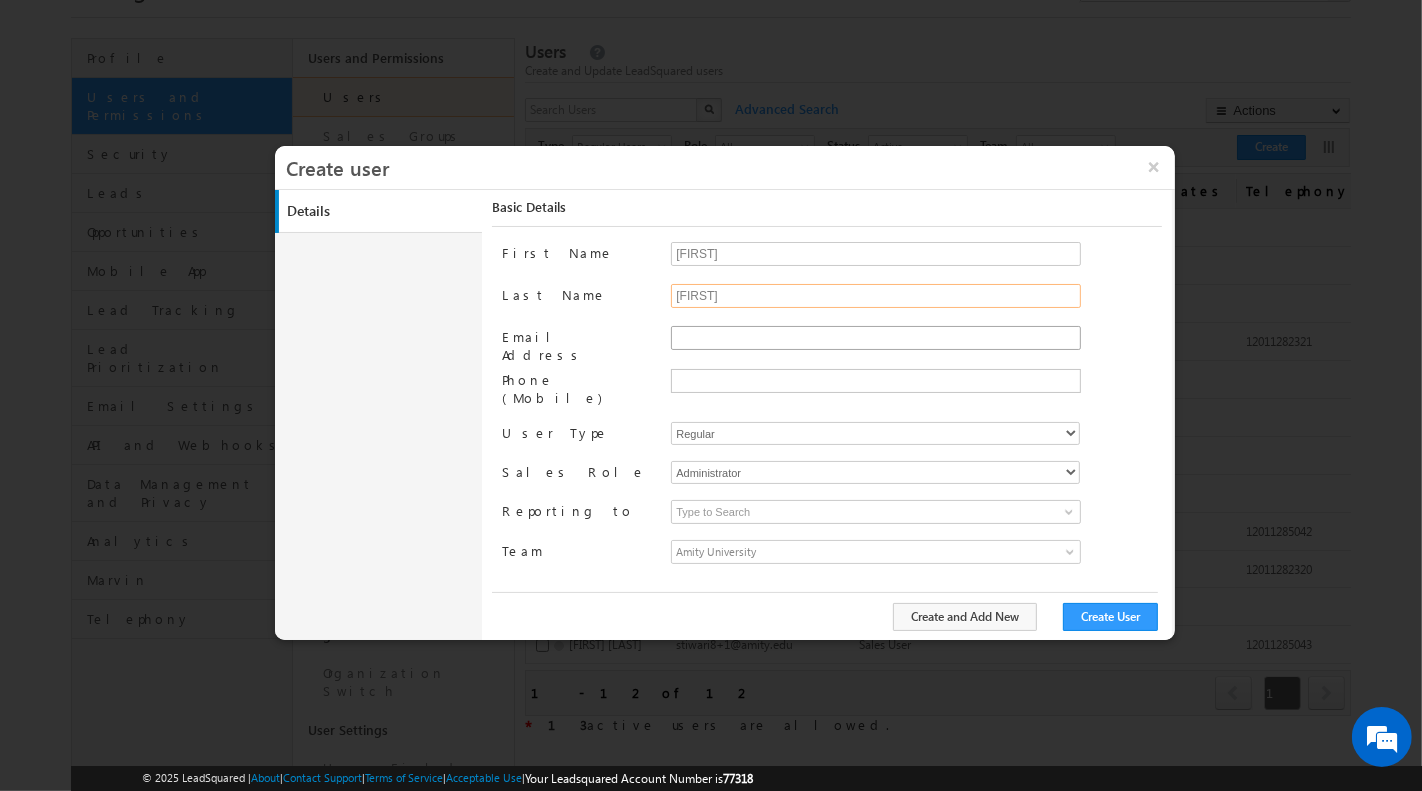 type on "Aamir" 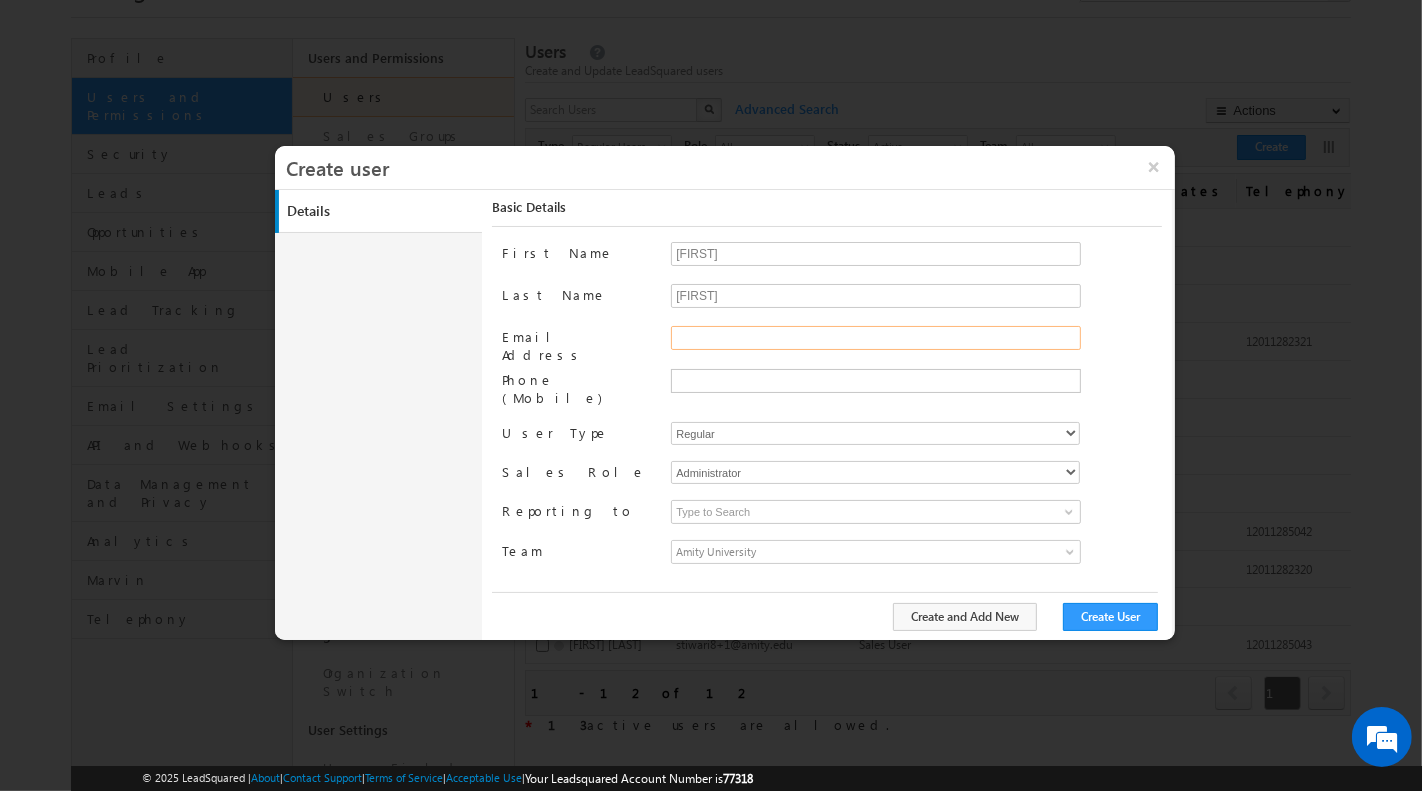 click on "Email Address" at bounding box center [876, 338] 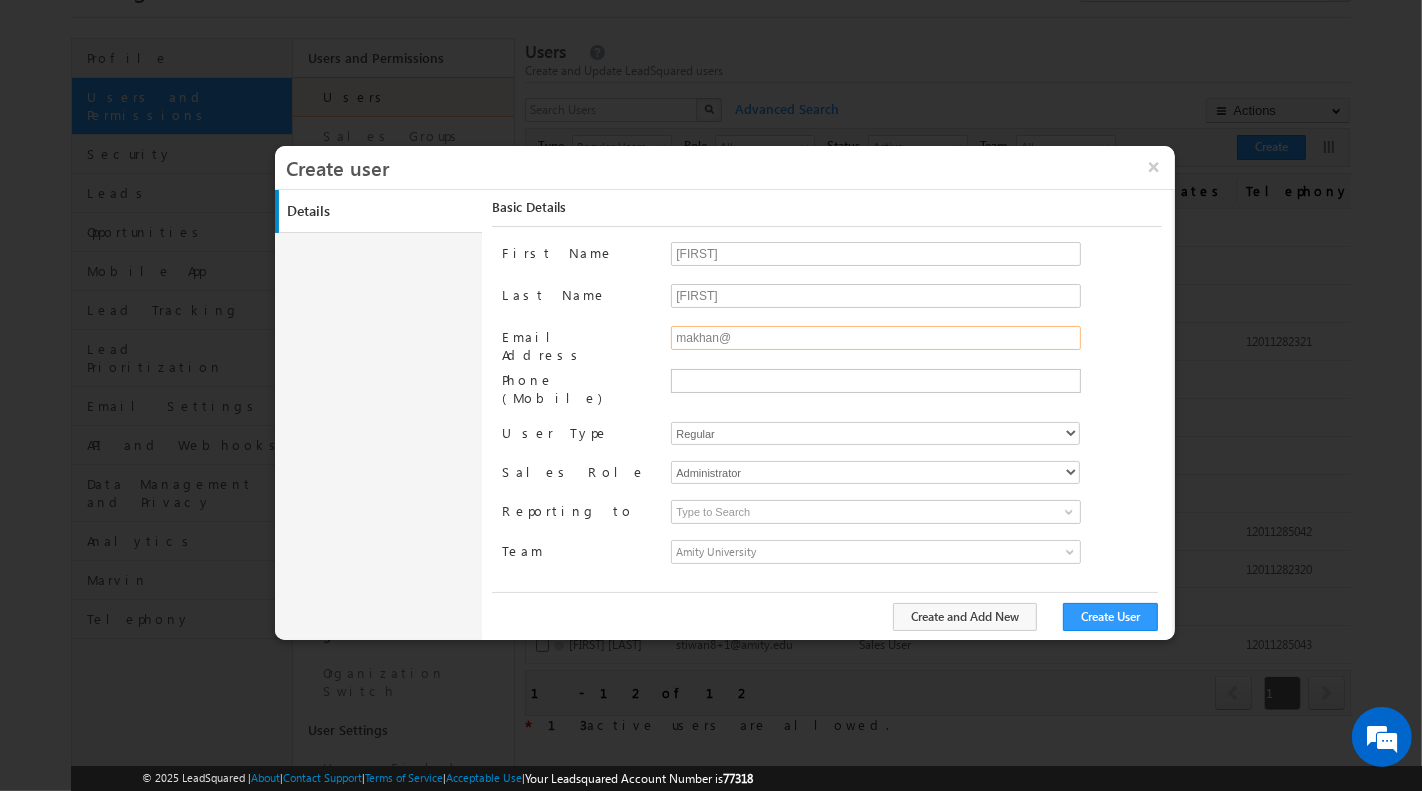 type on "makhan@amity.edu" 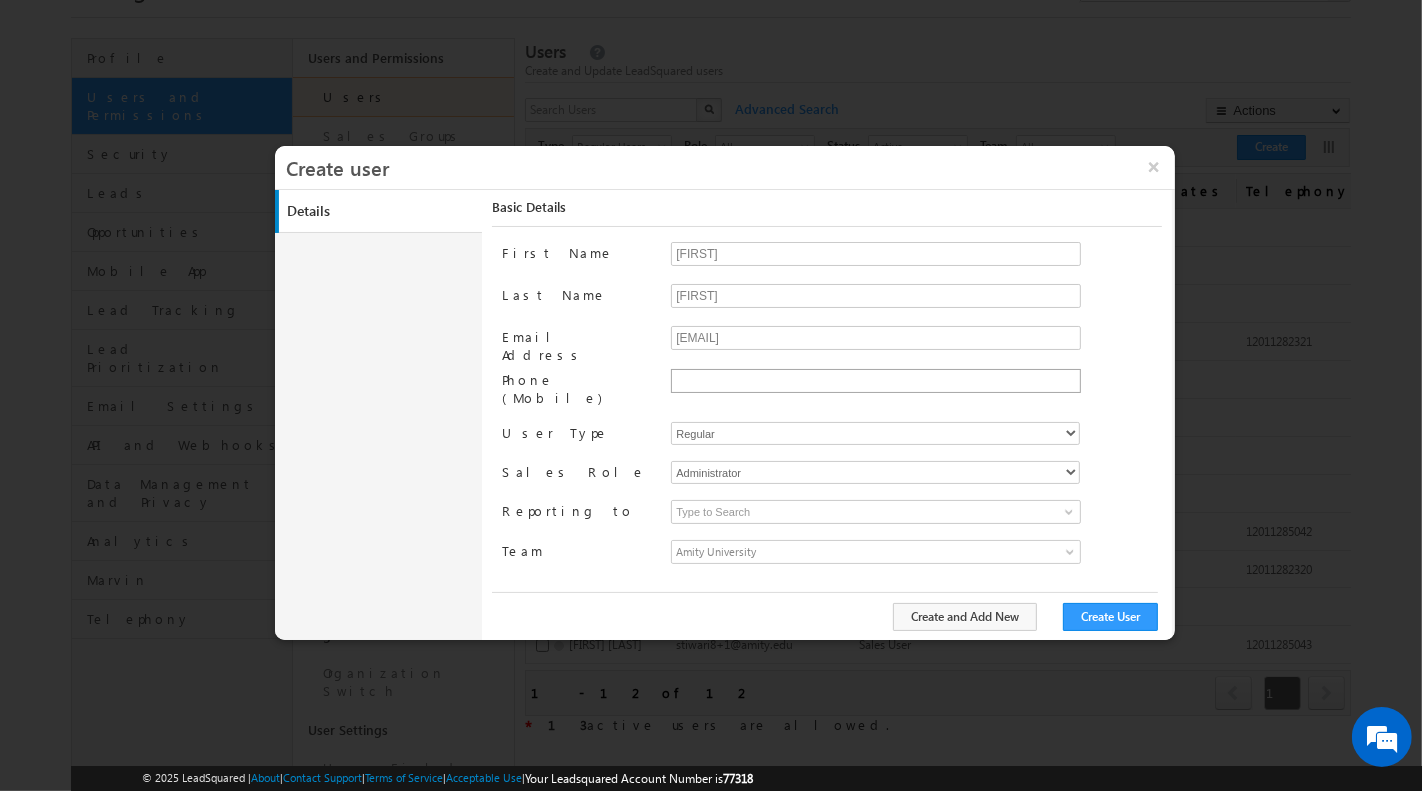 click at bounding box center [876, 381] 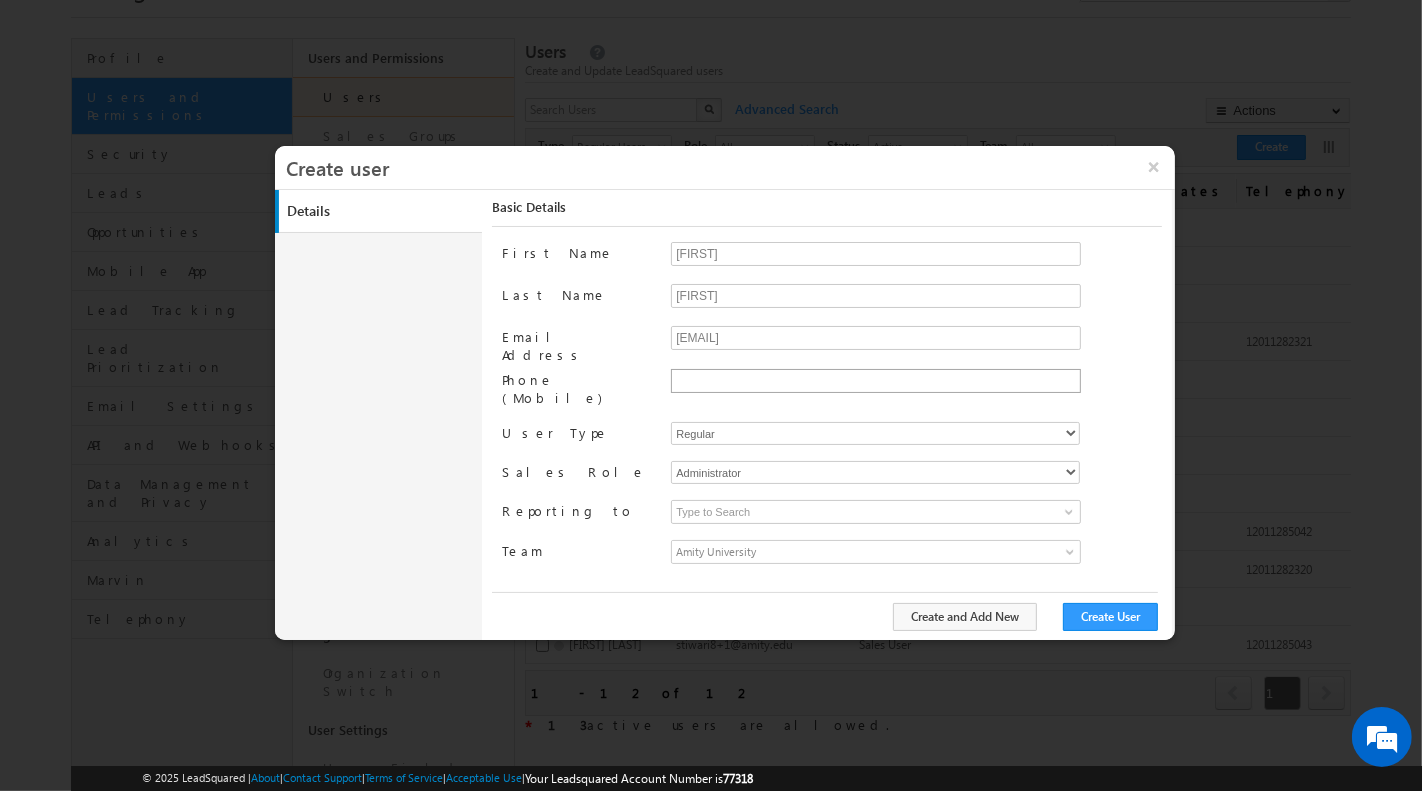 click at bounding box center (876, 381) 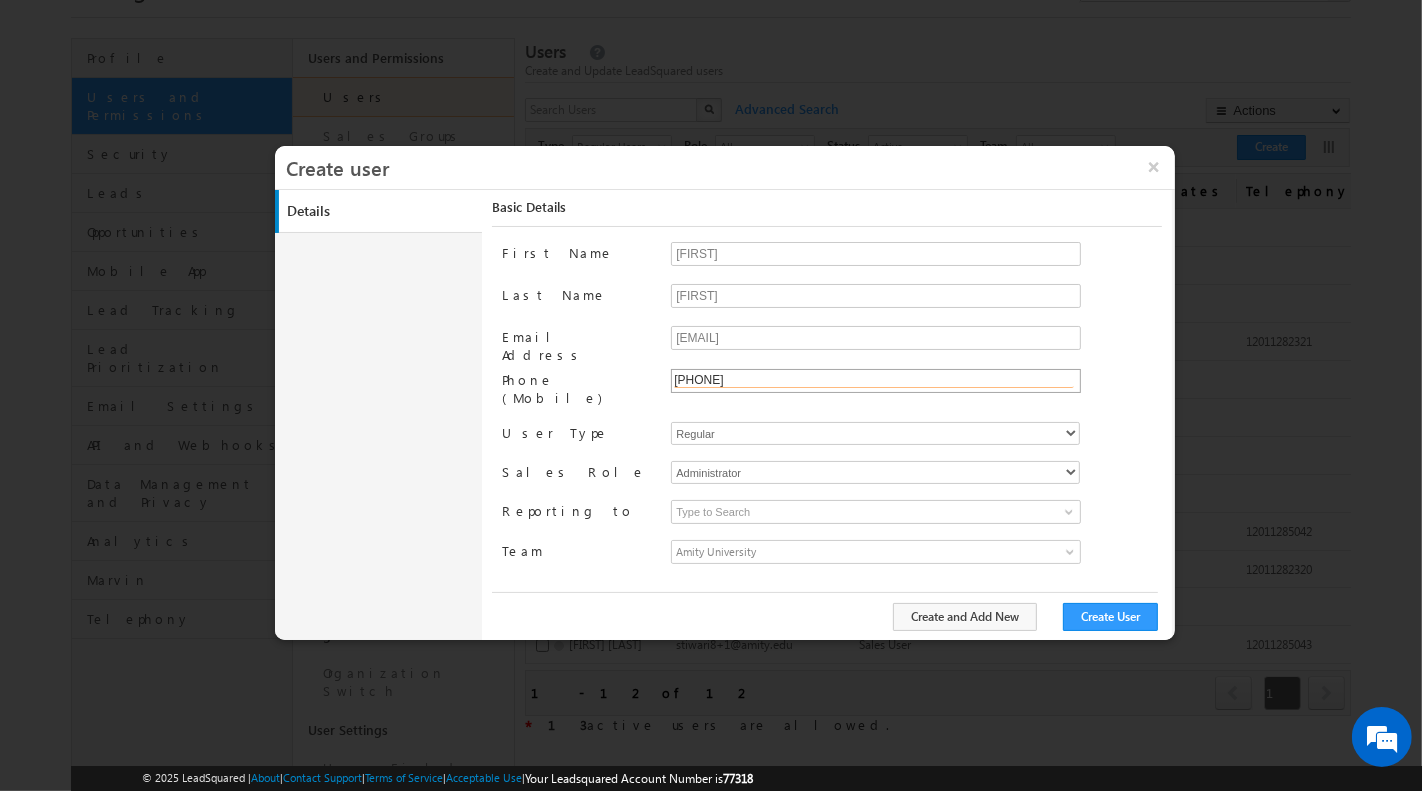 type on "+91-8448255445" 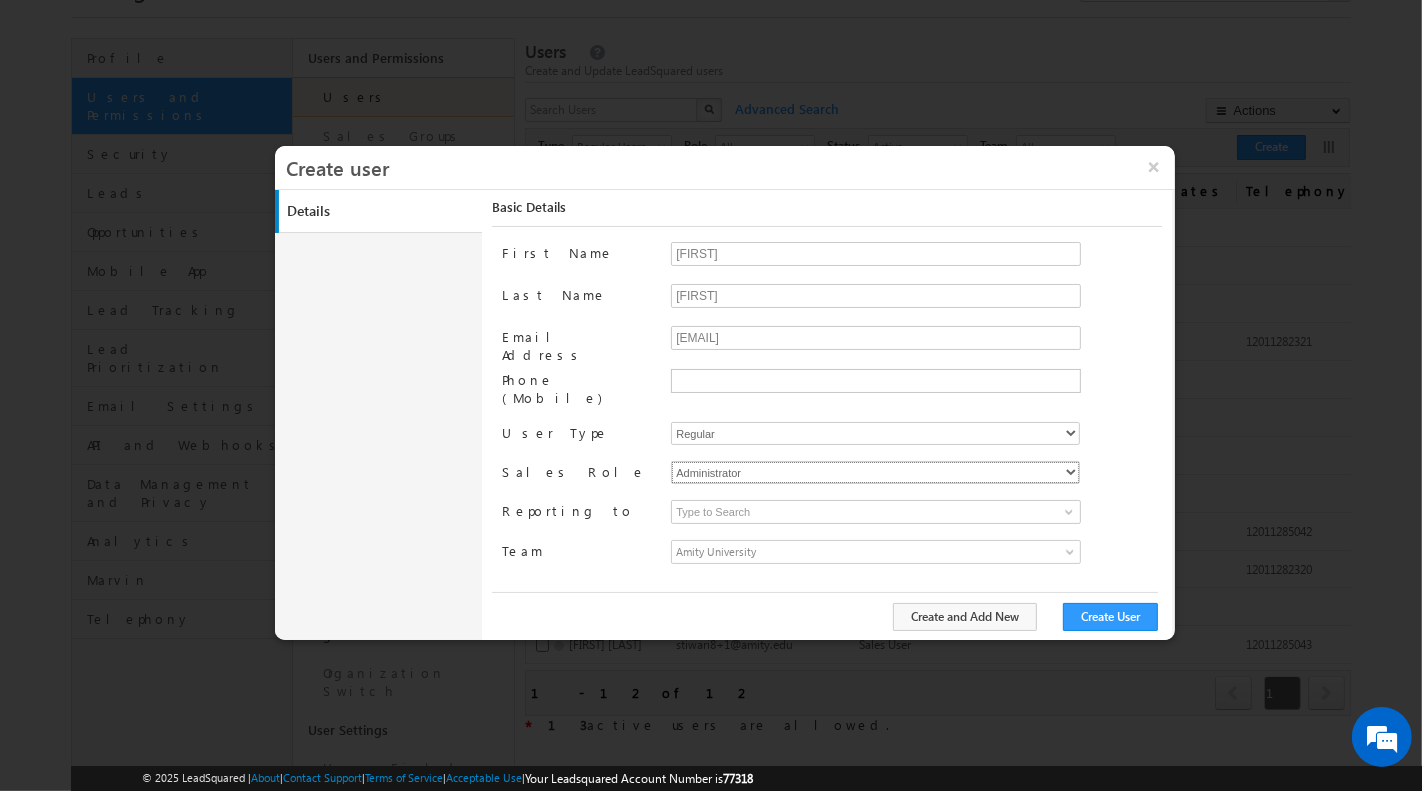 click on "Administrator Marketing User Sales Manager Sales User" at bounding box center (875, 472) 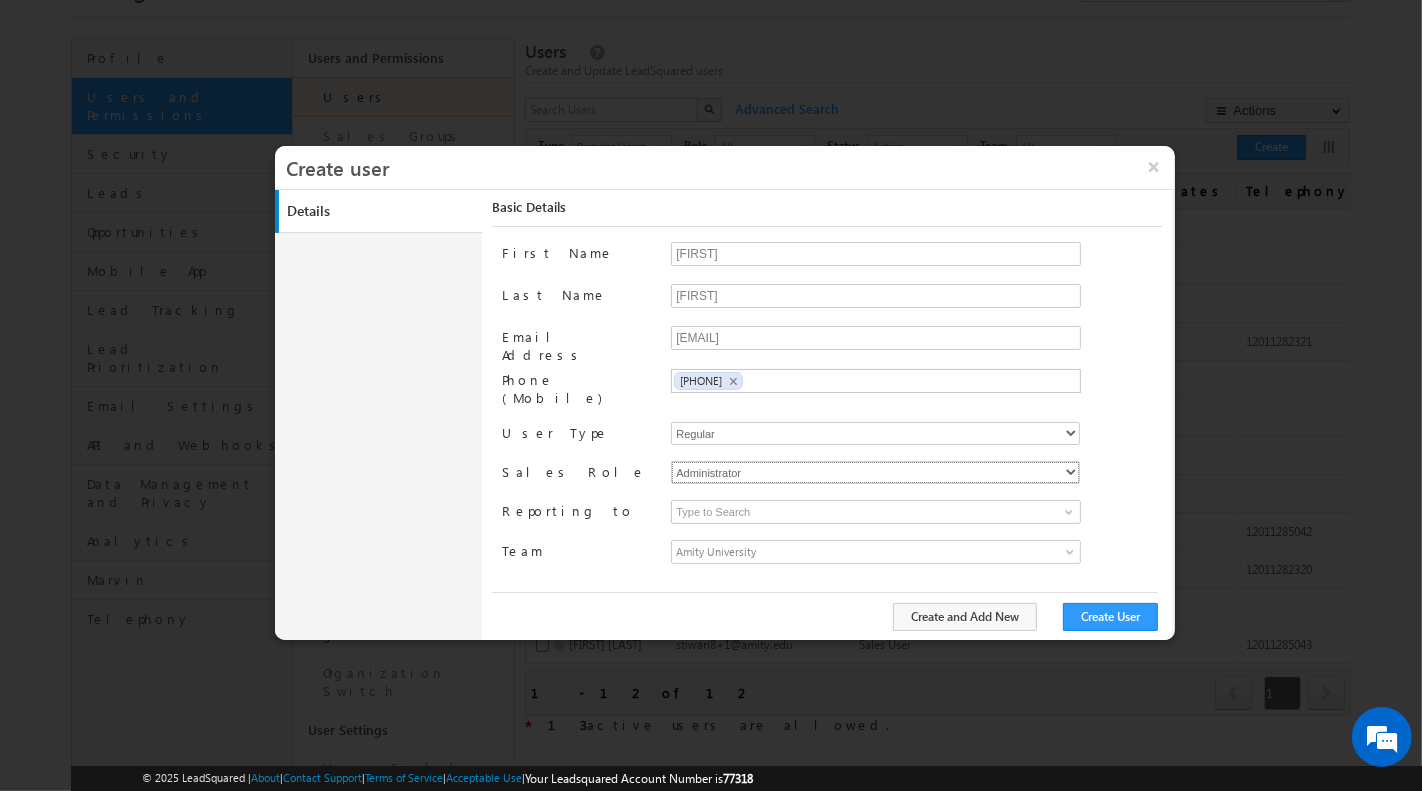 select on "Sales_User" 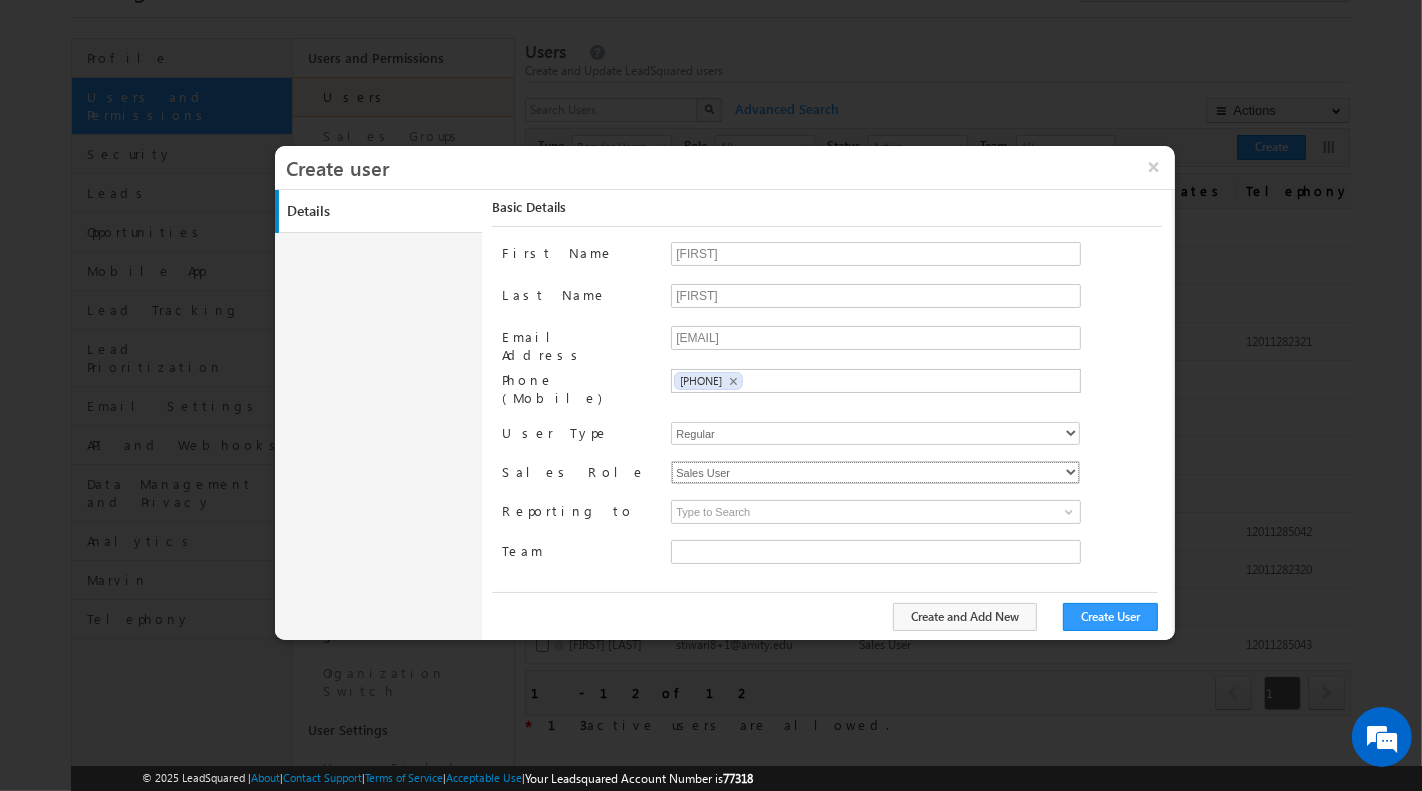 type on "3a20e022-0484-11f0-b09f-06552295b277" 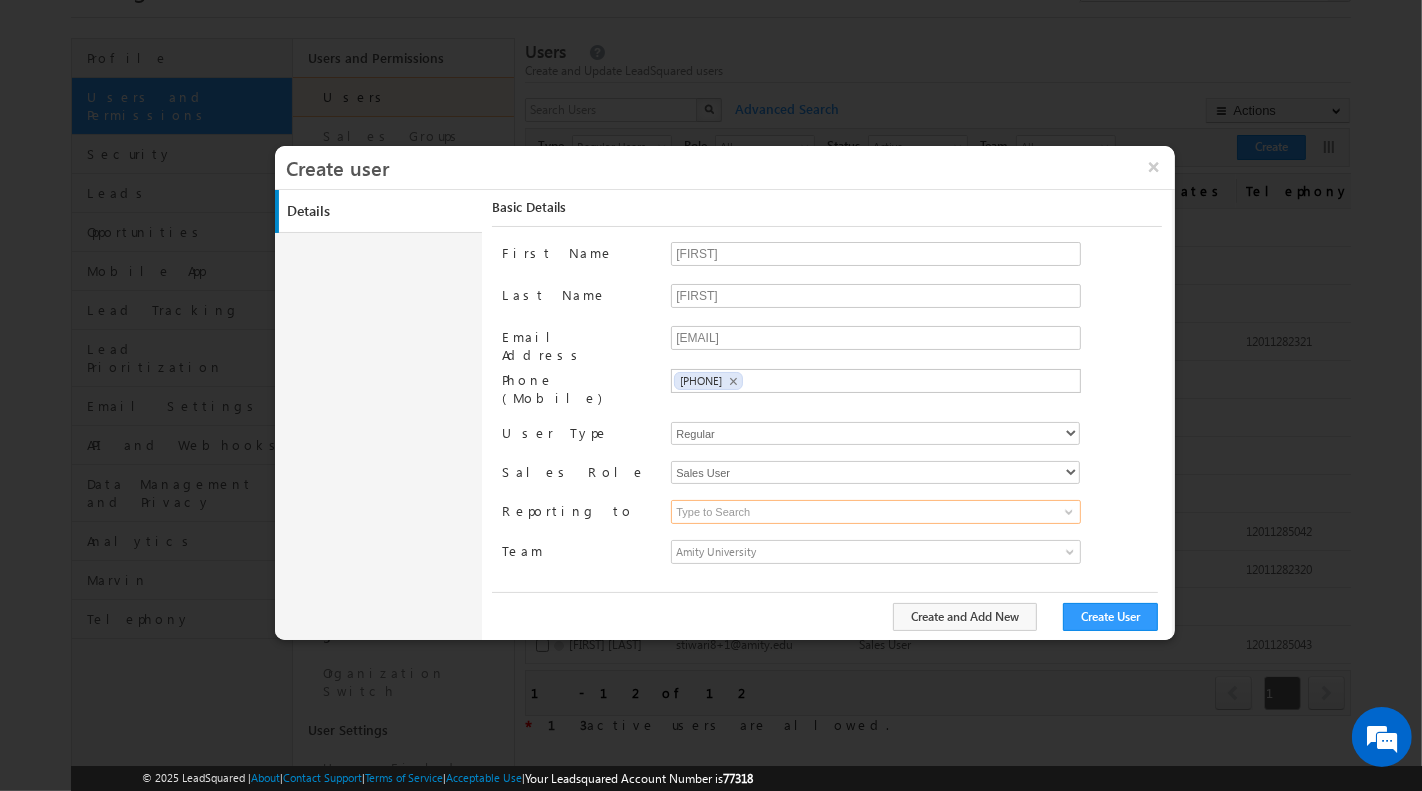 click at bounding box center [876, 512] 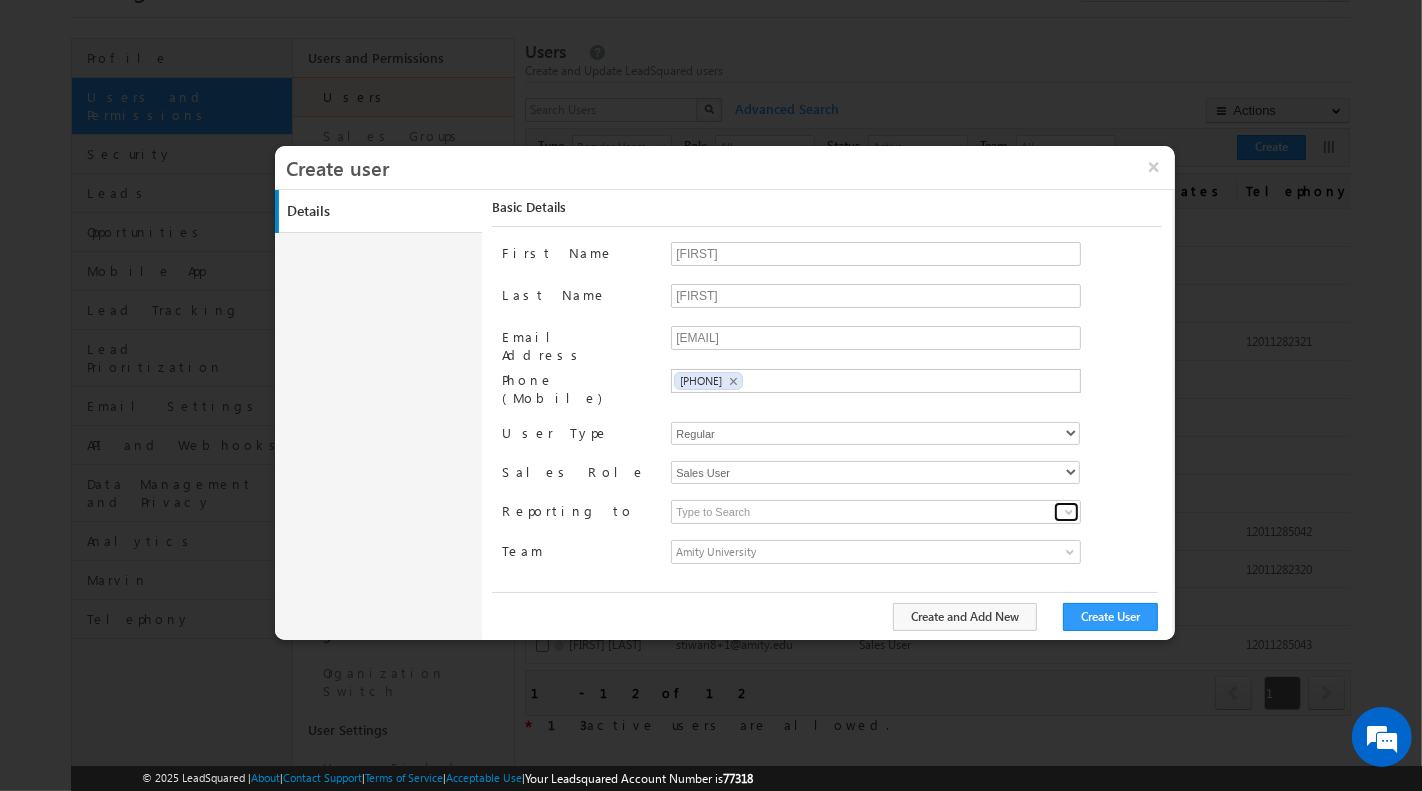 click at bounding box center [1066, 512] 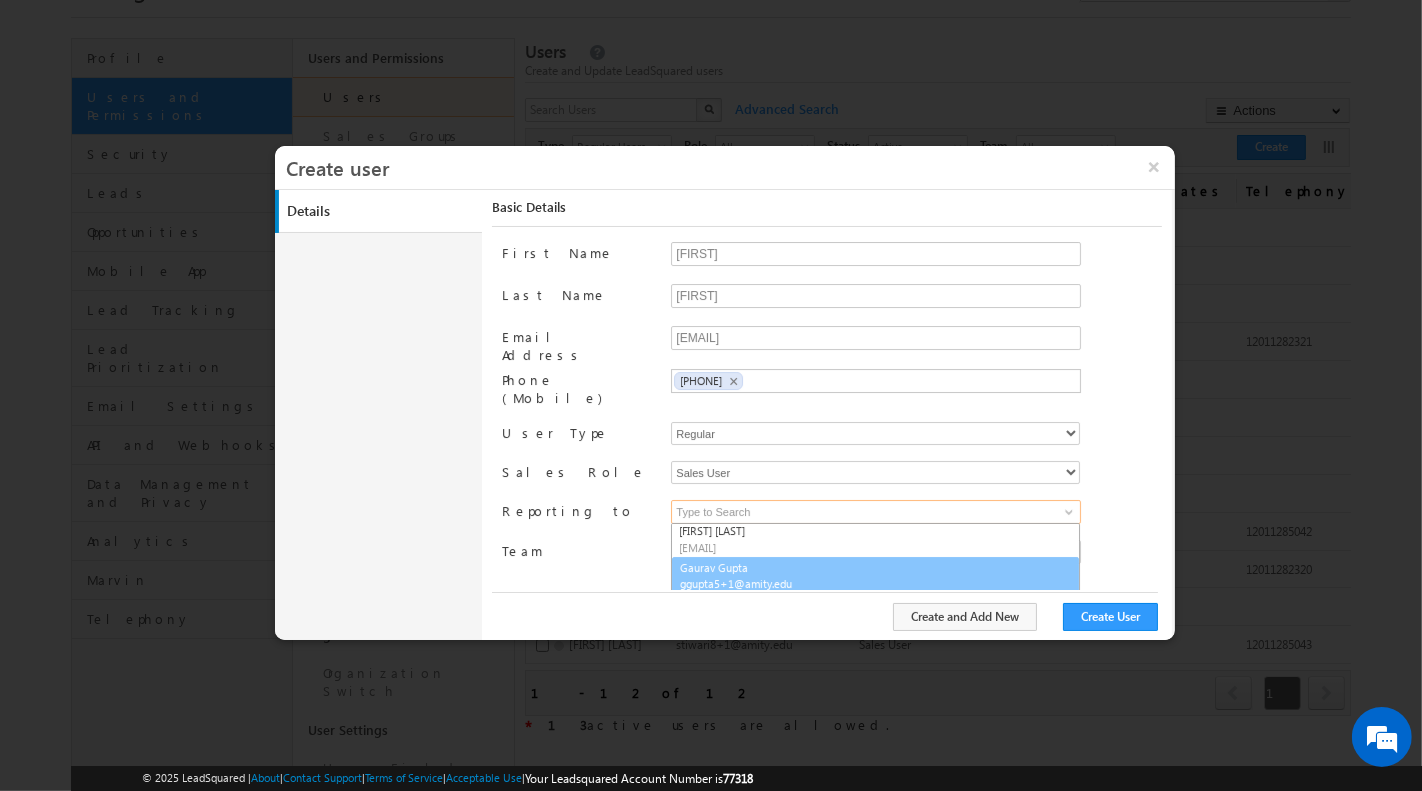 scroll, scrollTop: 91, scrollLeft: 0, axis: vertical 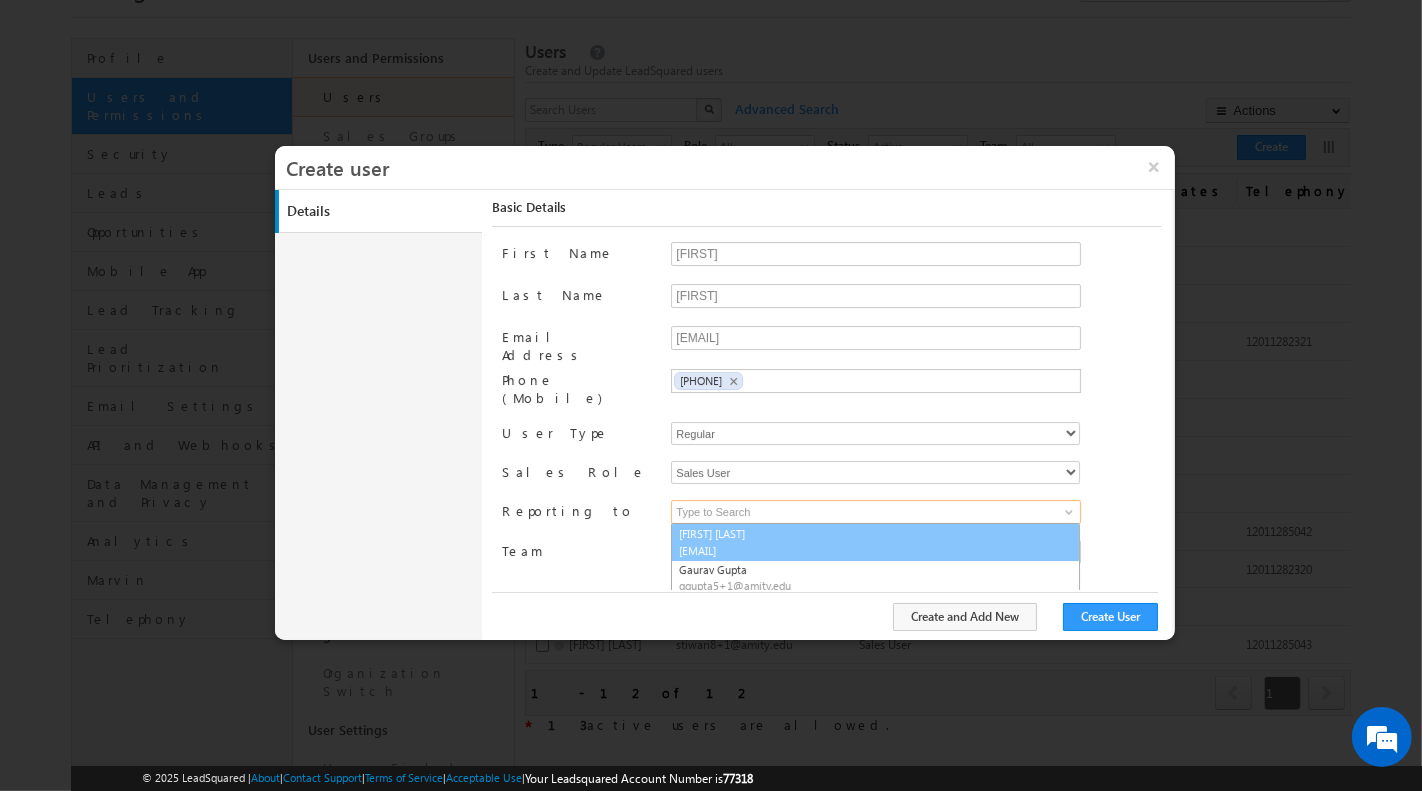 click on "dpanwar@amity.edu" at bounding box center (769, 550) 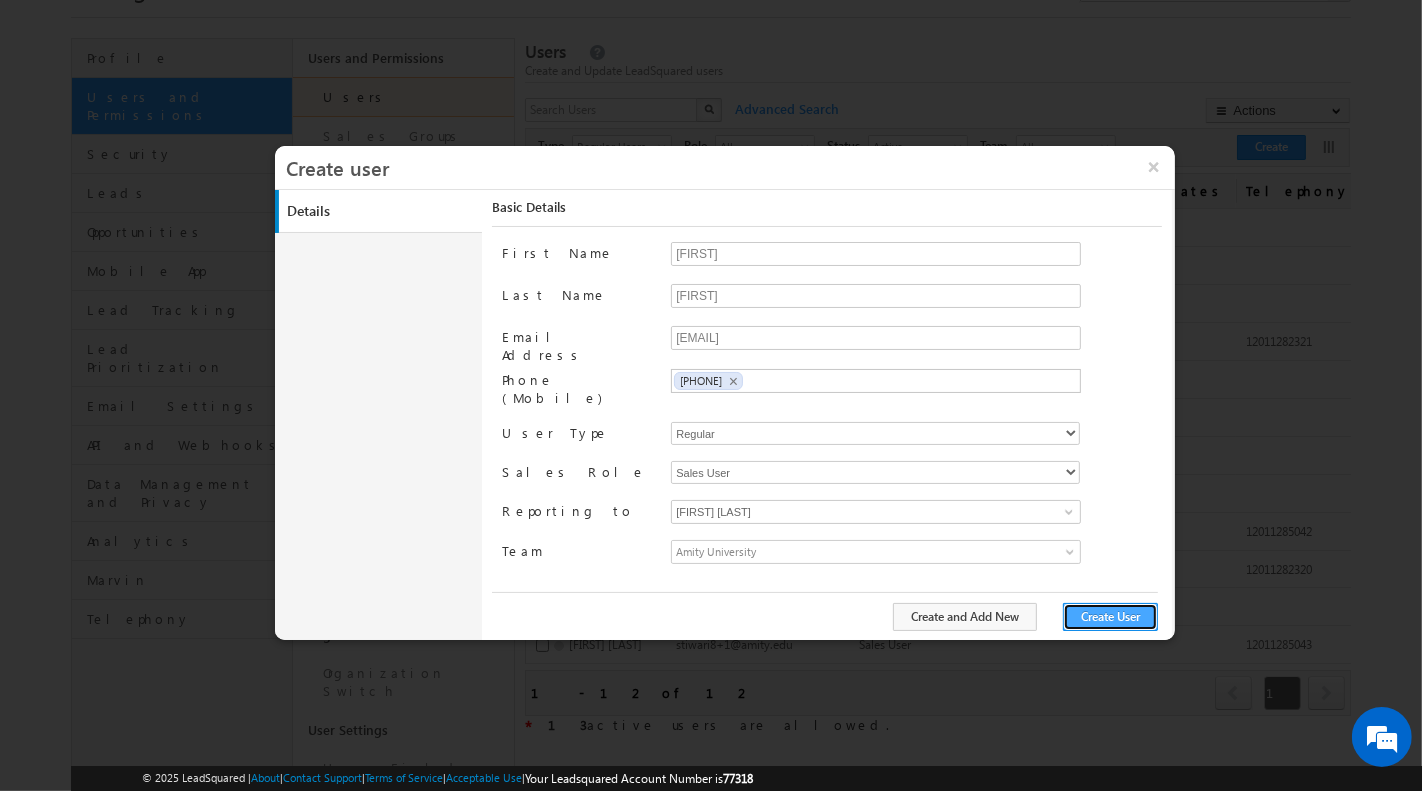 click on "Create User" at bounding box center [1110, 617] 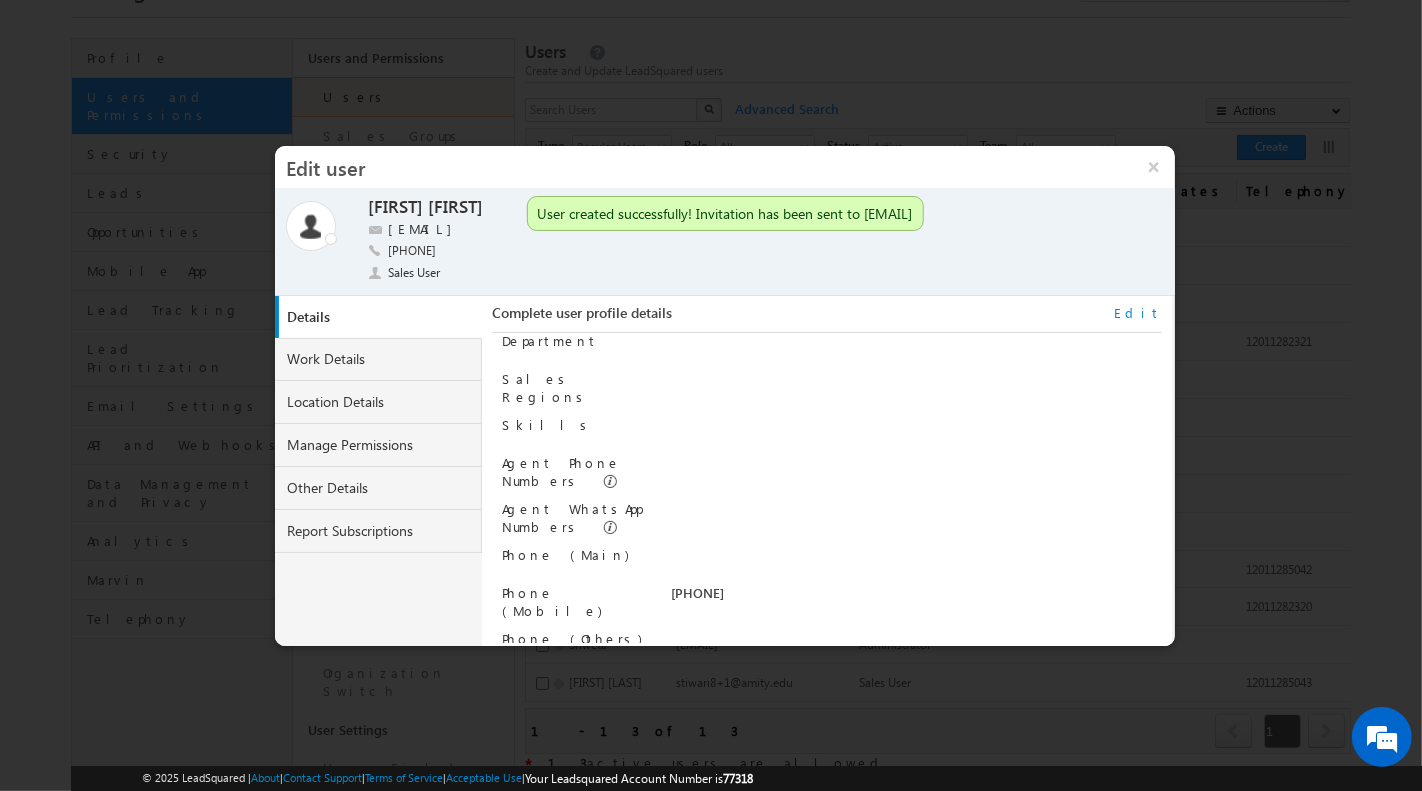 scroll, scrollTop: 248, scrollLeft: 0, axis: vertical 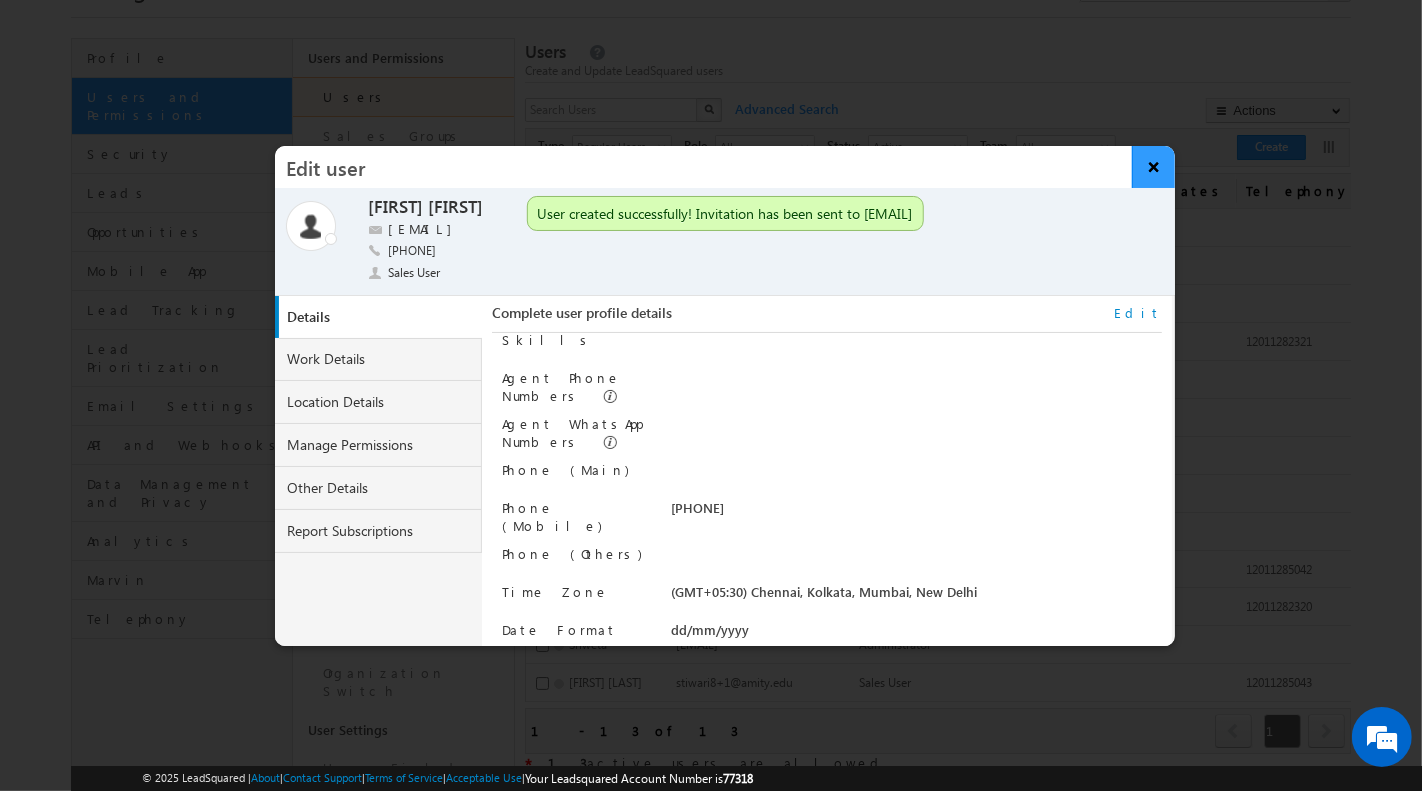click on "×" at bounding box center [1153, 167] 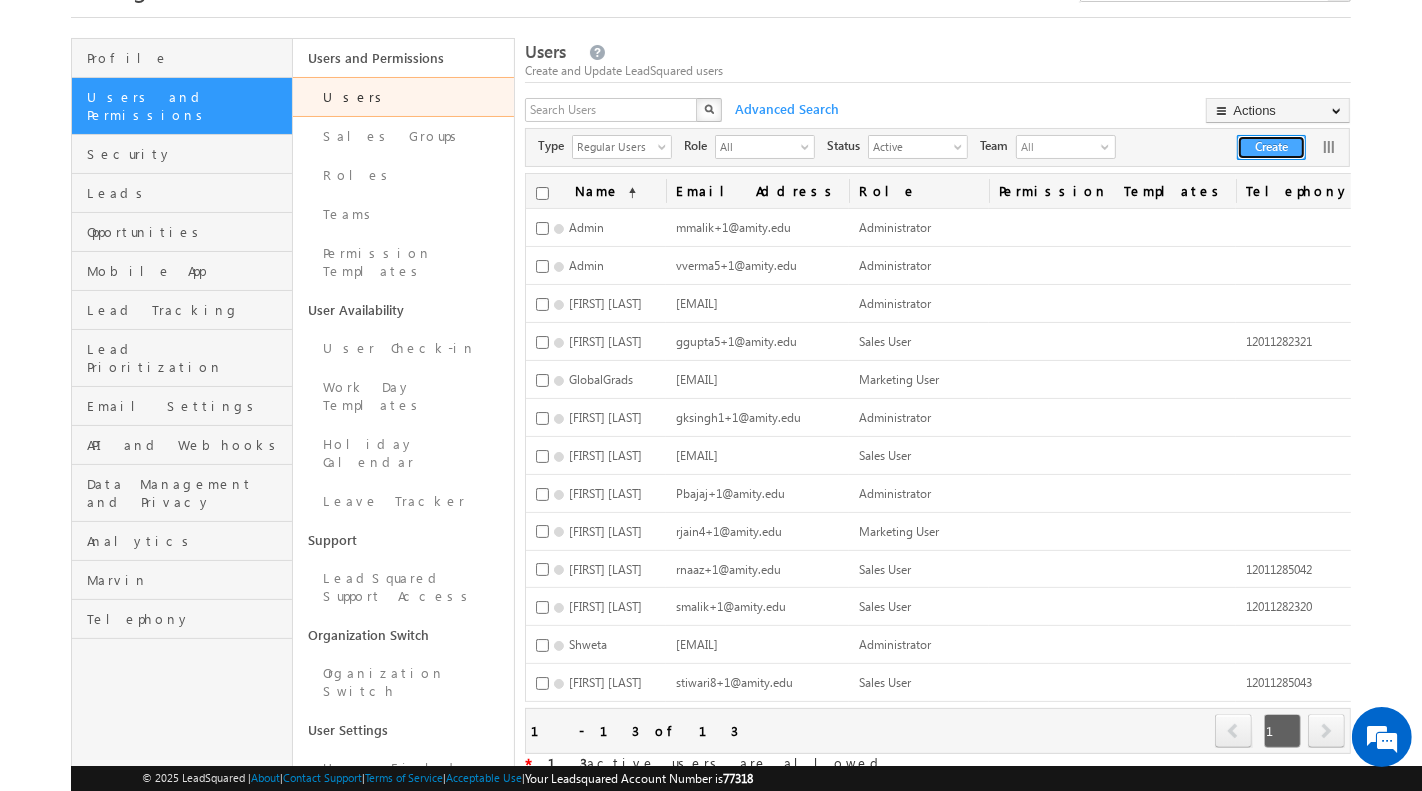 click on "Create" at bounding box center (1271, 147) 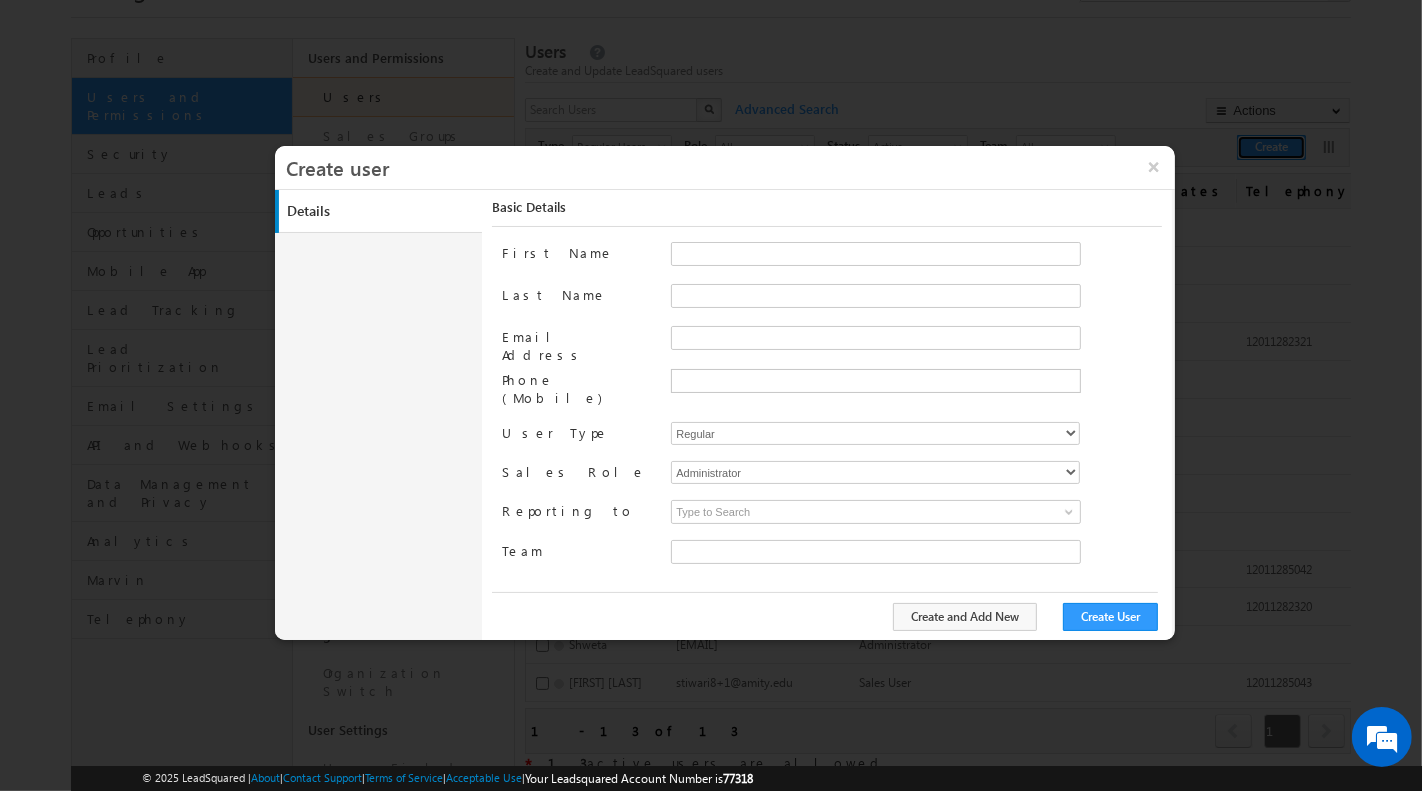 type on "3a20e022-0484-11f0-b09f-06552295b277" 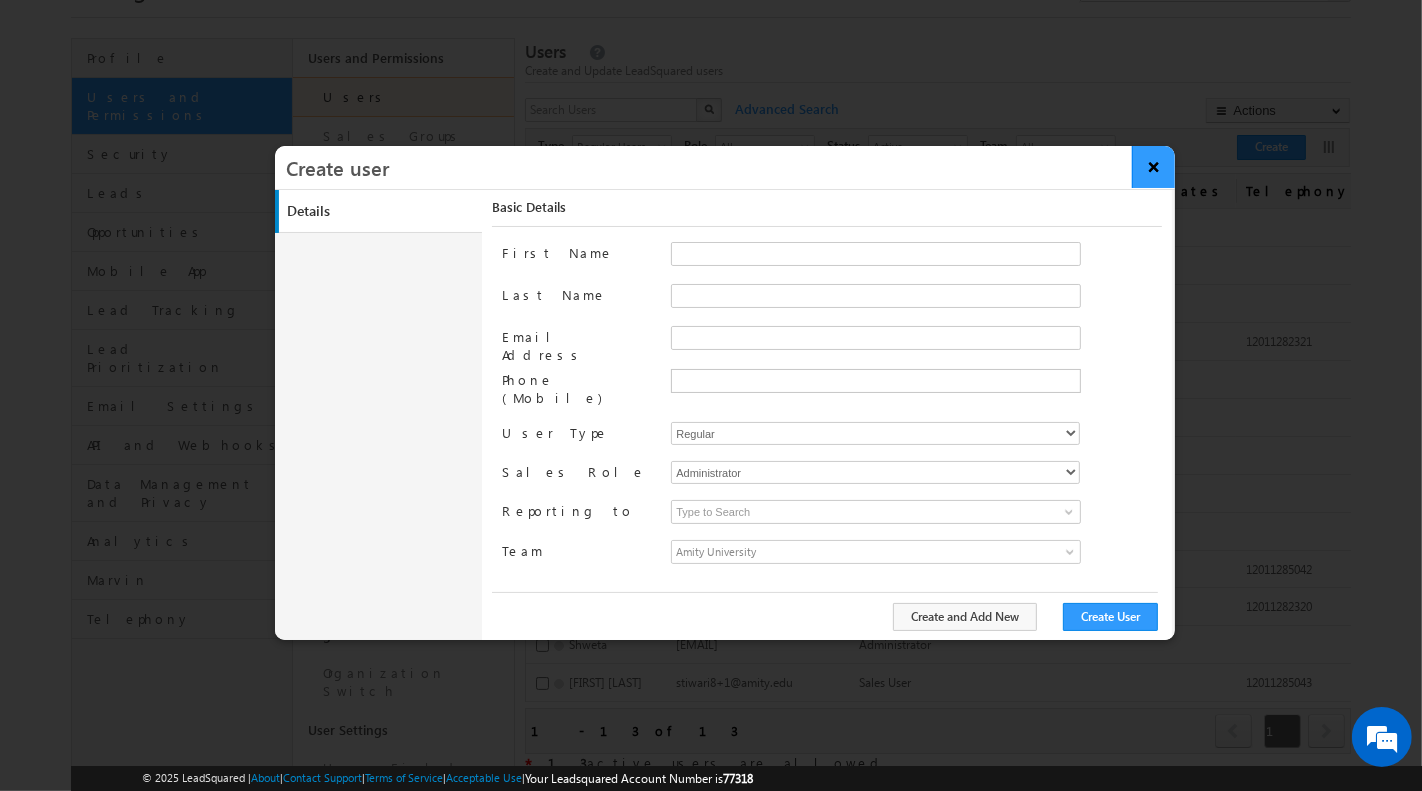 click on "×" at bounding box center [1153, 167] 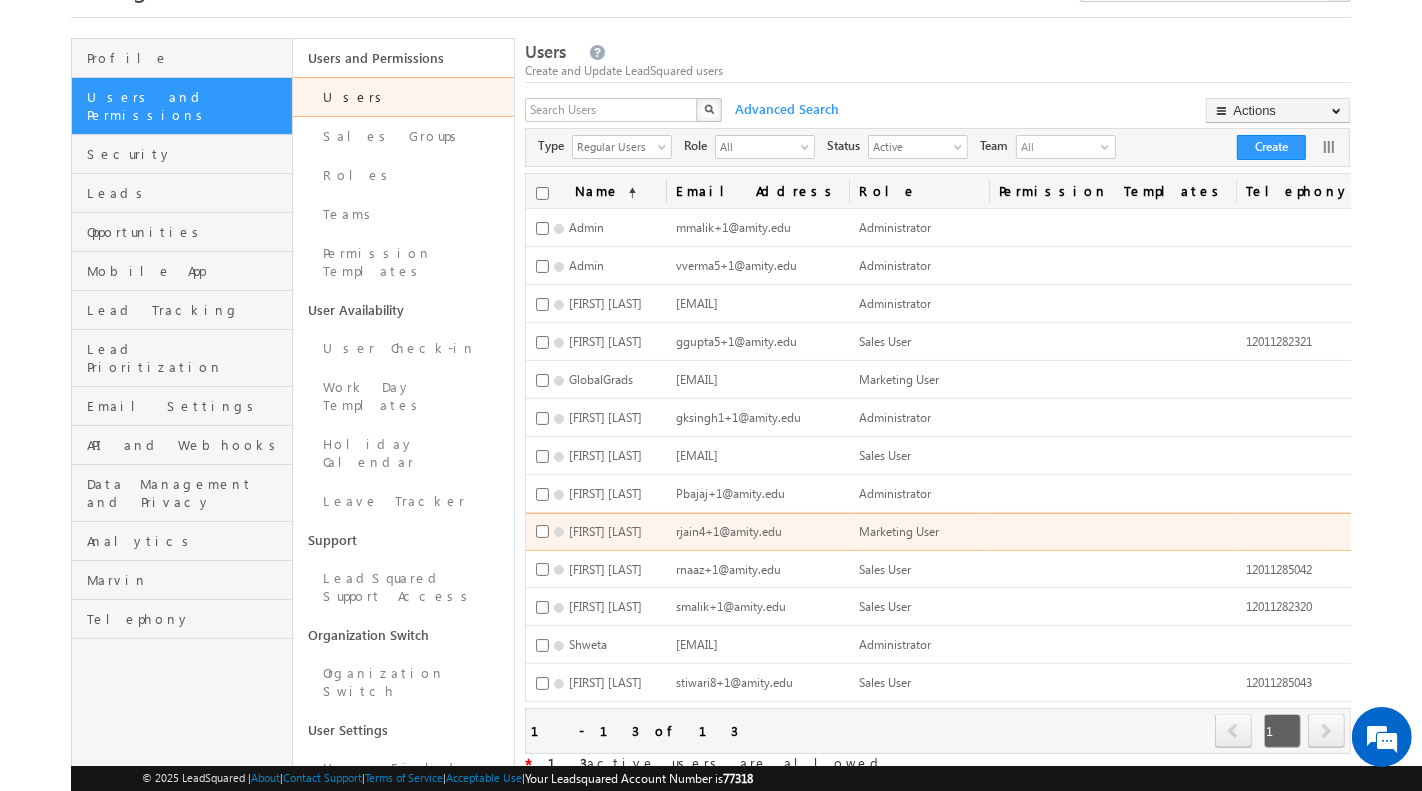 click on "Deactivate" at bounding box center [1477, 578] 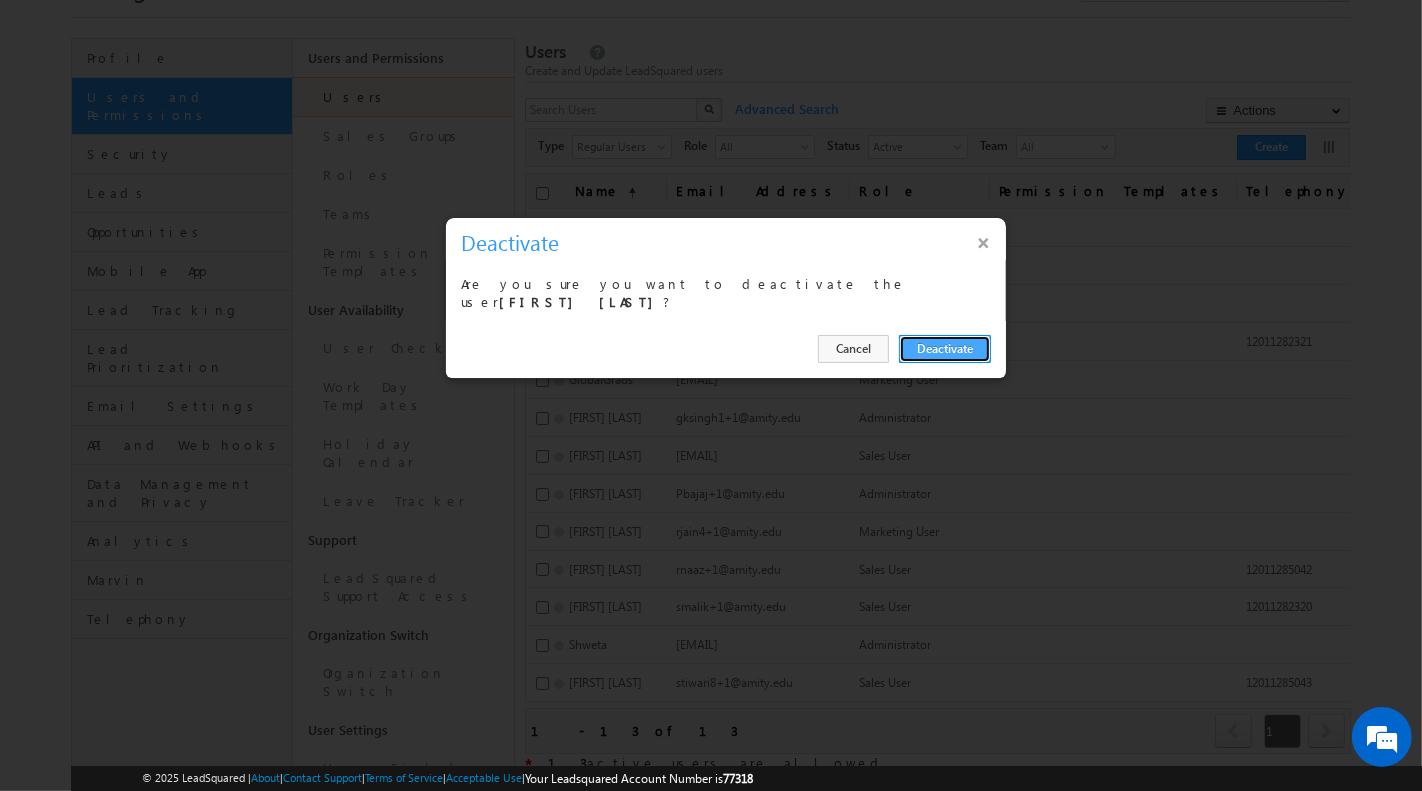 click on "Deactivate" at bounding box center [945, 349] 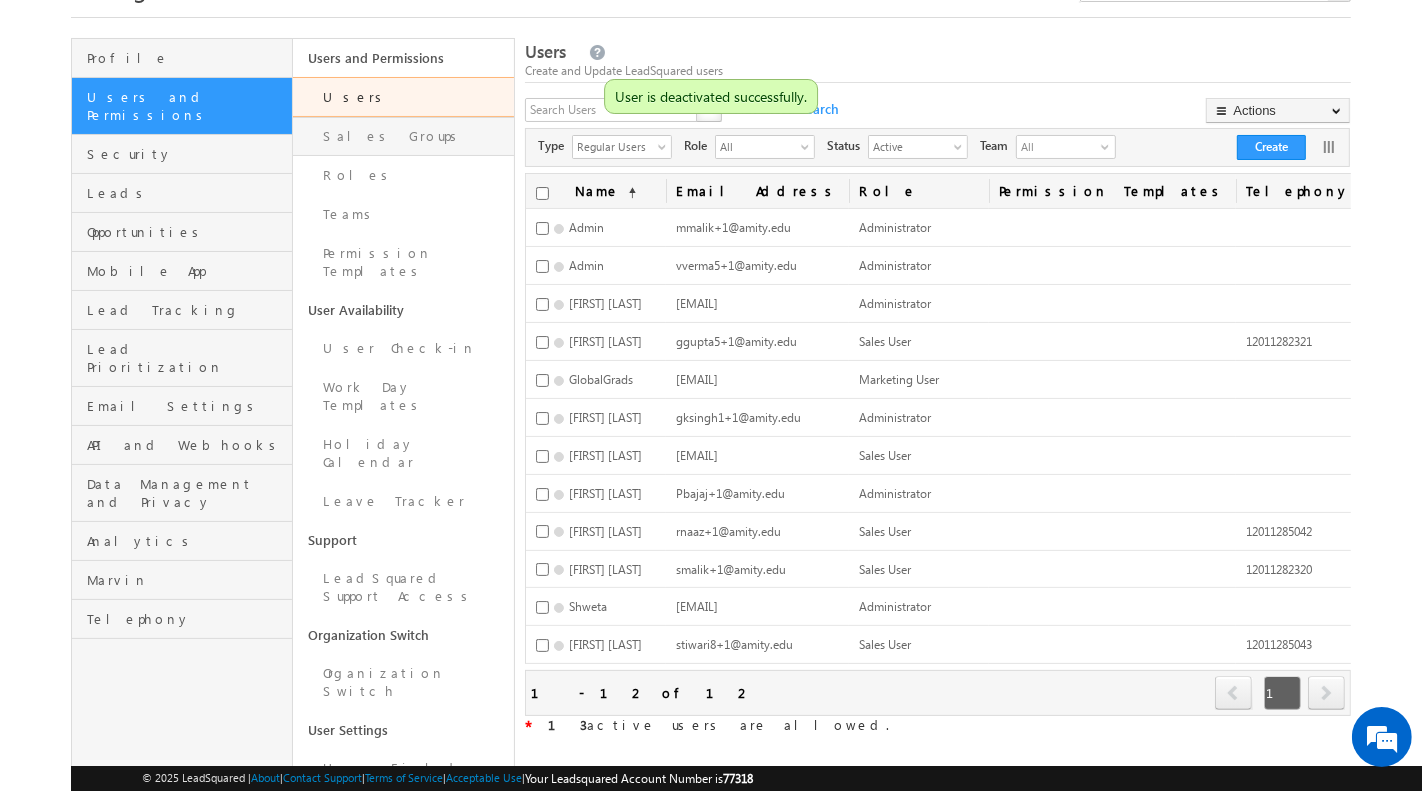 click on "Sales Groups" at bounding box center (403, 136) 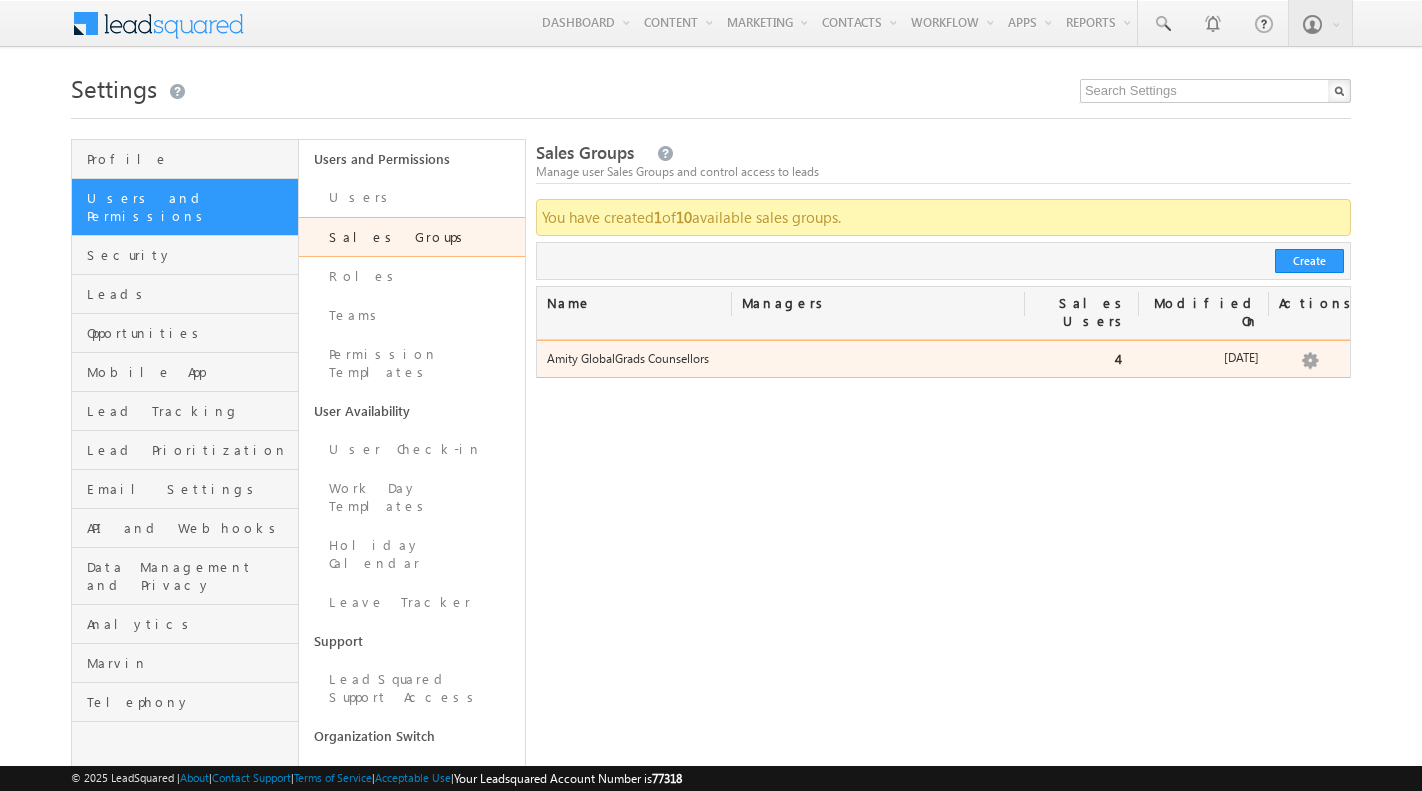 scroll, scrollTop: 0, scrollLeft: 0, axis: both 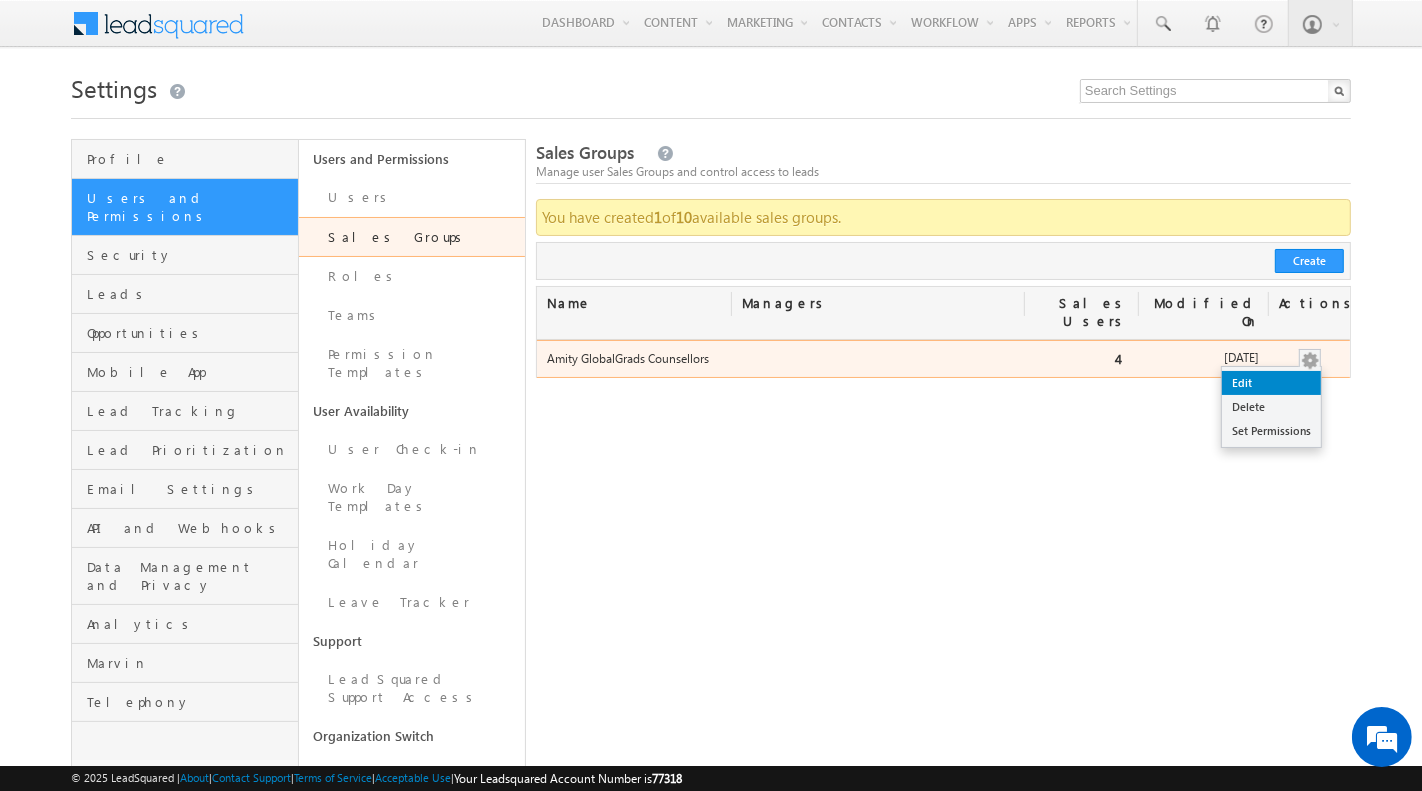 click on "Edit" at bounding box center [1271, 383] 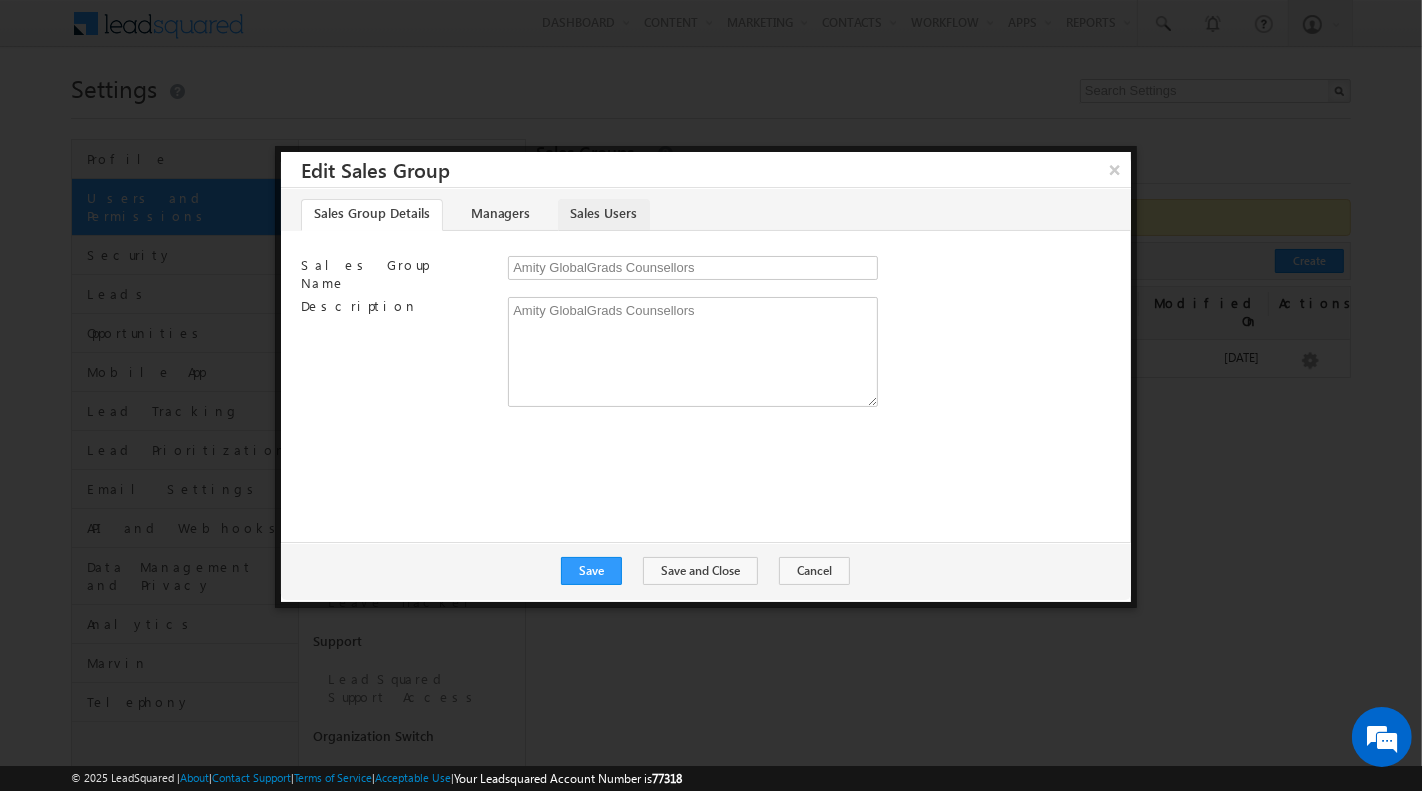 click on "Sales Users" at bounding box center (604, 215) 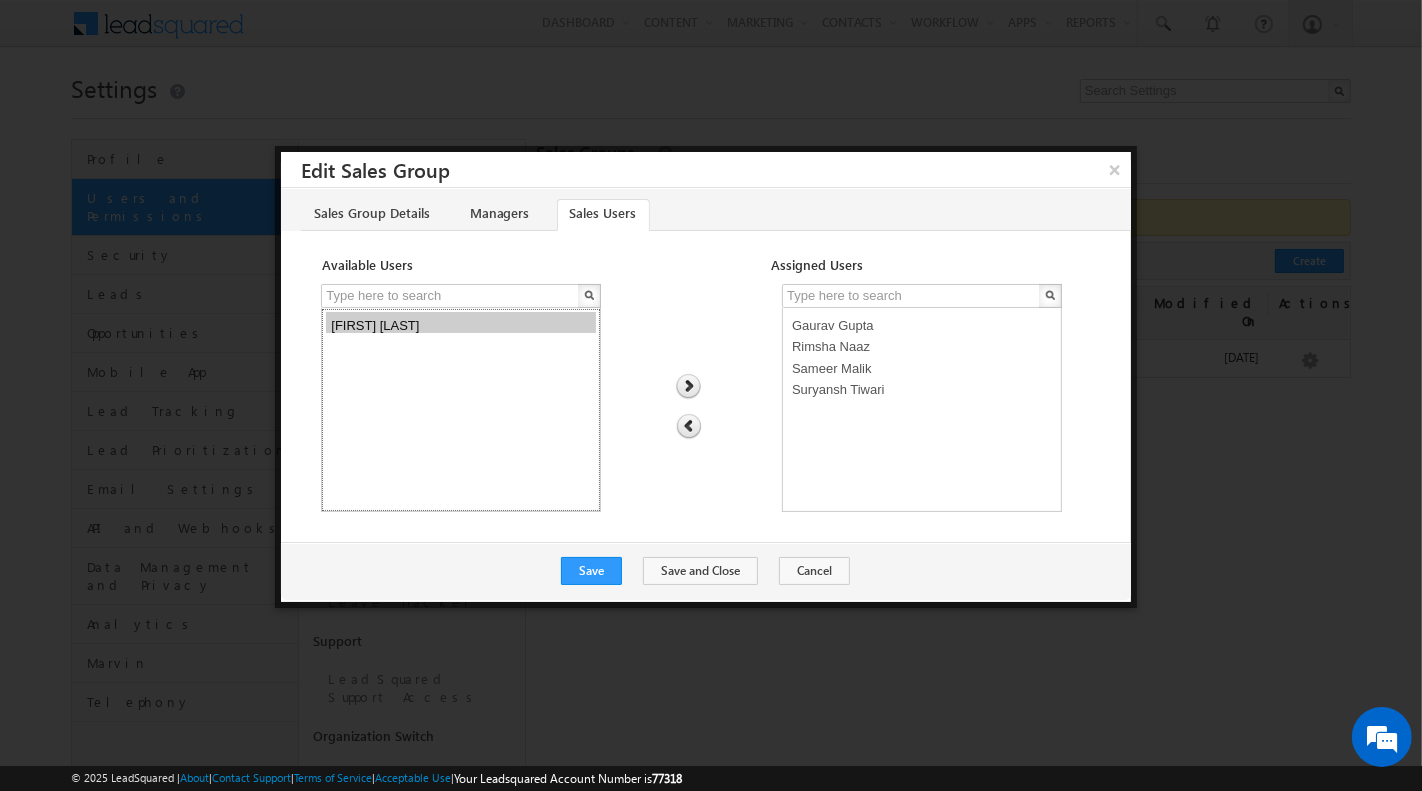 select on "5328f5ba-7103-11f0-91df-068012126923" 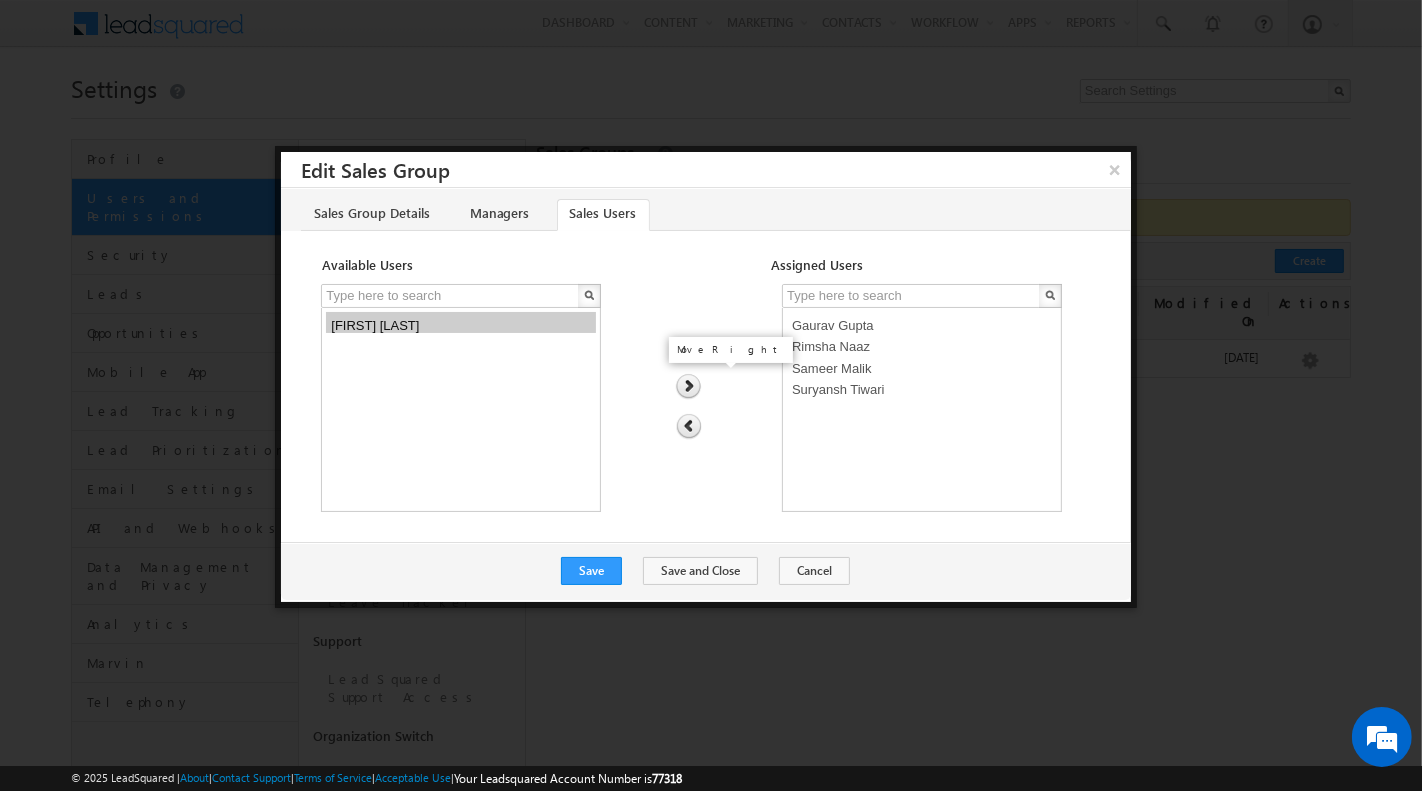click at bounding box center (688, 387) 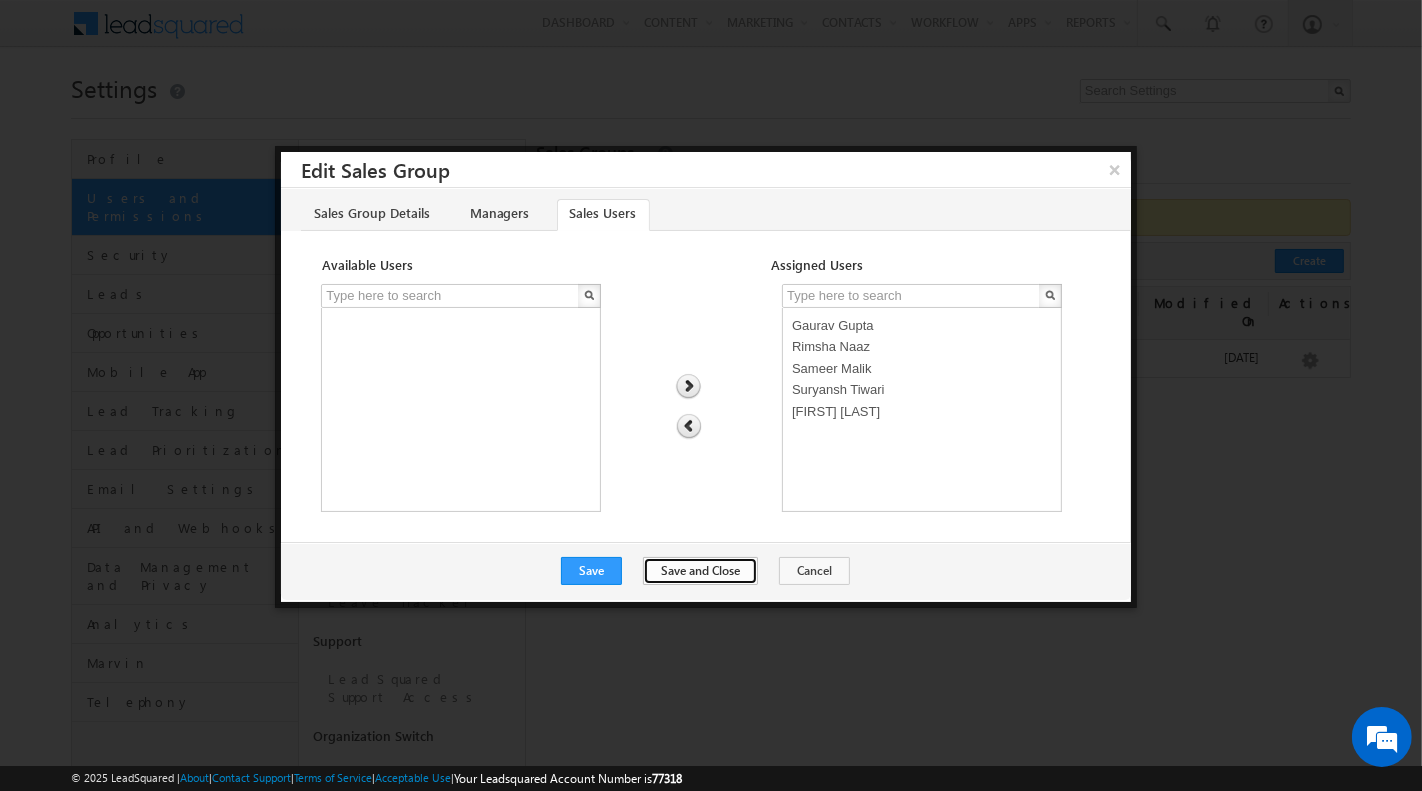click on "Save and Close" at bounding box center [700, 571] 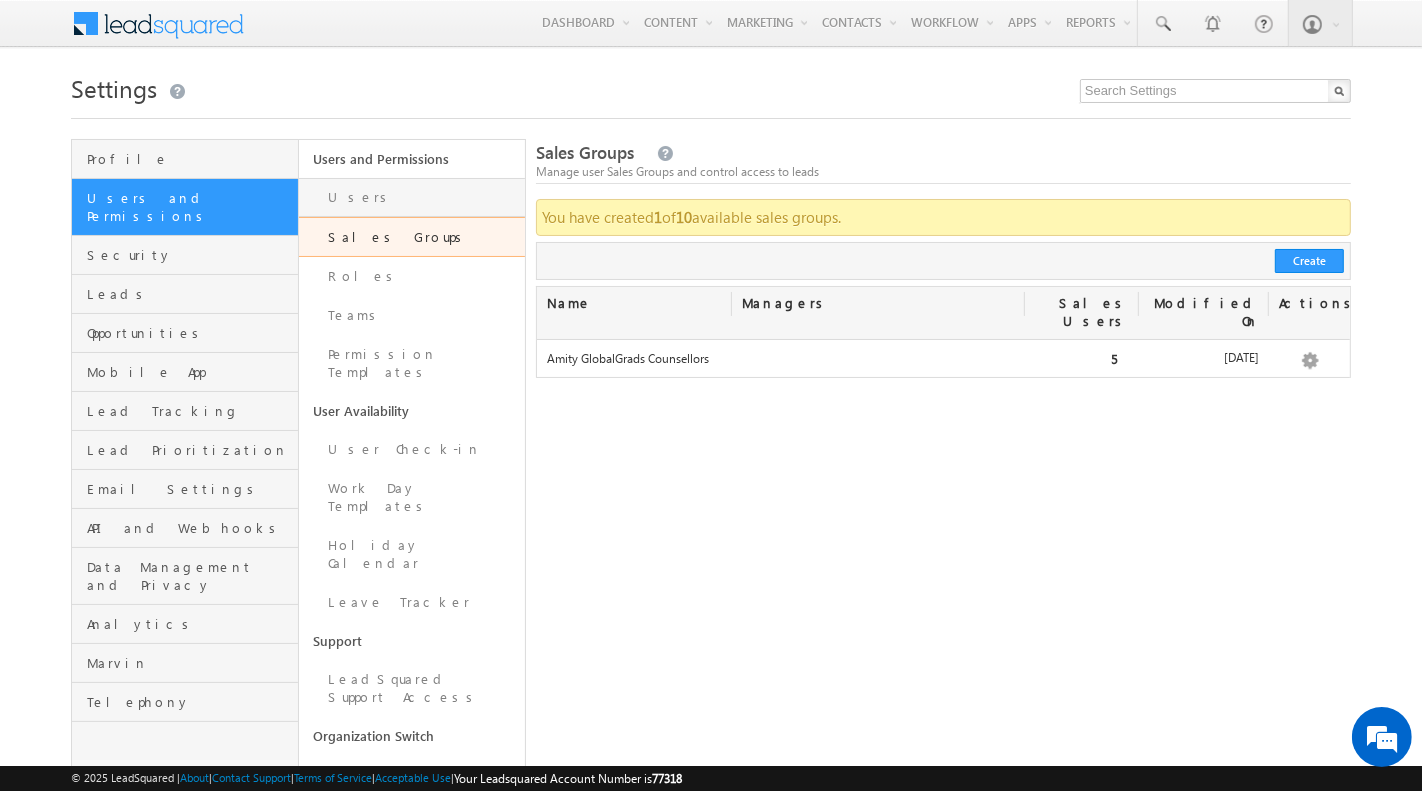 scroll, scrollTop: 0, scrollLeft: 0, axis: both 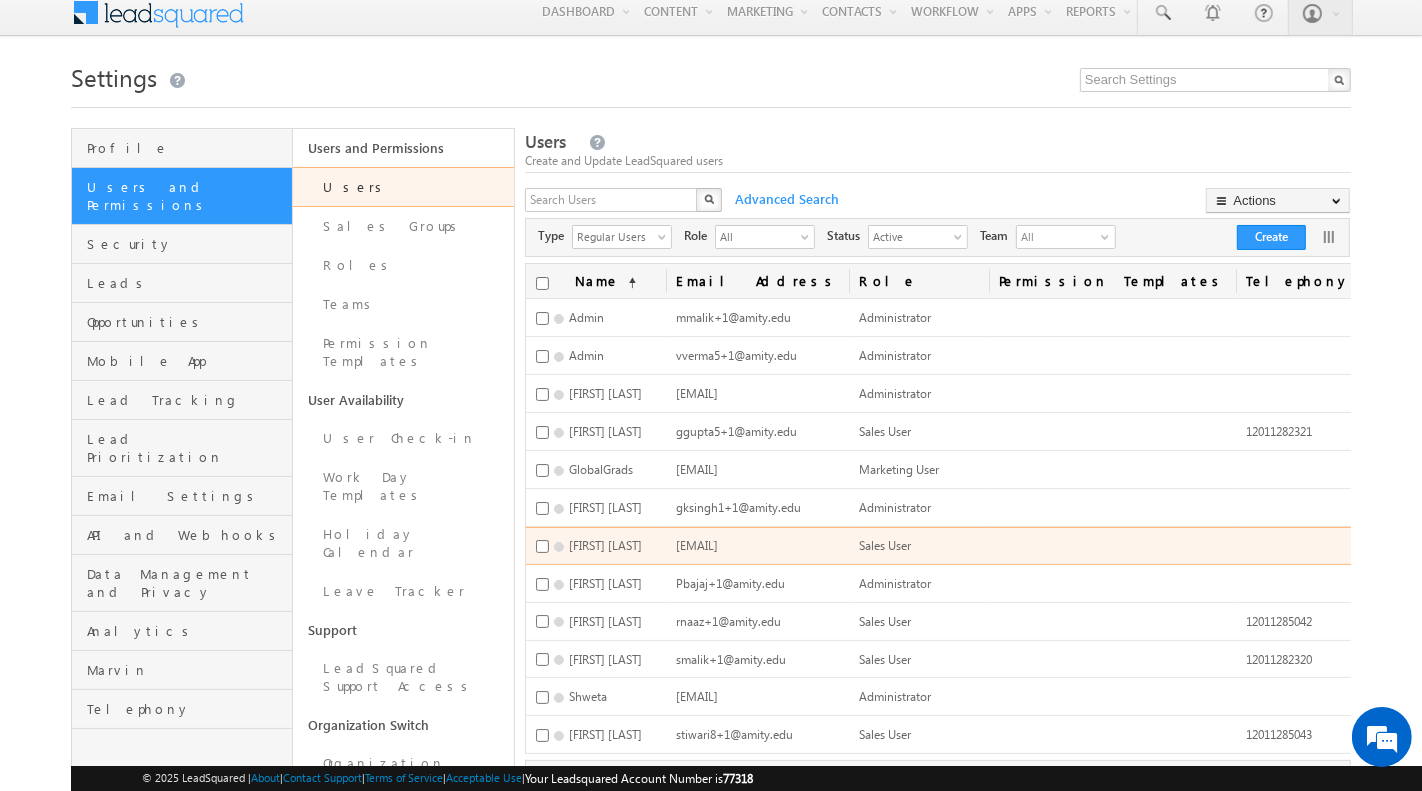 click on "Edit" at bounding box center [1477, 568] 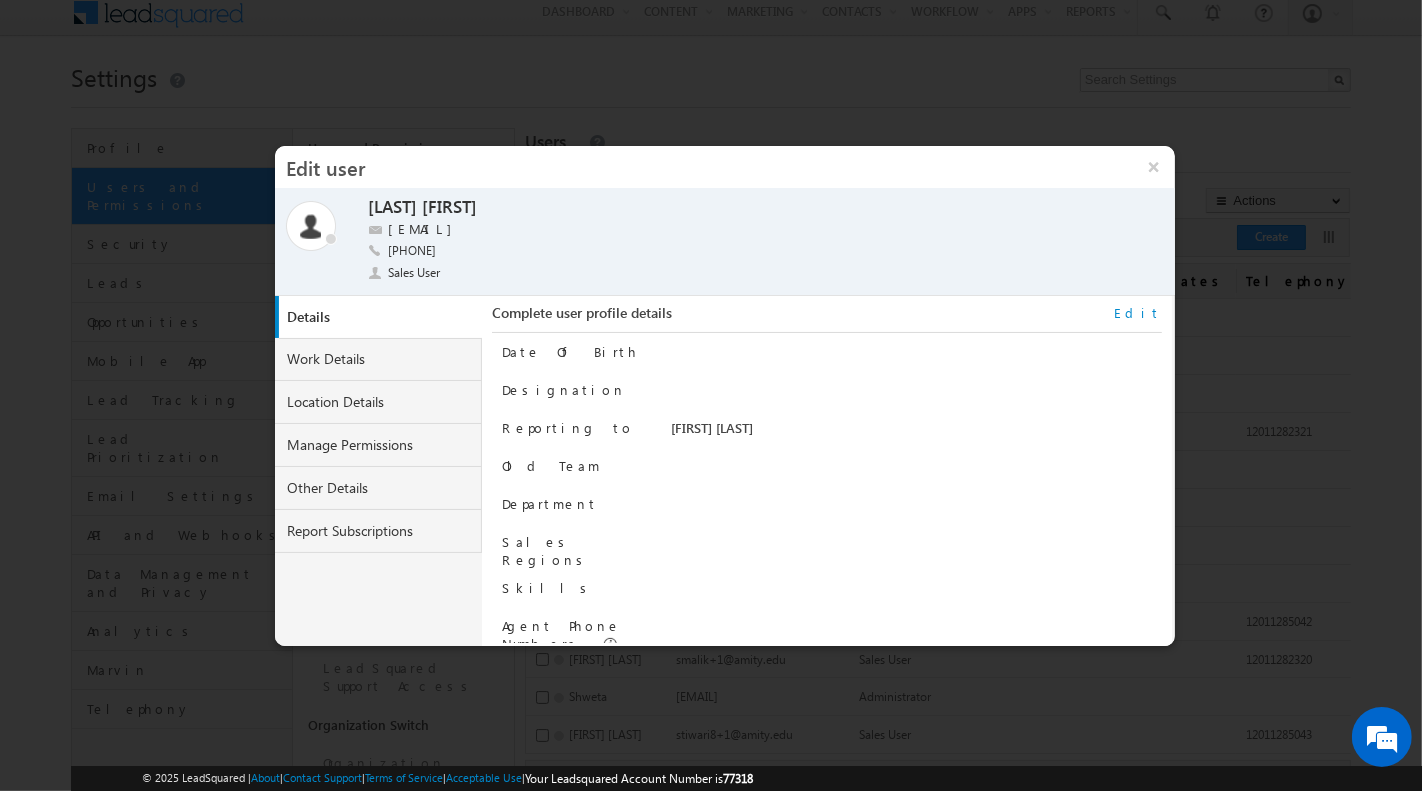 scroll, scrollTop: 0, scrollLeft: 0, axis: both 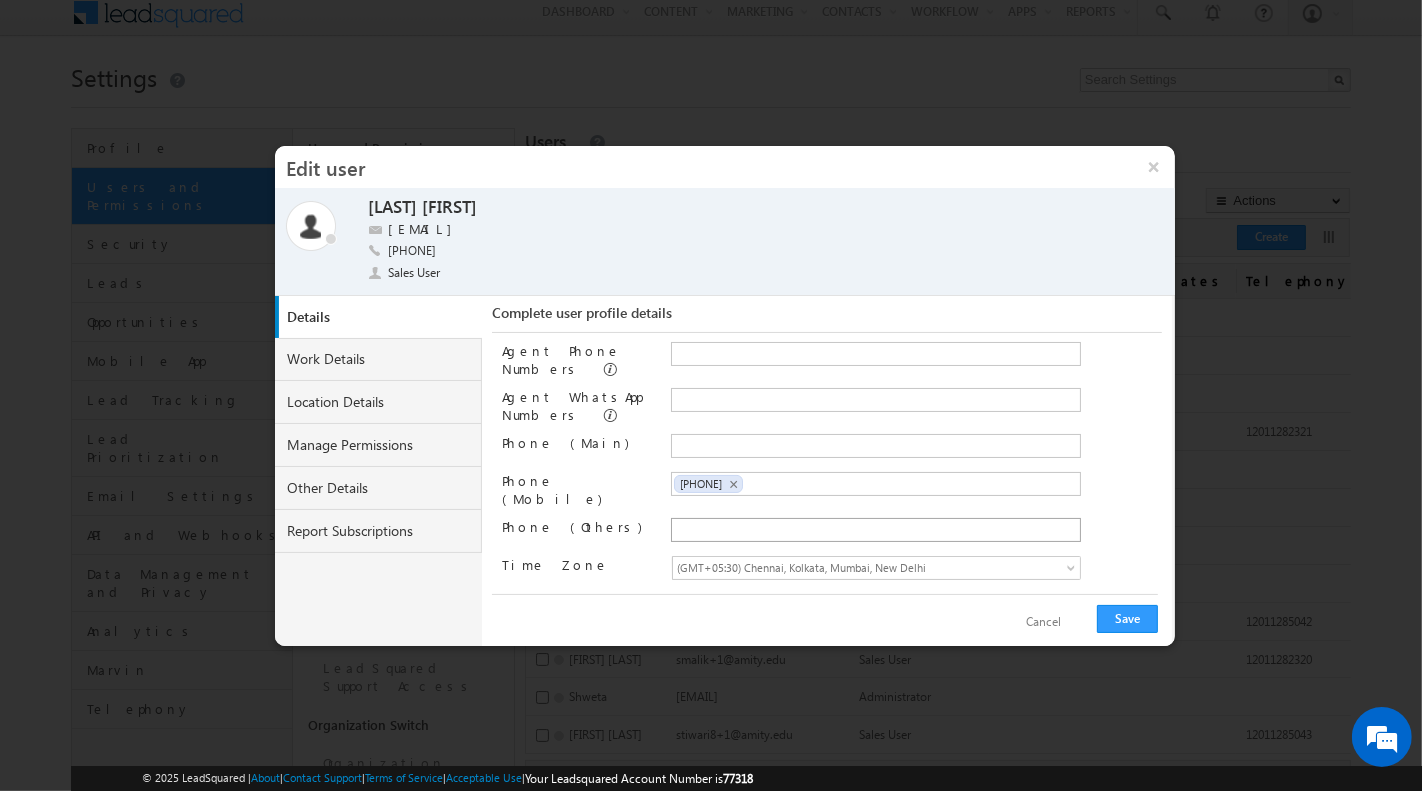 click at bounding box center [876, 530] 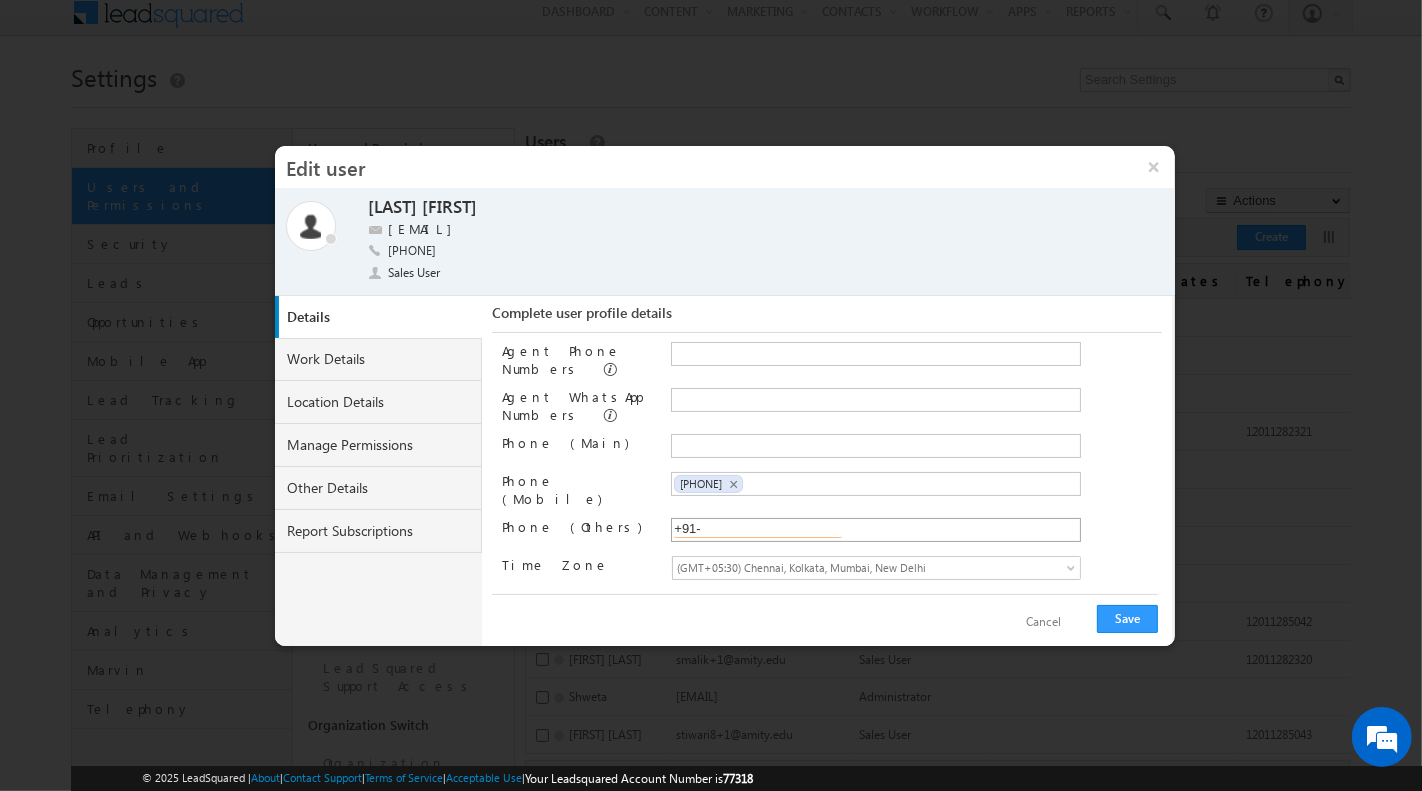paste on "12011282319" 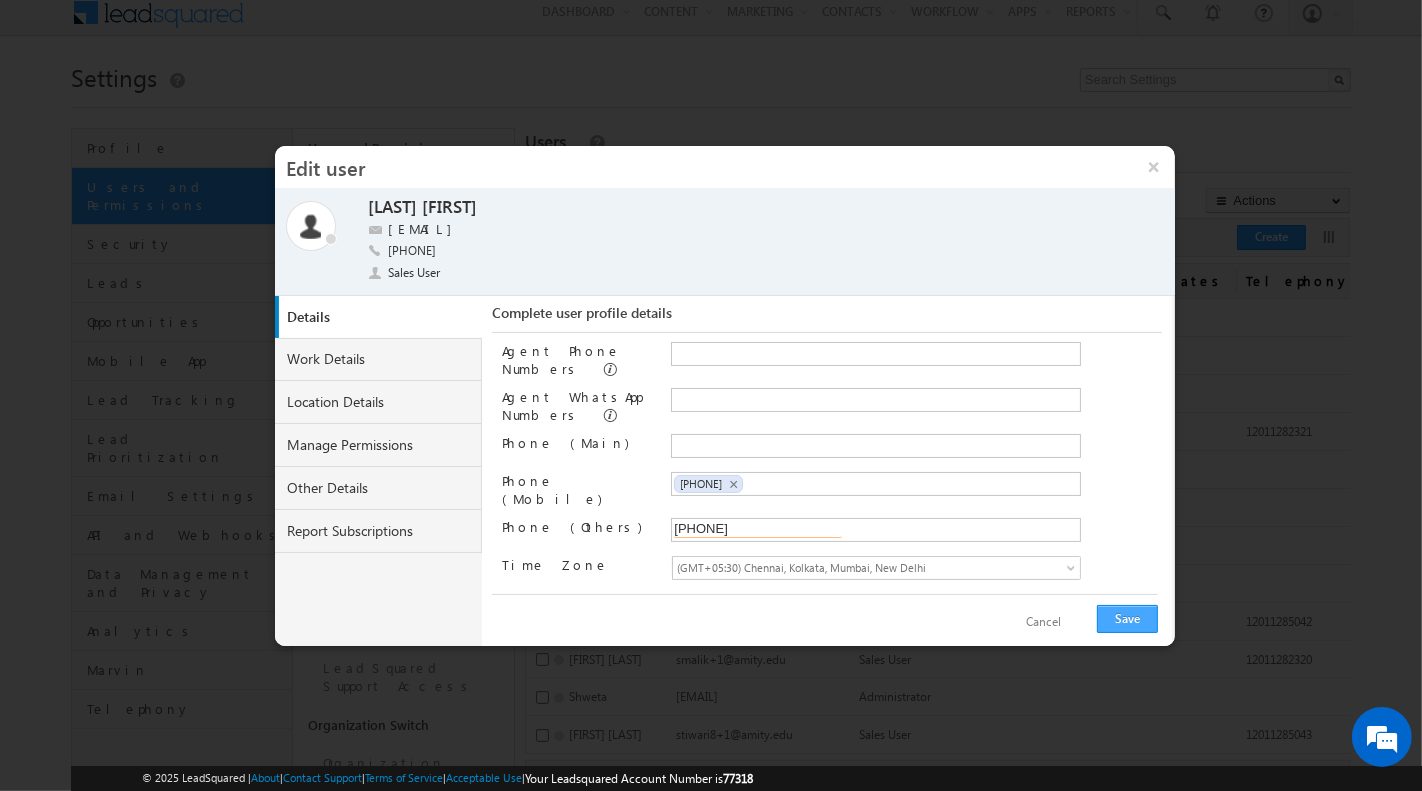 type on "+91-12011282319" 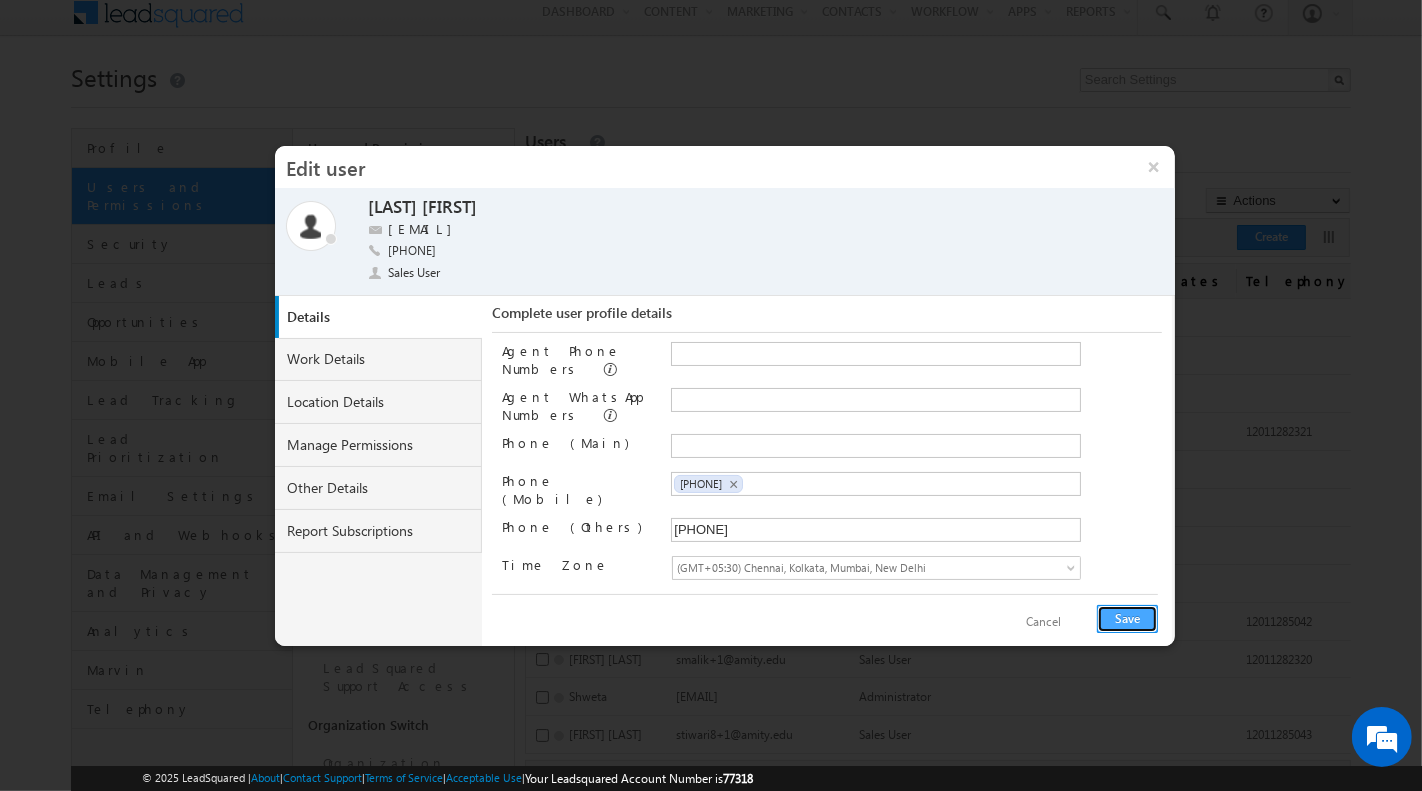type 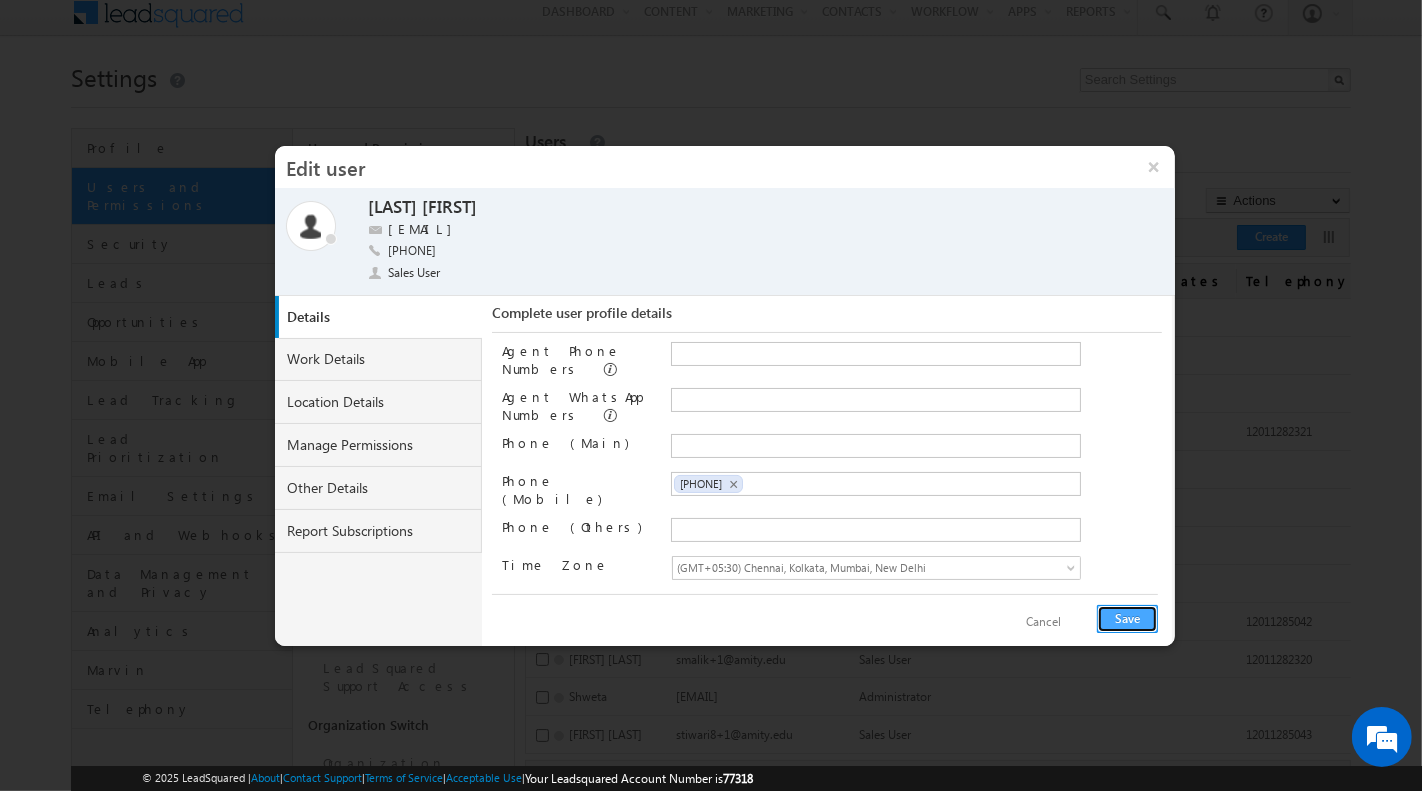 click on "Save" at bounding box center (1127, 619) 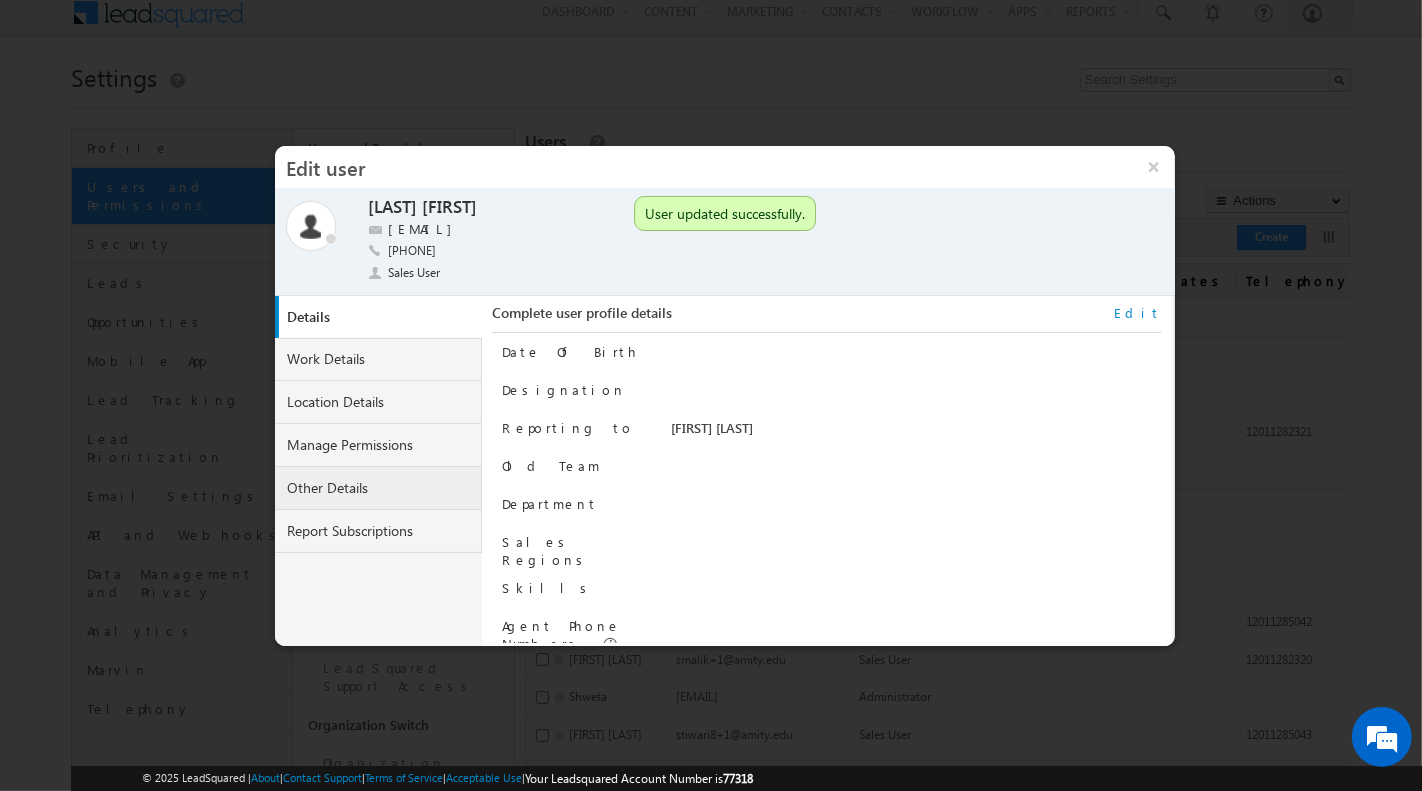 click on "Other Details" at bounding box center (379, 488) 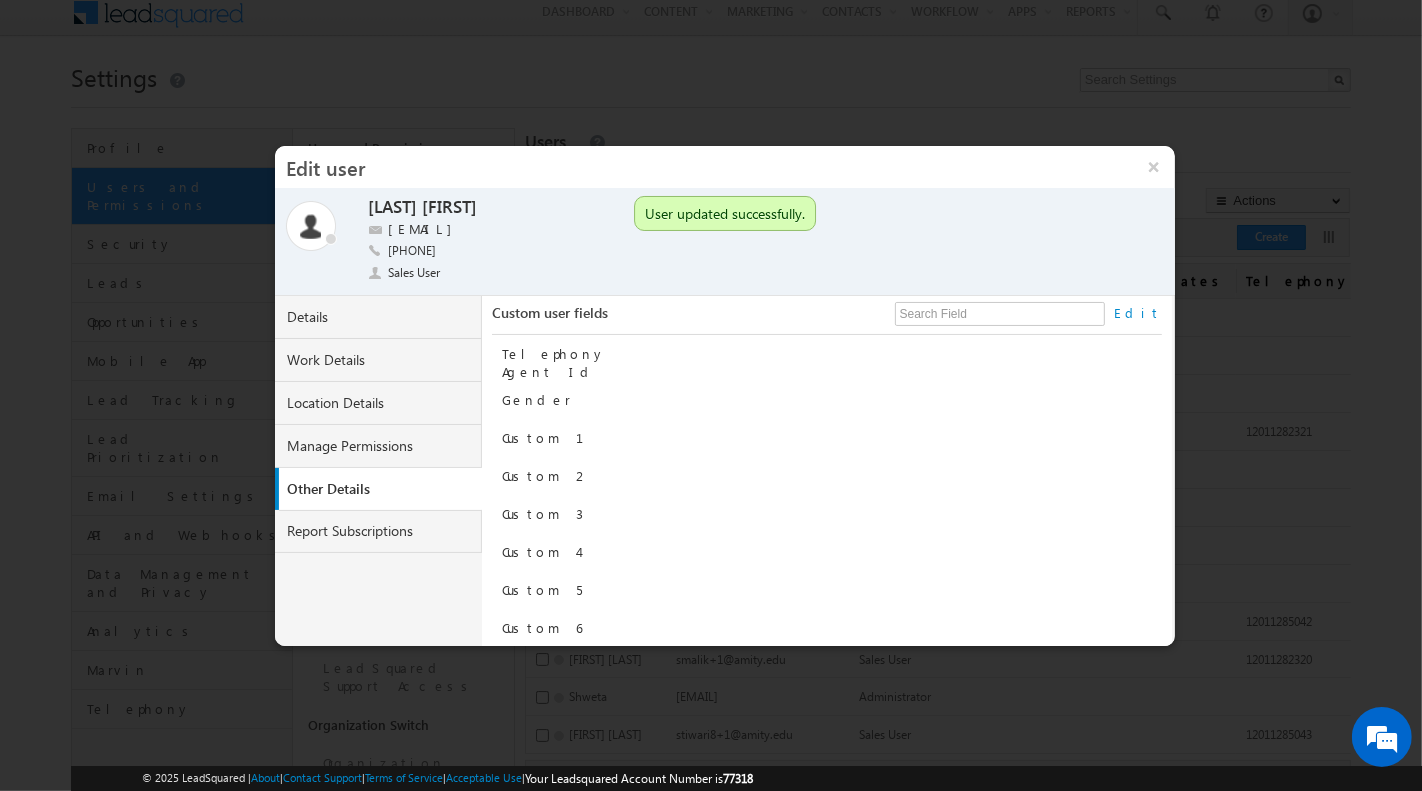 click on "Edit" at bounding box center (1138, 313) 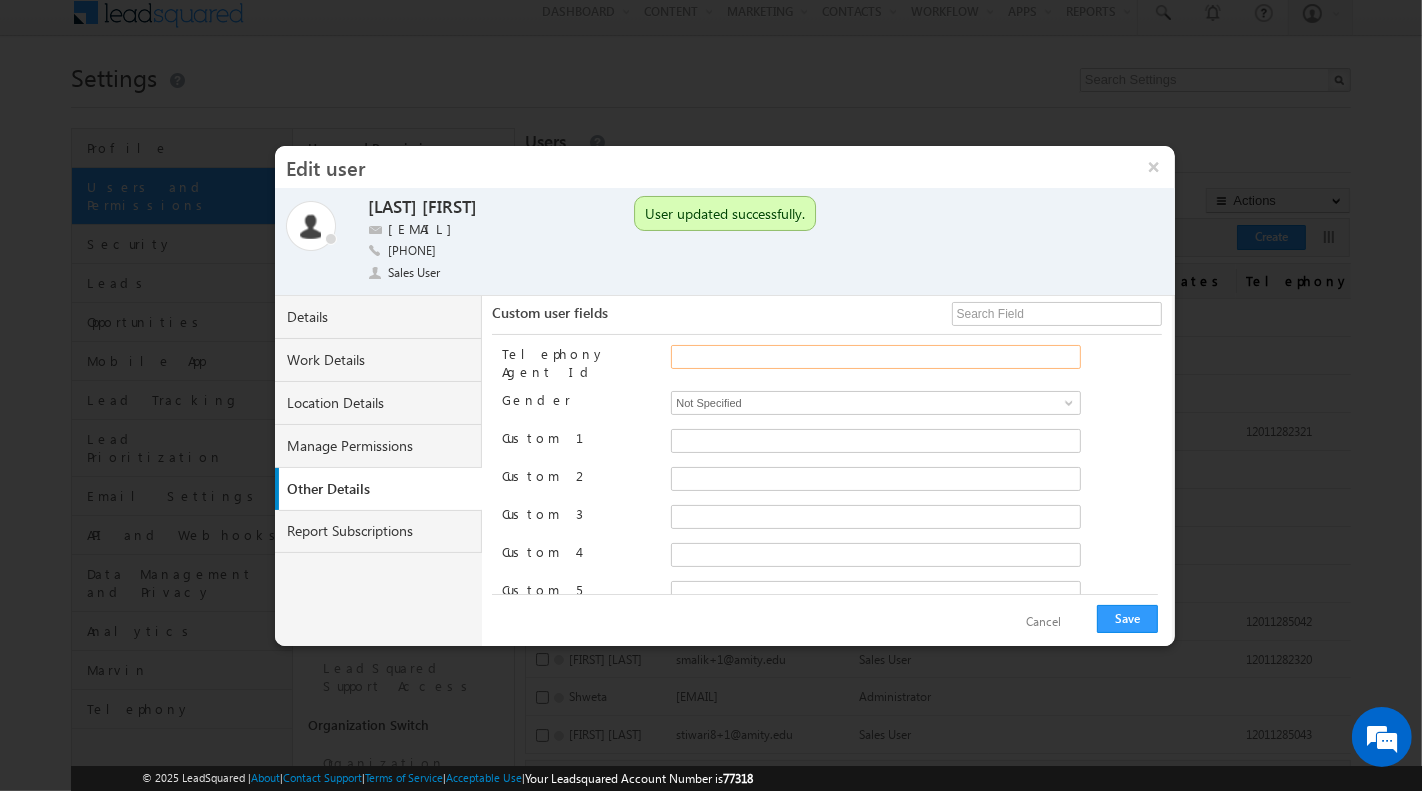 click on "Telephony Agent Id" at bounding box center [876, 357] 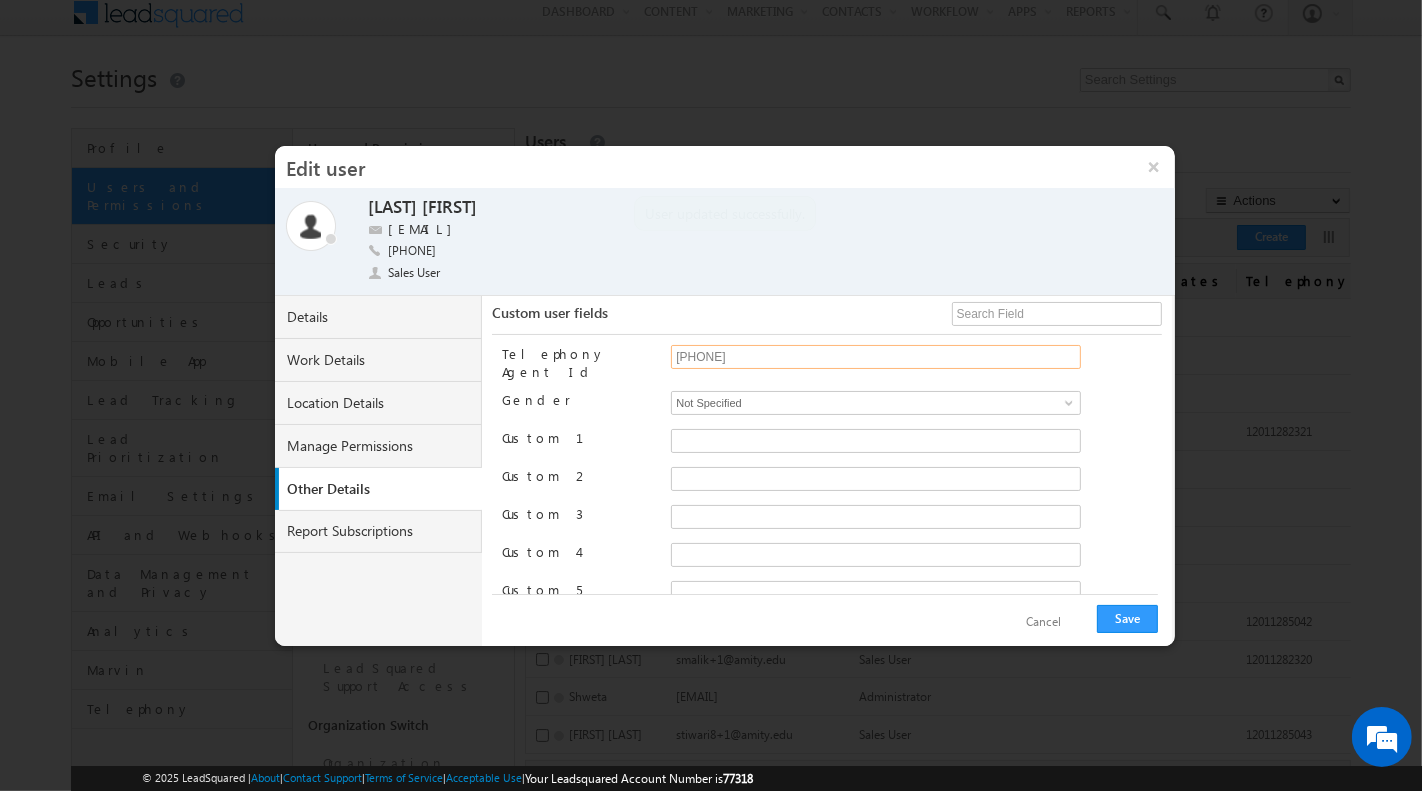 type on "12011282319" 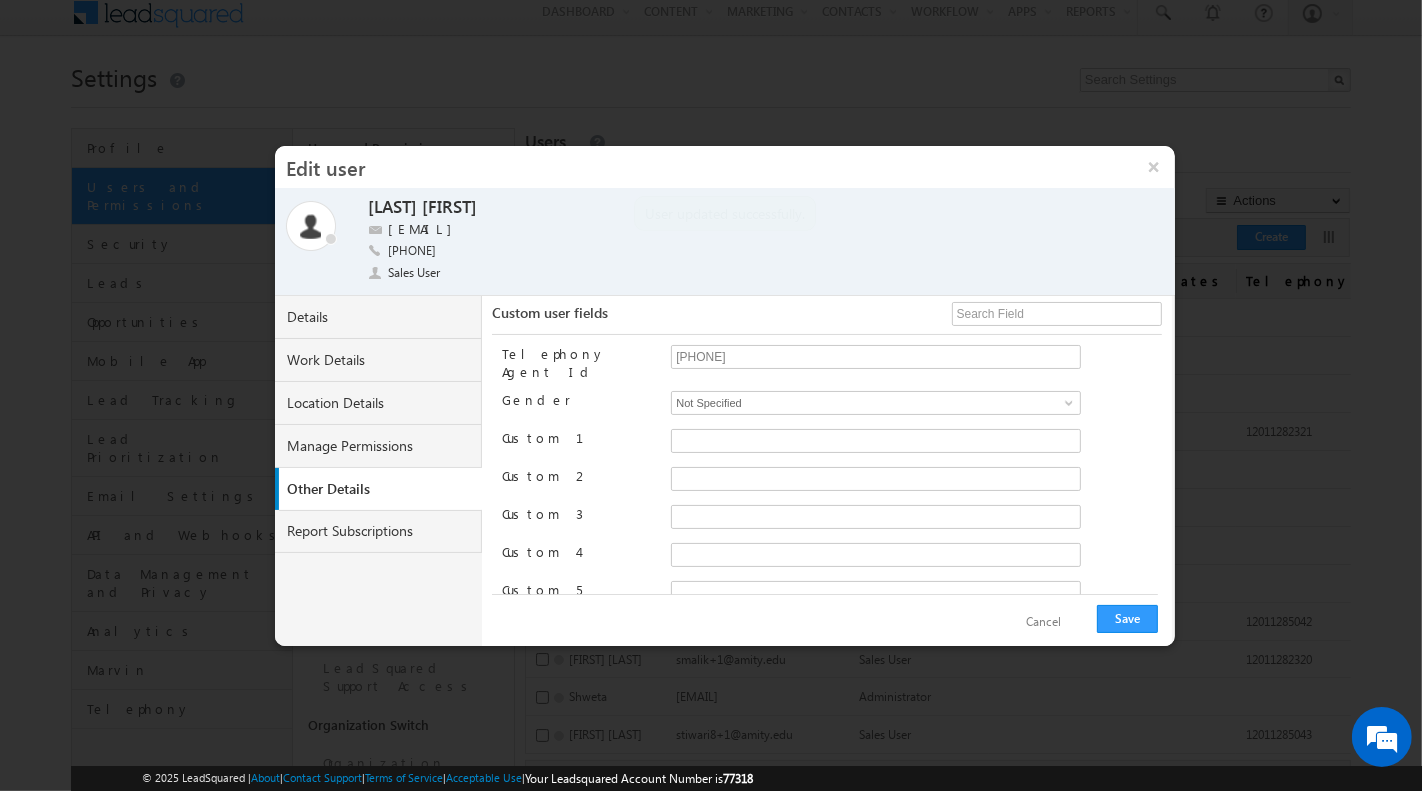 click on "Cancel
Save" at bounding box center [825, 620] 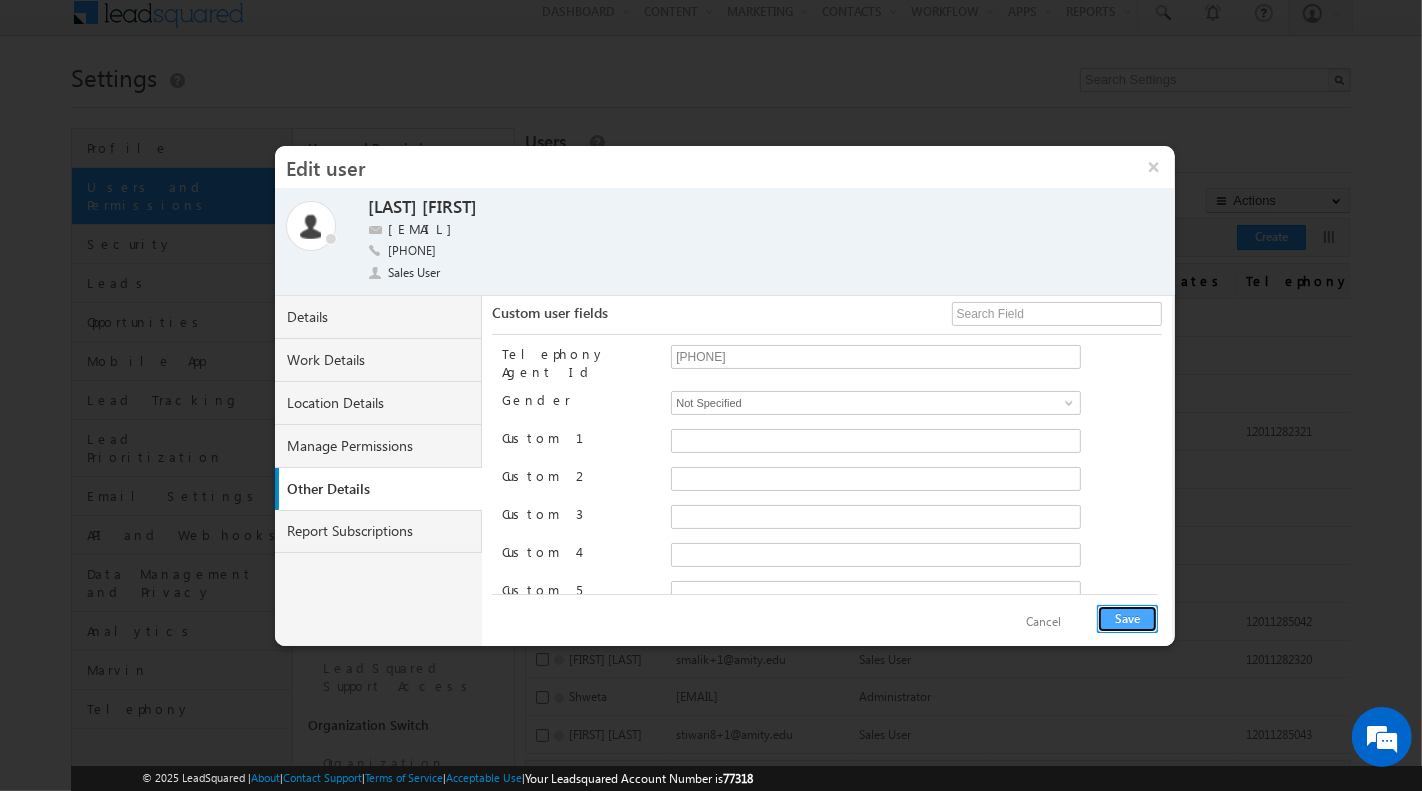 click on "Save" at bounding box center [1127, 619] 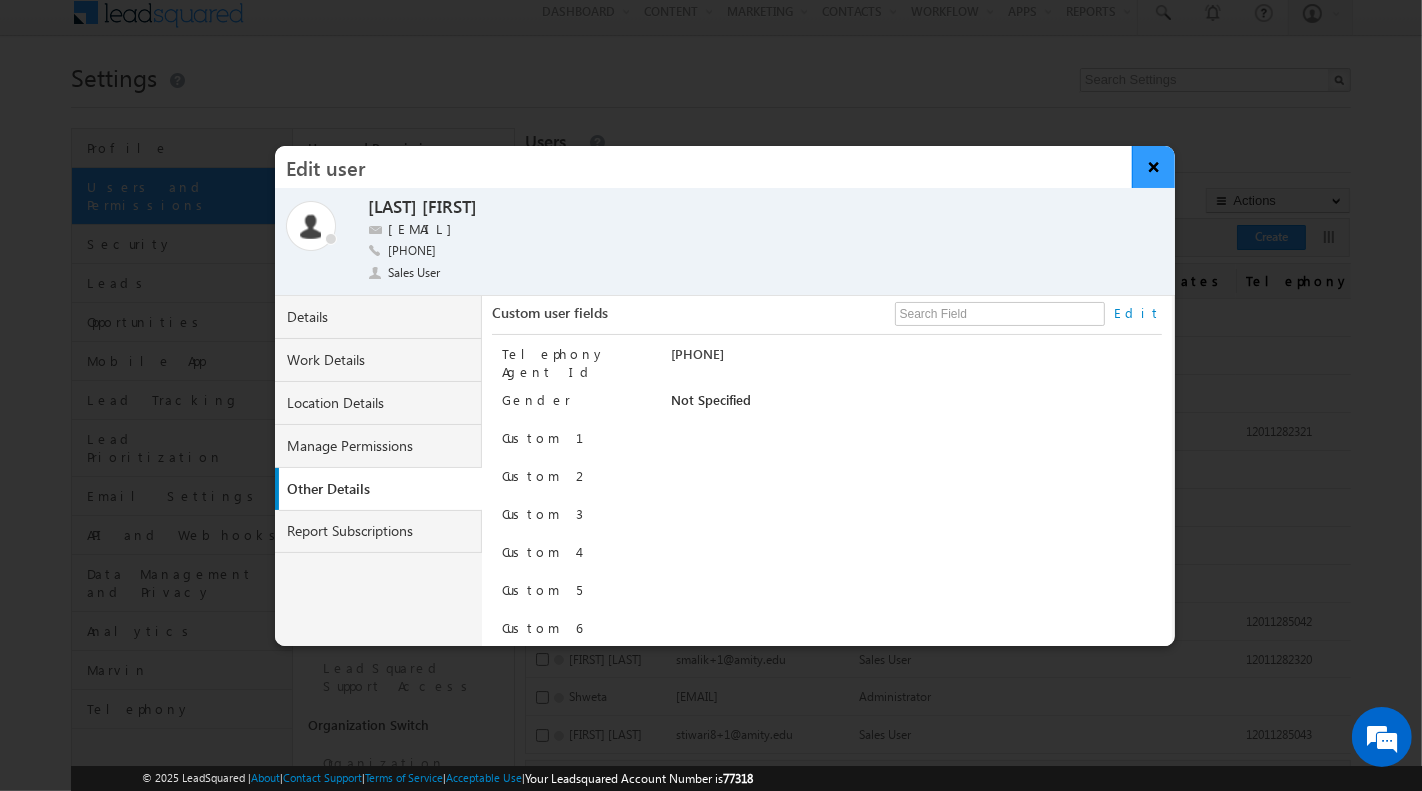 click on "×" at bounding box center (1153, 167) 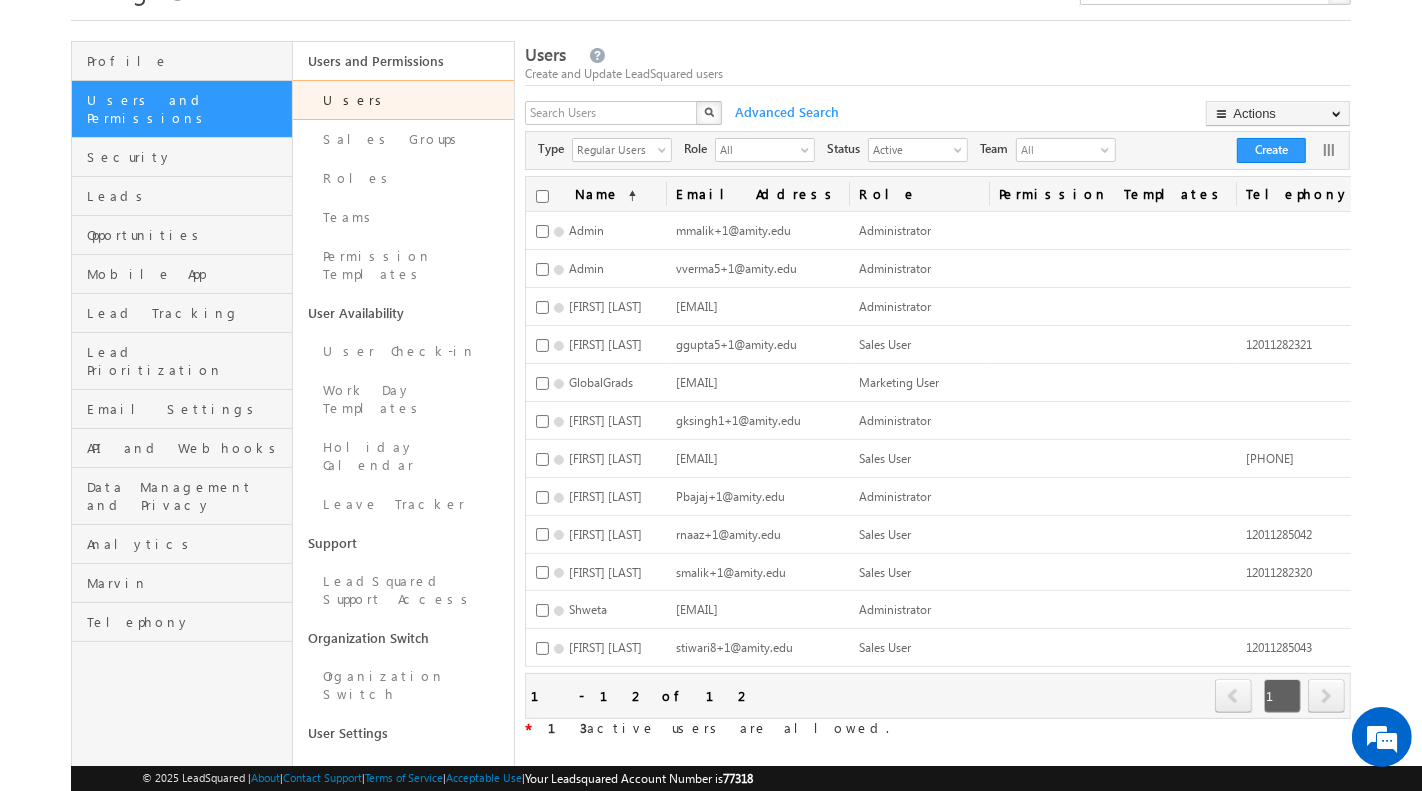 scroll, scrollTop: 101, scrollLeft: 0, axis: vertical 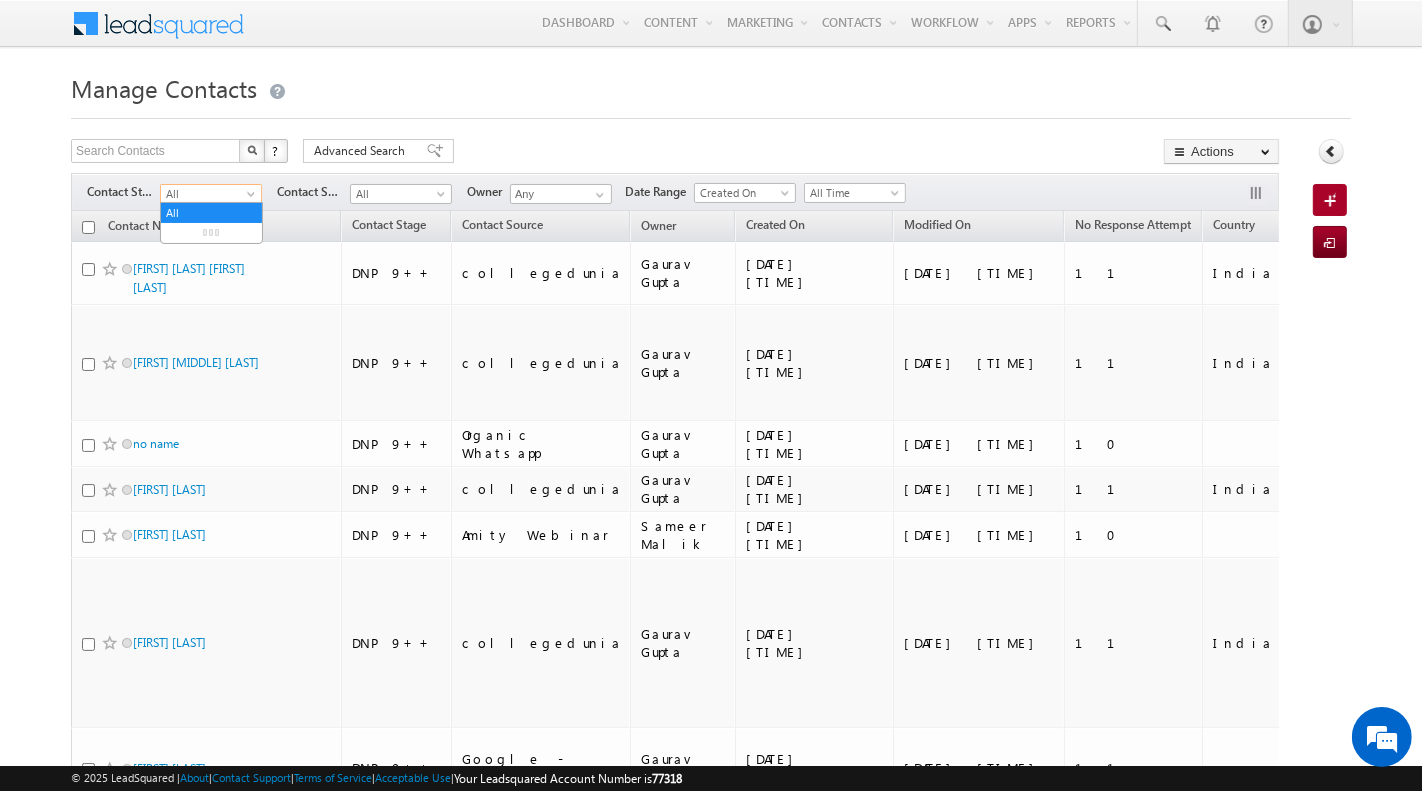 click on "All" at bounding box center (208, 194) 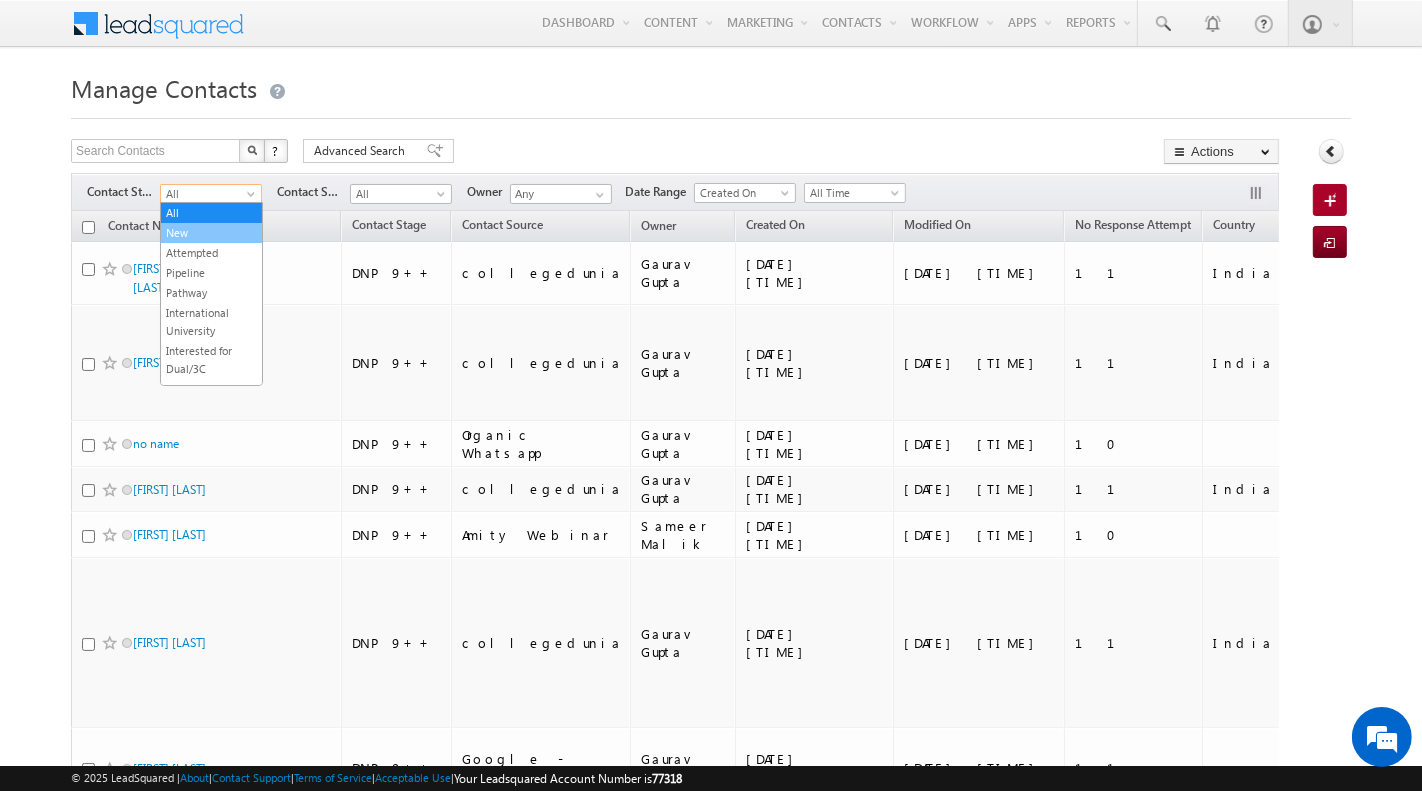 click on "New" at bounding box center (211, 233) 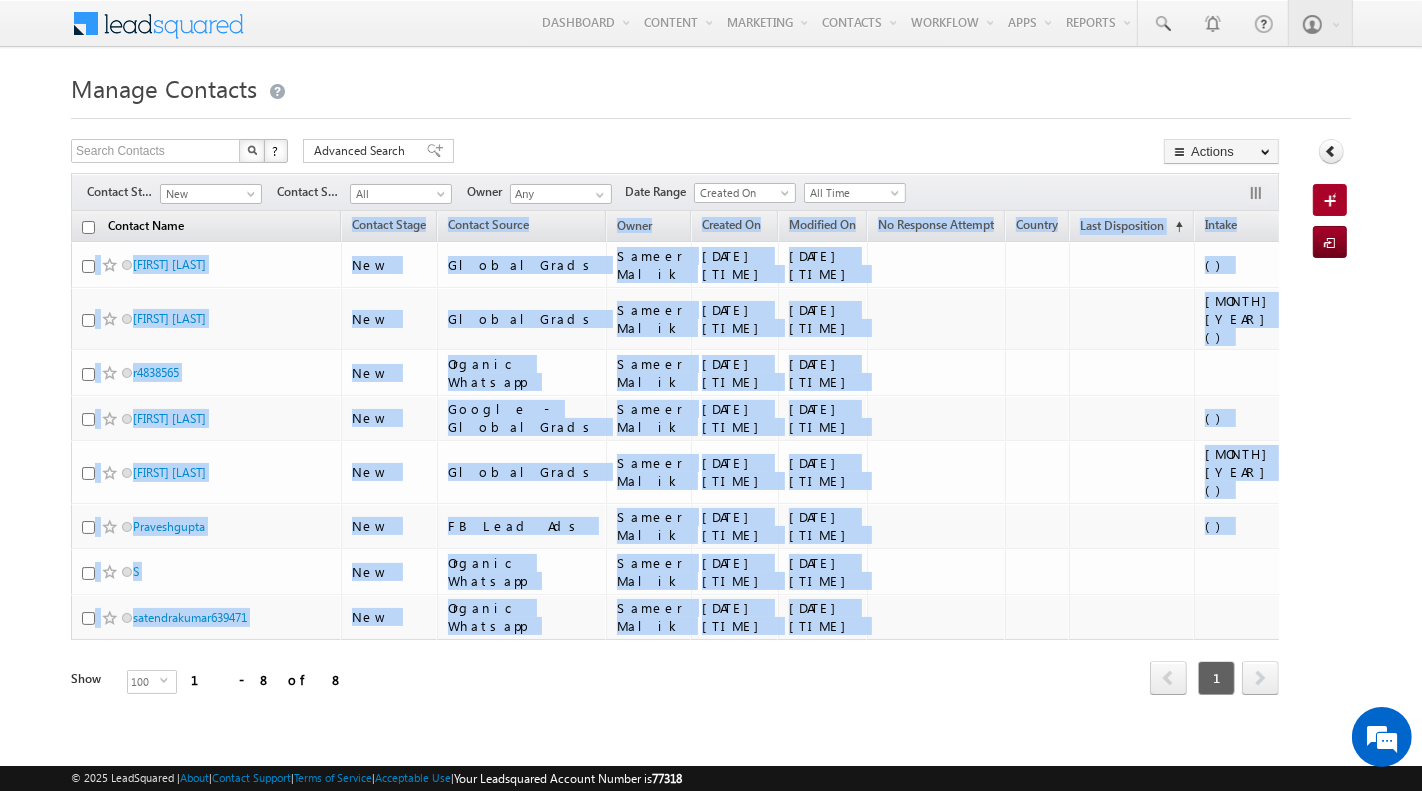 drag, startPoint x: 578, startPoint y: 616, endPoint x: 109, endPoint y: 231, distance: 606.7833 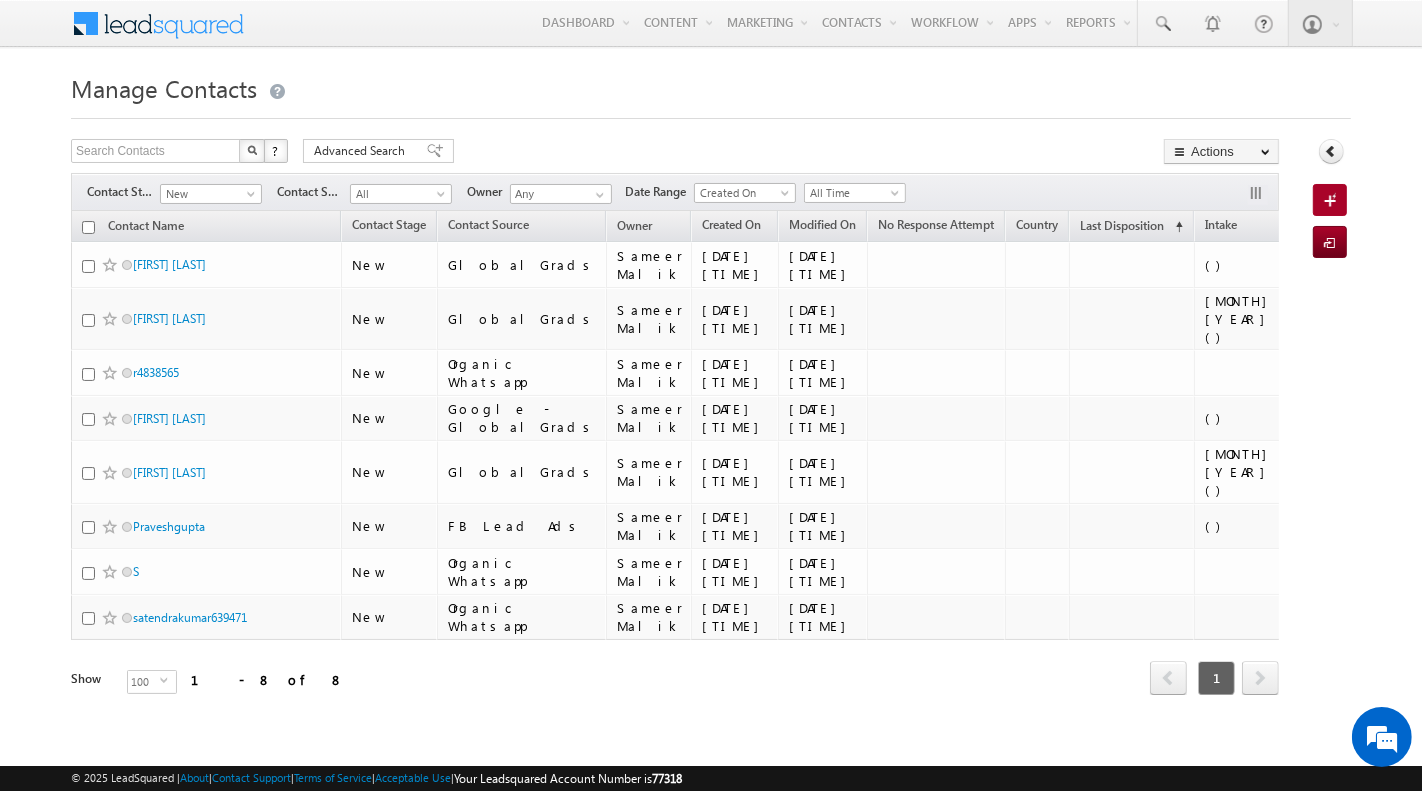 click on "Menu
Admin
mmali k+1@a mity. edu" at bounding box center [711, 375] 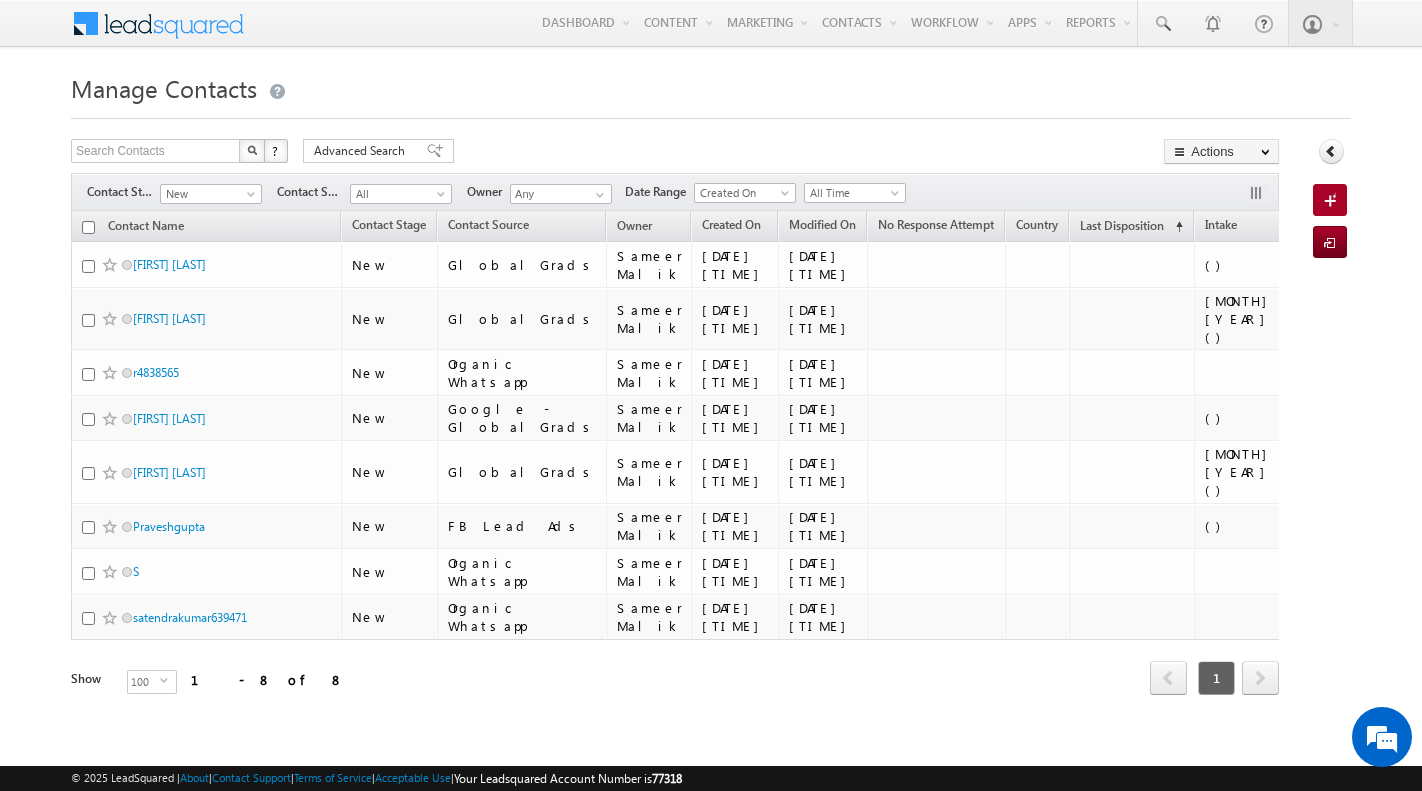 scroll, scrollTop: 0, scrollLeft: 0, axis: both 